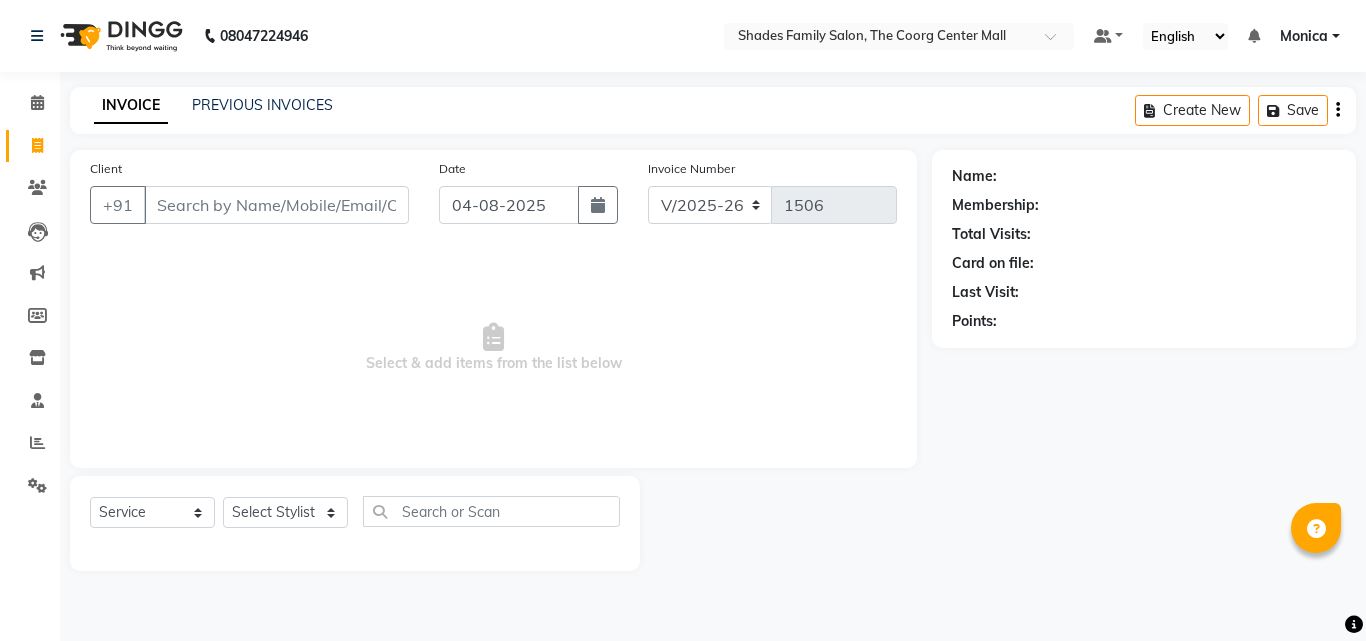 select on "7447" 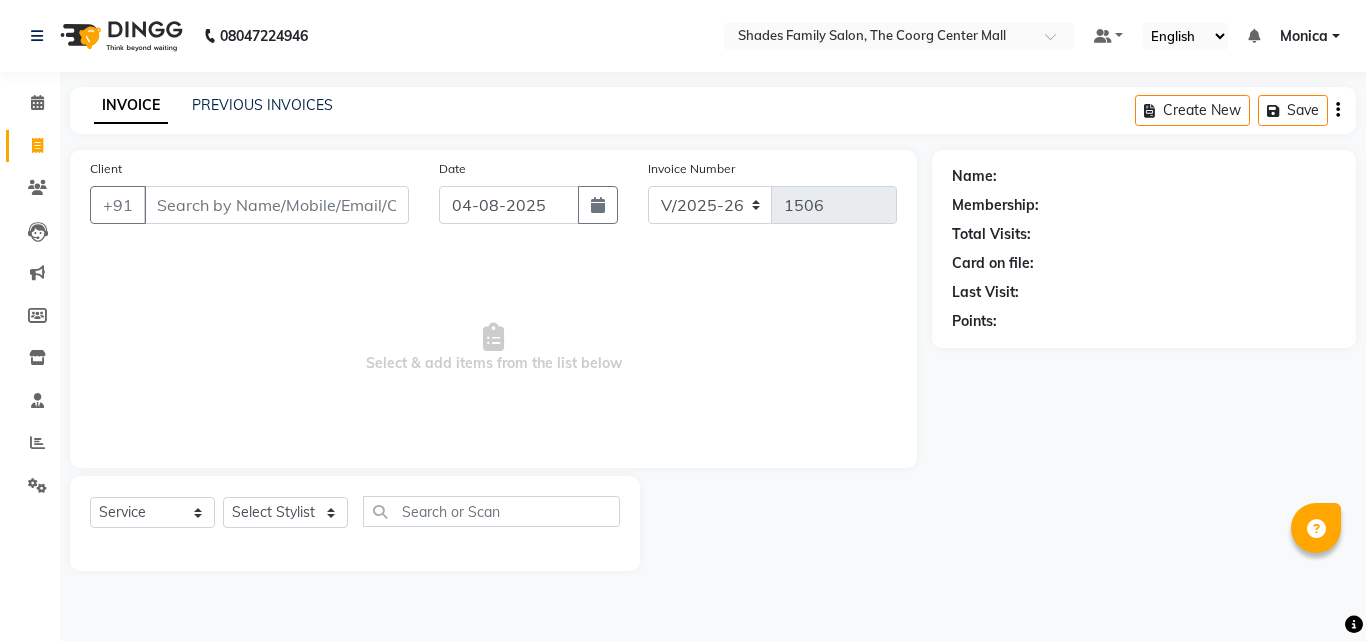 scroll, scrollTop: 0, scrollLeft: 0, axis: both 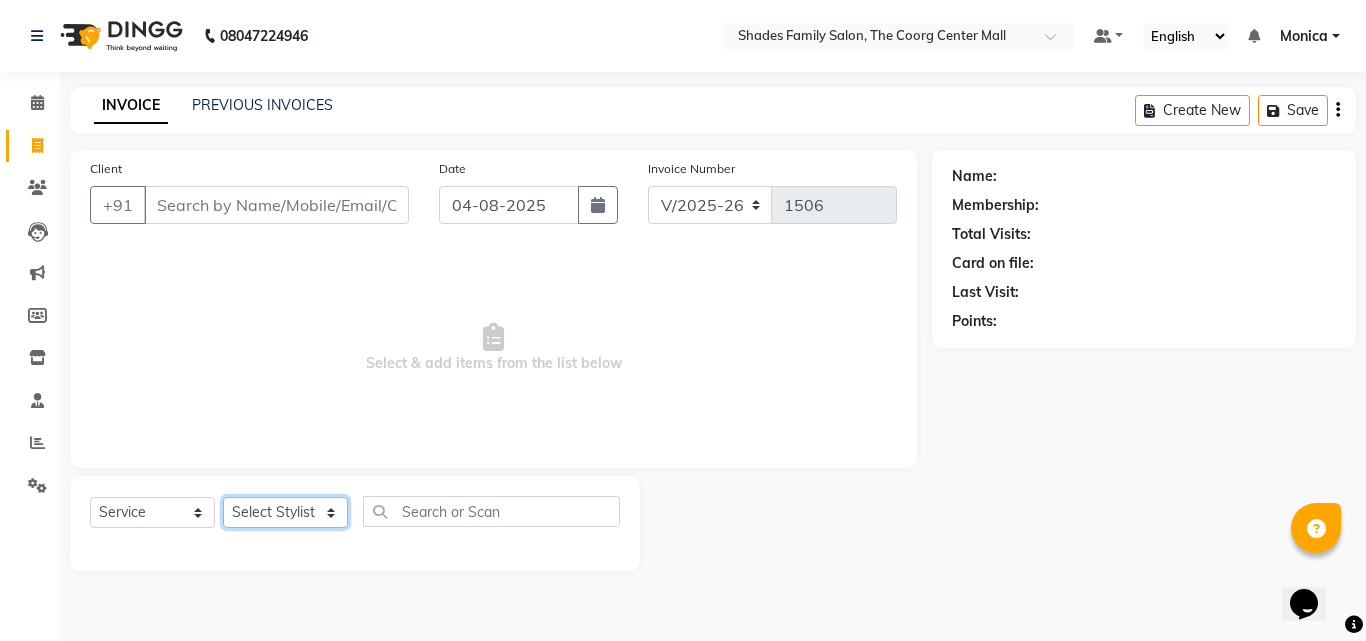 drag, startPoint x: 294, startPoint y: 512, endPoint x: 282, endPoint y: 498, distance: 18.439089 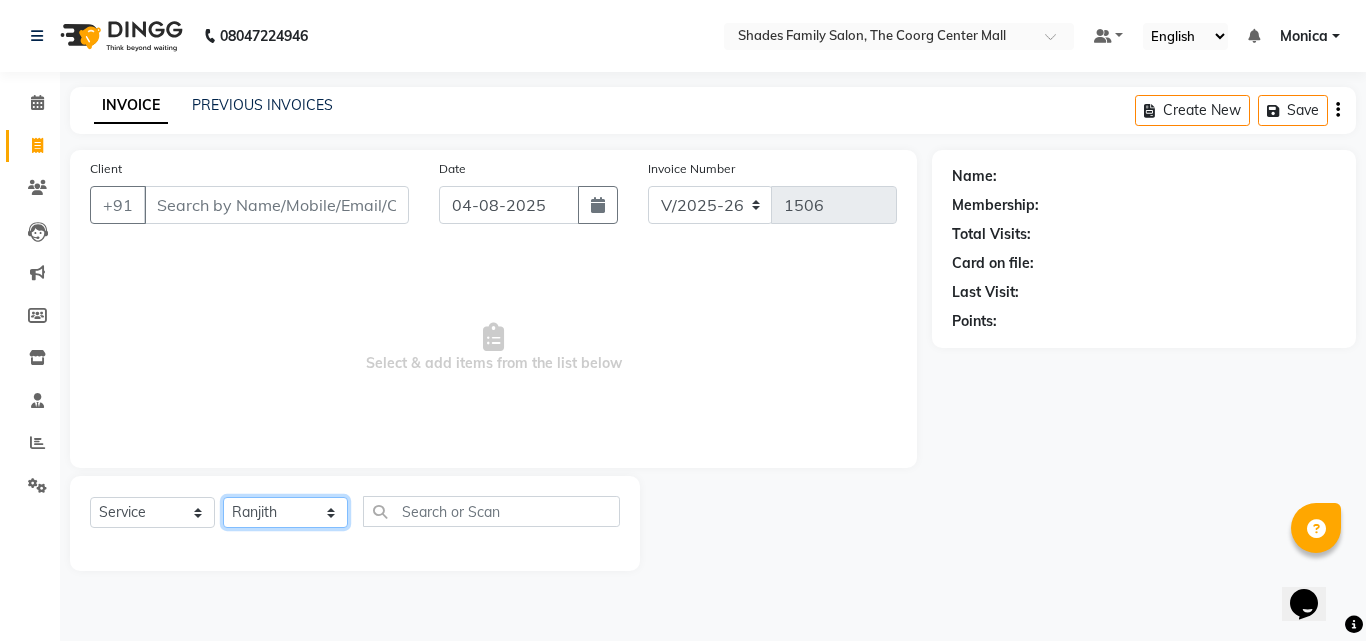 click on "Select Stylist Jyothi Monica  Namrutha Ranjith Sandeep Zeeshan" 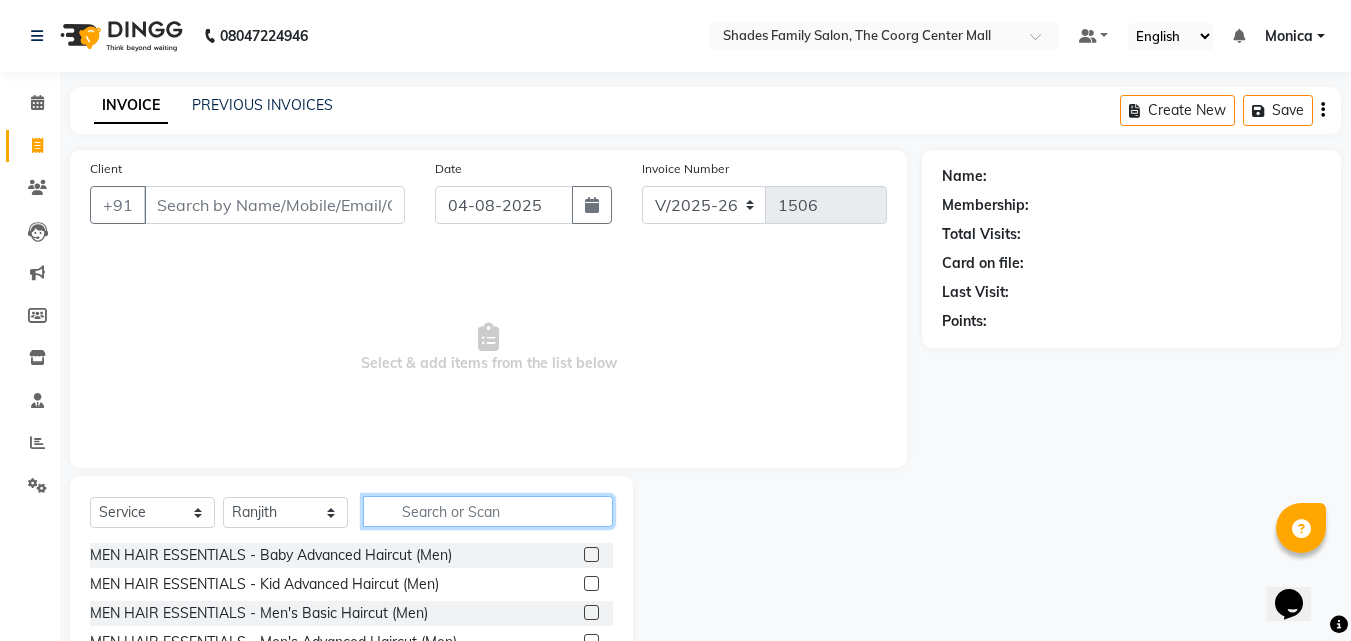 click 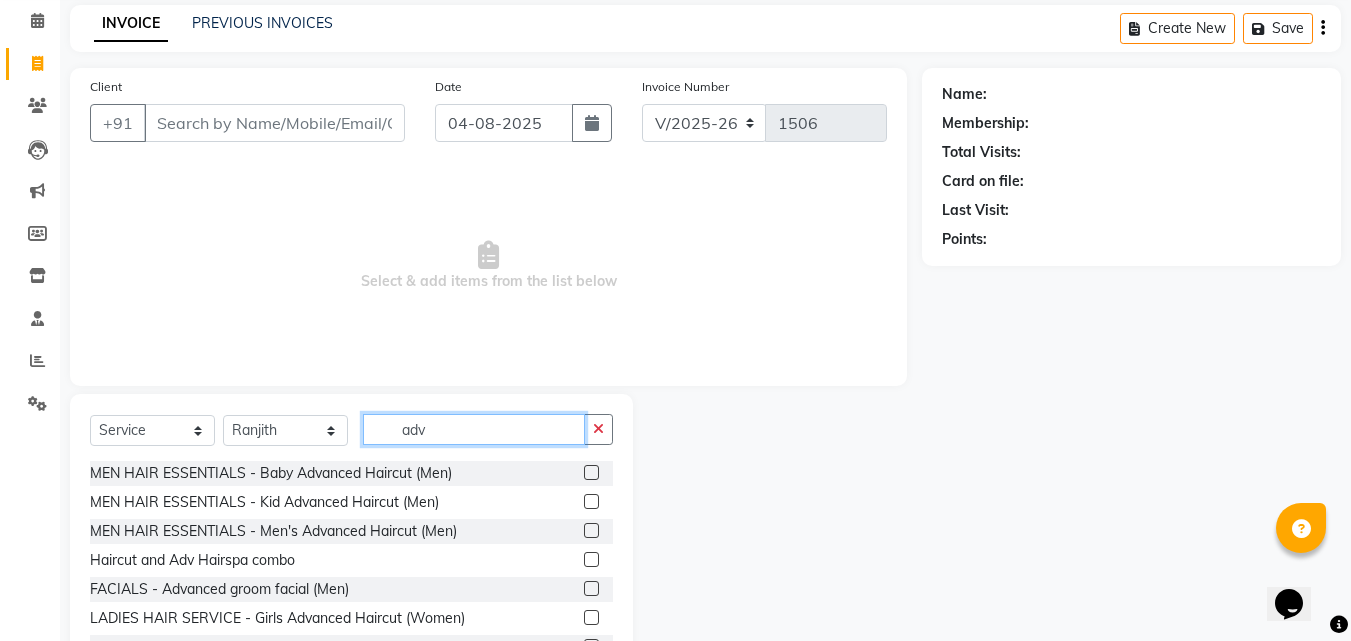 scroll, scrollTop: 160, scrollLeft: 0, axis: vertical 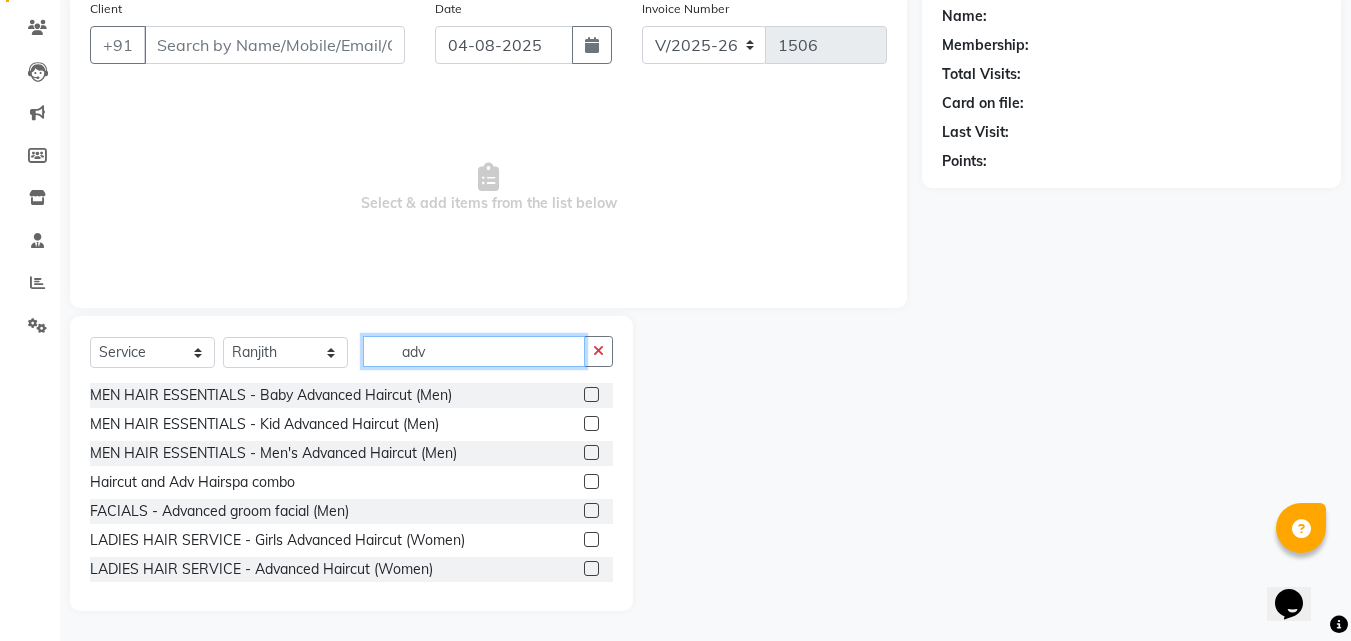 type on "adv" 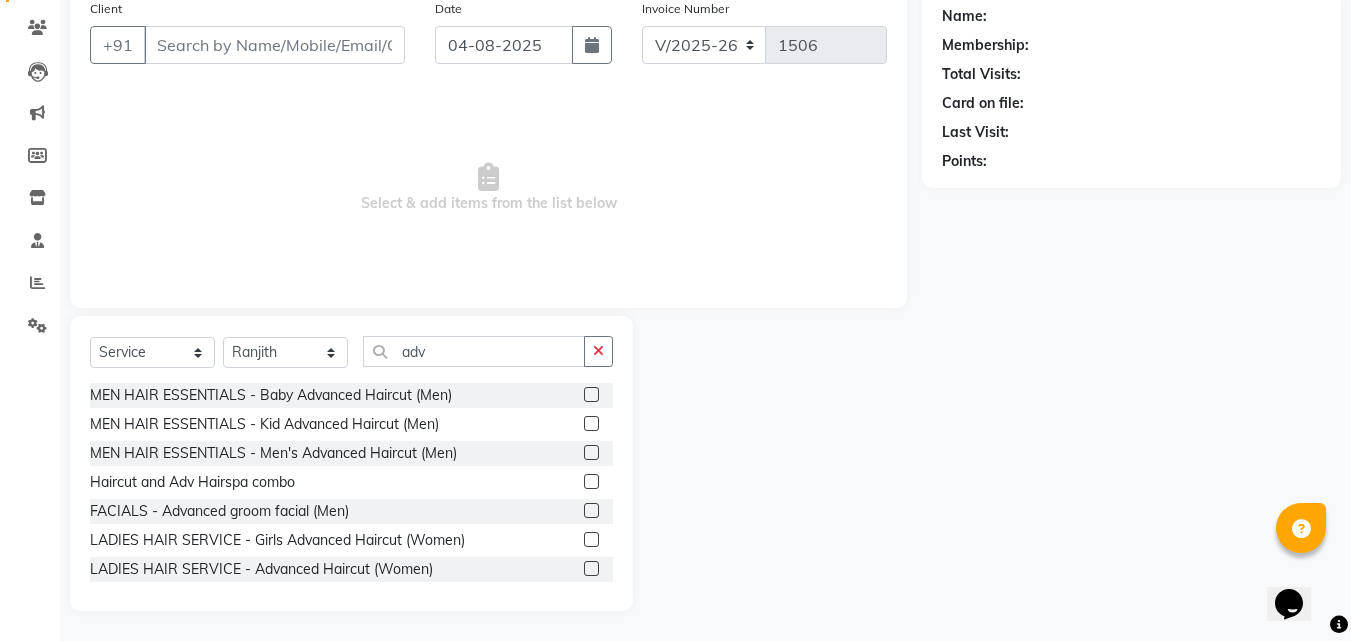 click 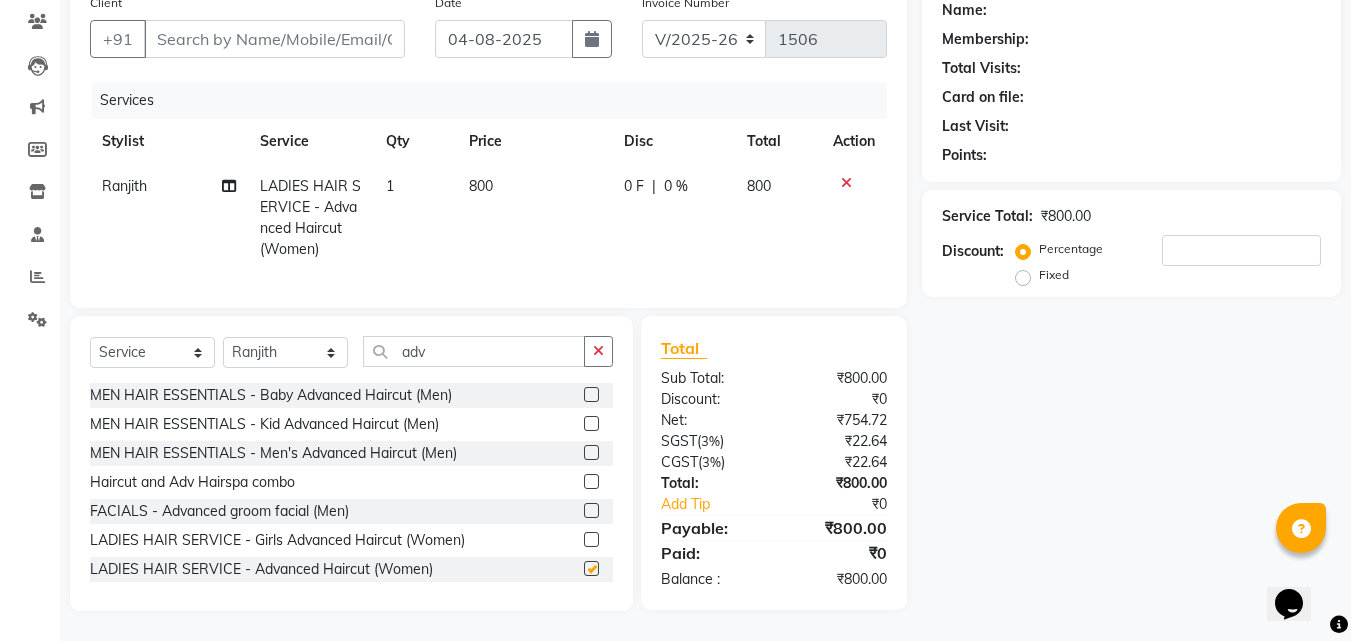 scroll, scrollTop: 181, scrollLeft: 0, axis: vertical 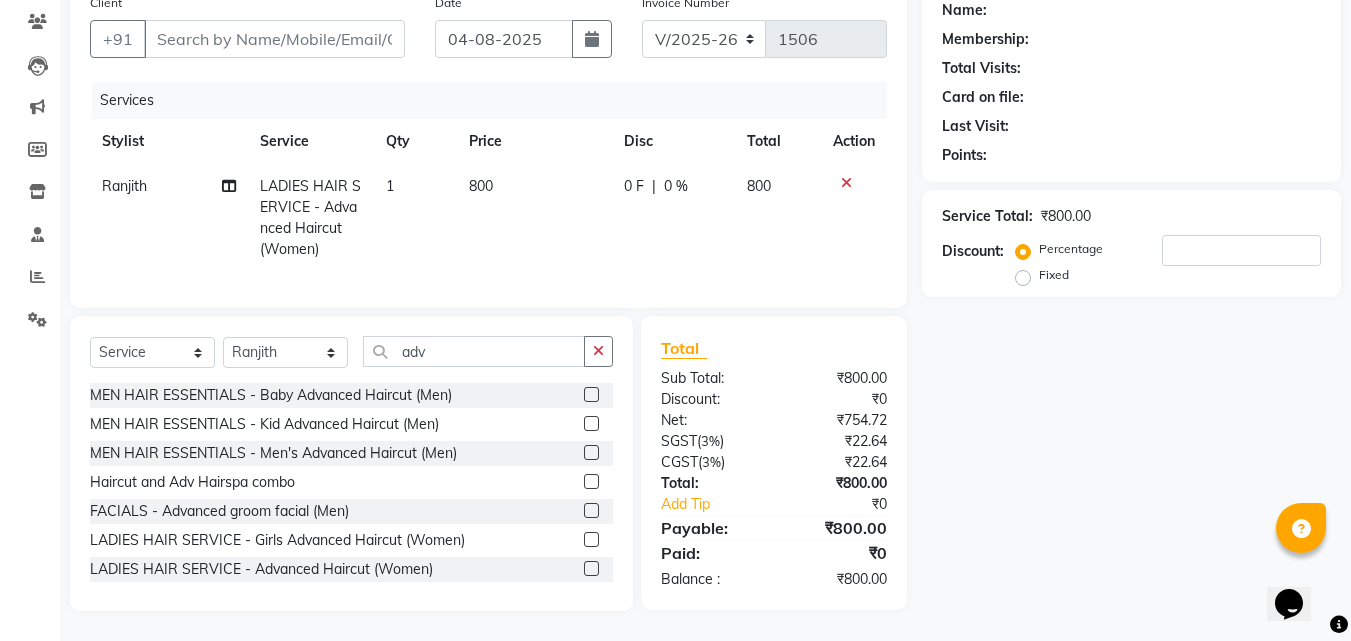 checkbox on "false" 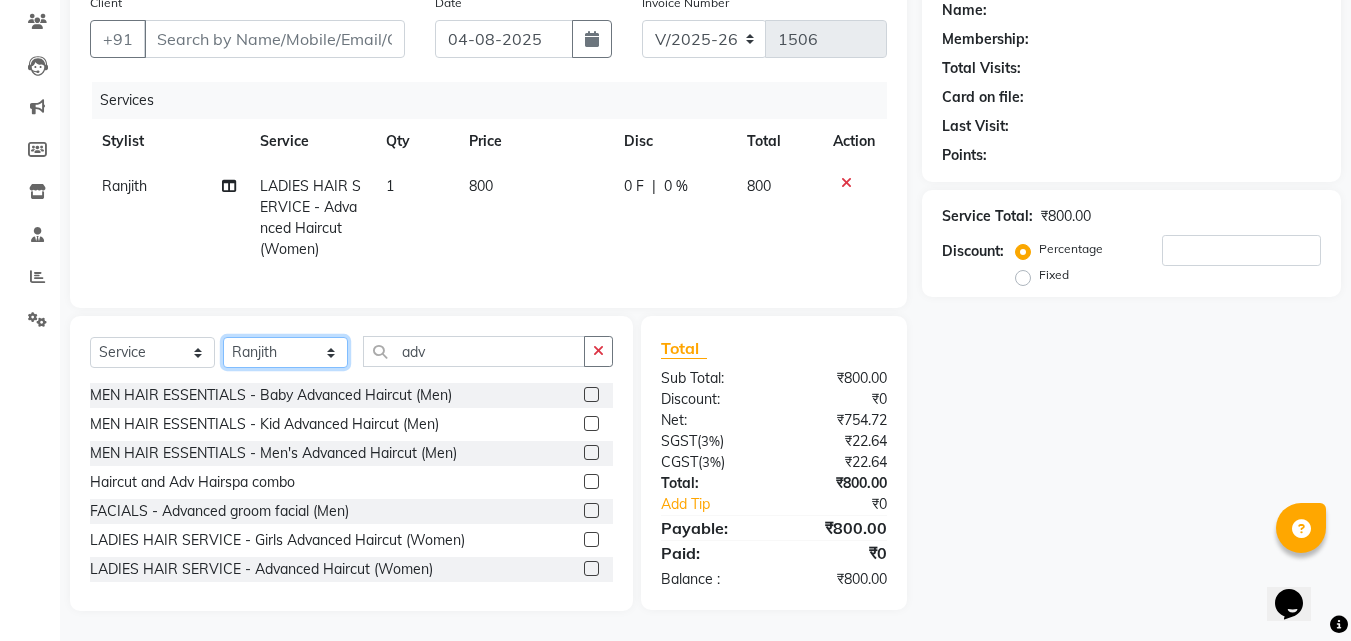 click on "Select Stylist Jyothi Monica  Namrutha Ranjith Sandeep Zeeshan" 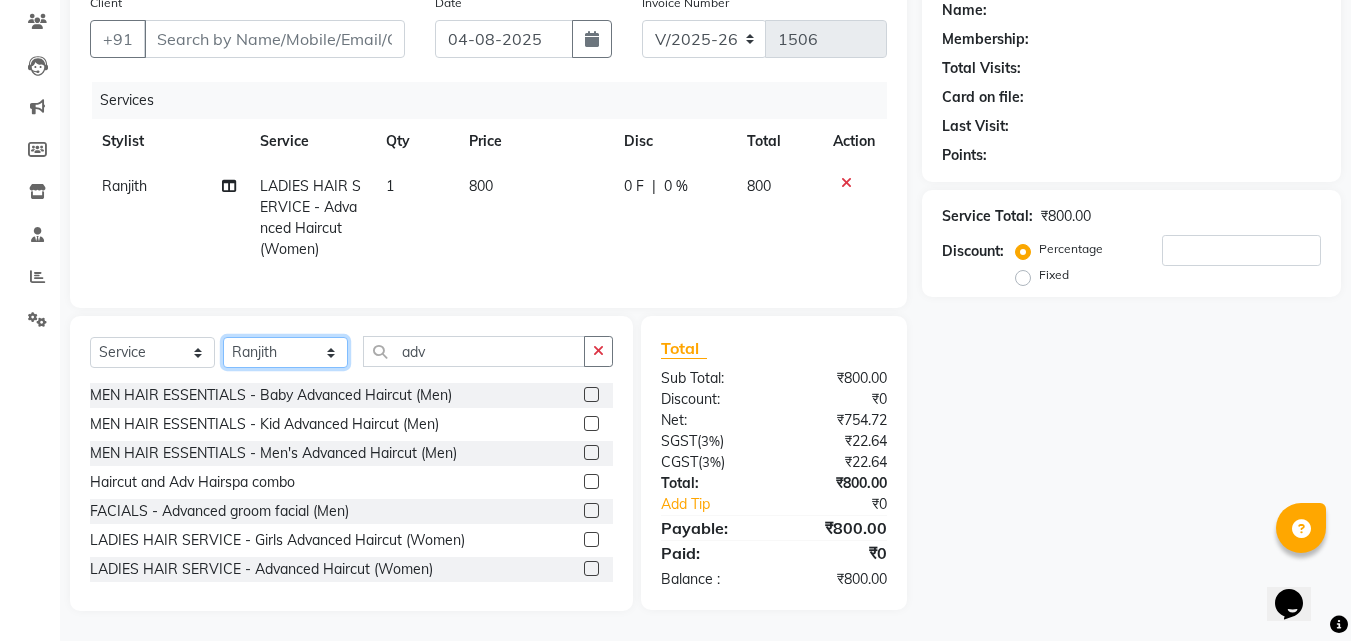click on "Select Stylist Jyothi Monica  Namrutha Ranjith Sandeep Zeeshan" 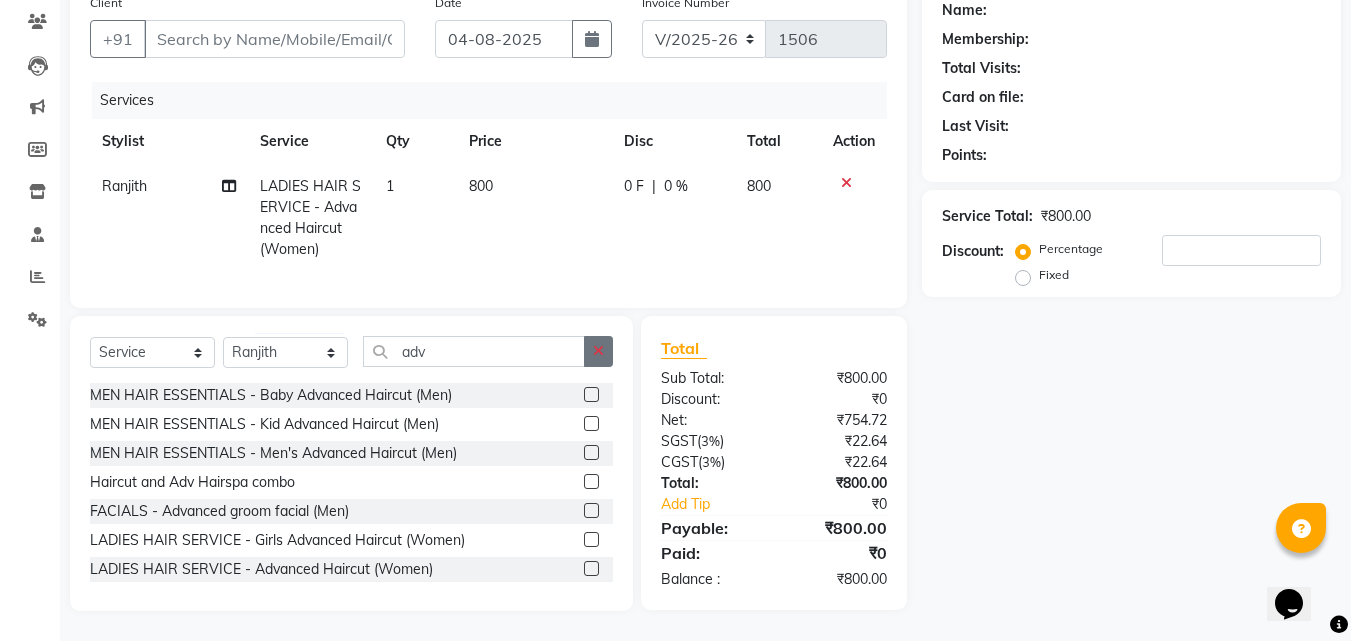 drag, startPoint x: 599, startPoint y: 345, endPoint x: 538, endPoint y: 356, distance: 61.983868 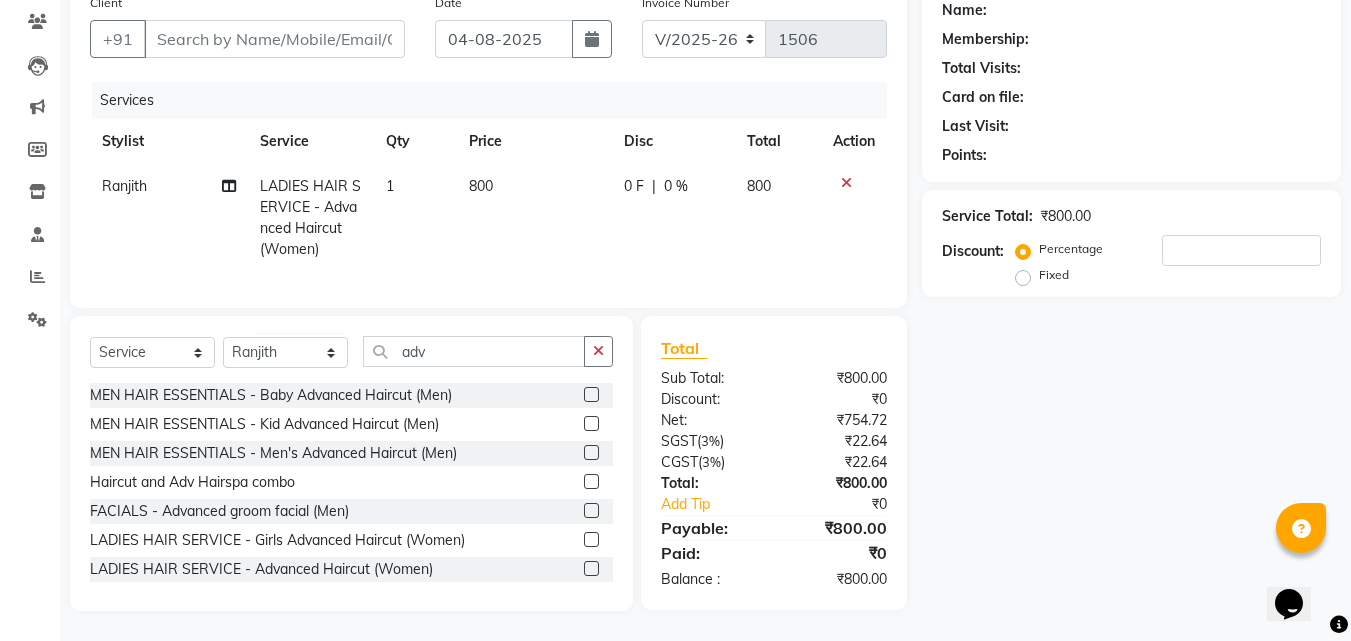 click 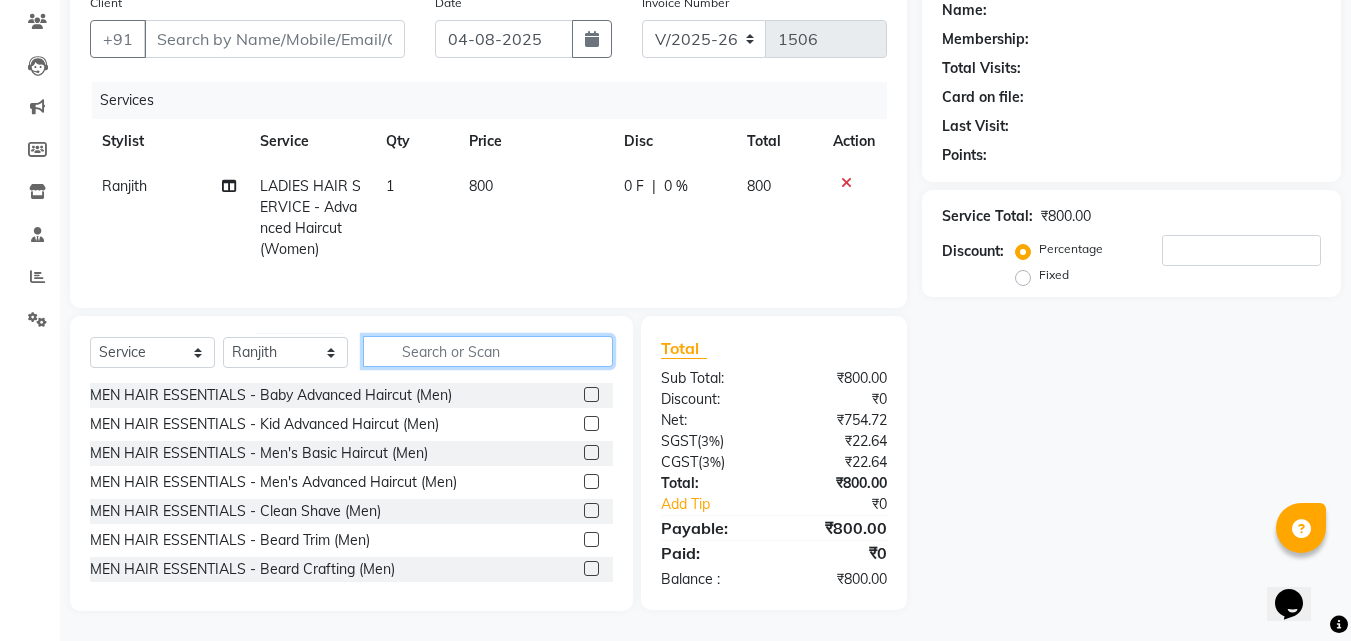 click 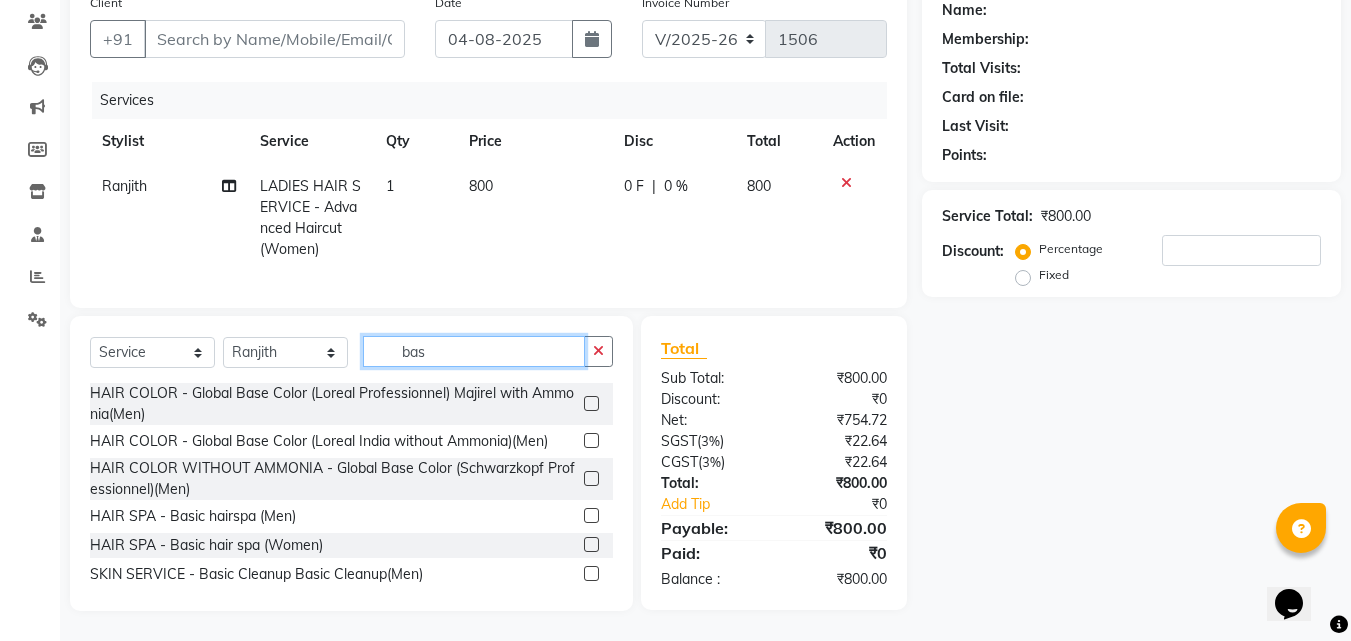 scroll, scrollTop: 240, scrollLeft: 0, axis: vertical 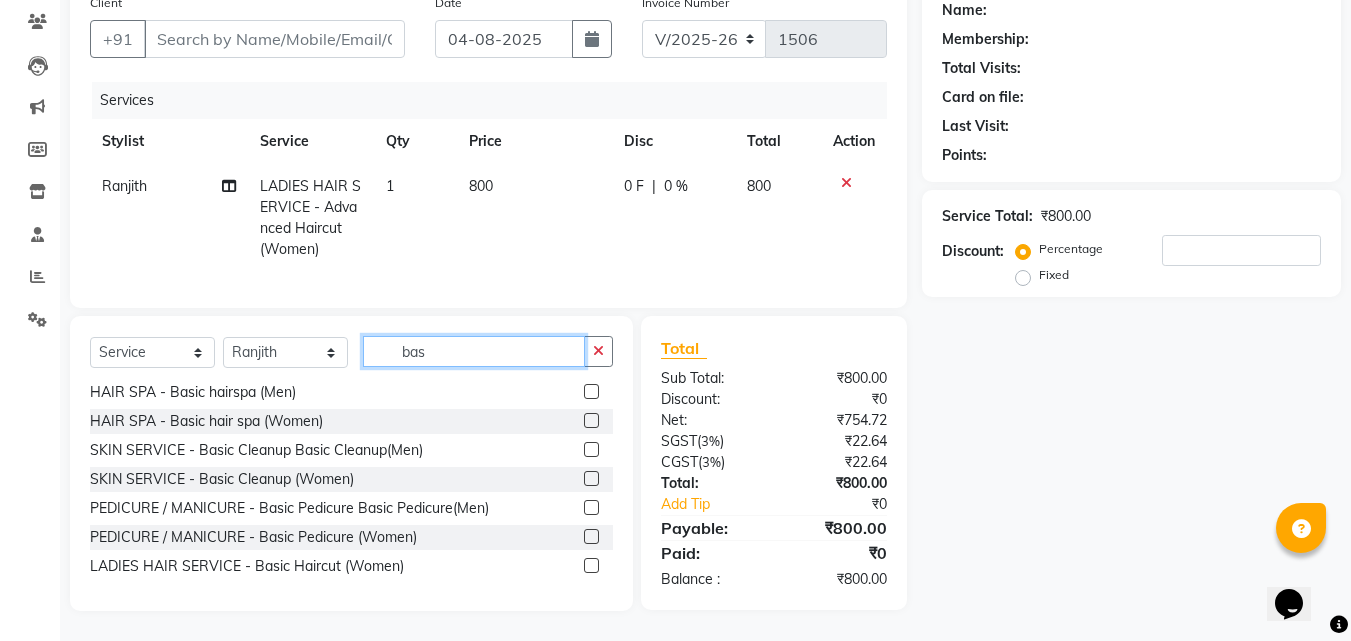 type on "bas" 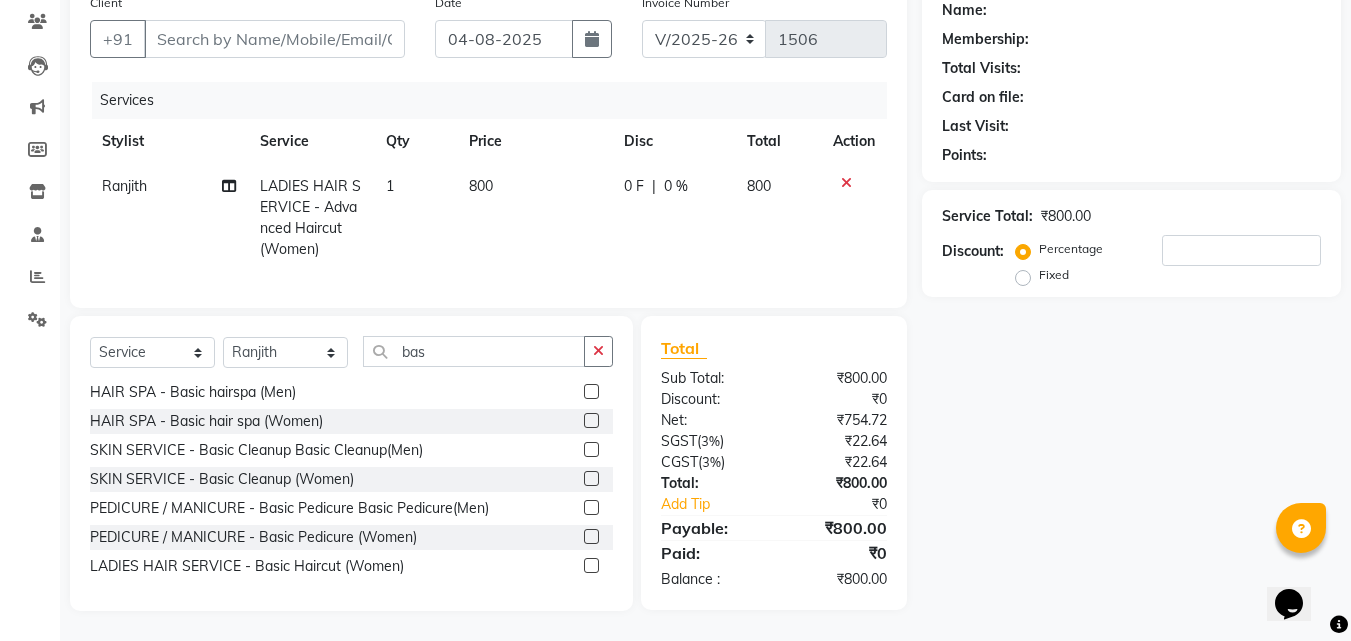 click 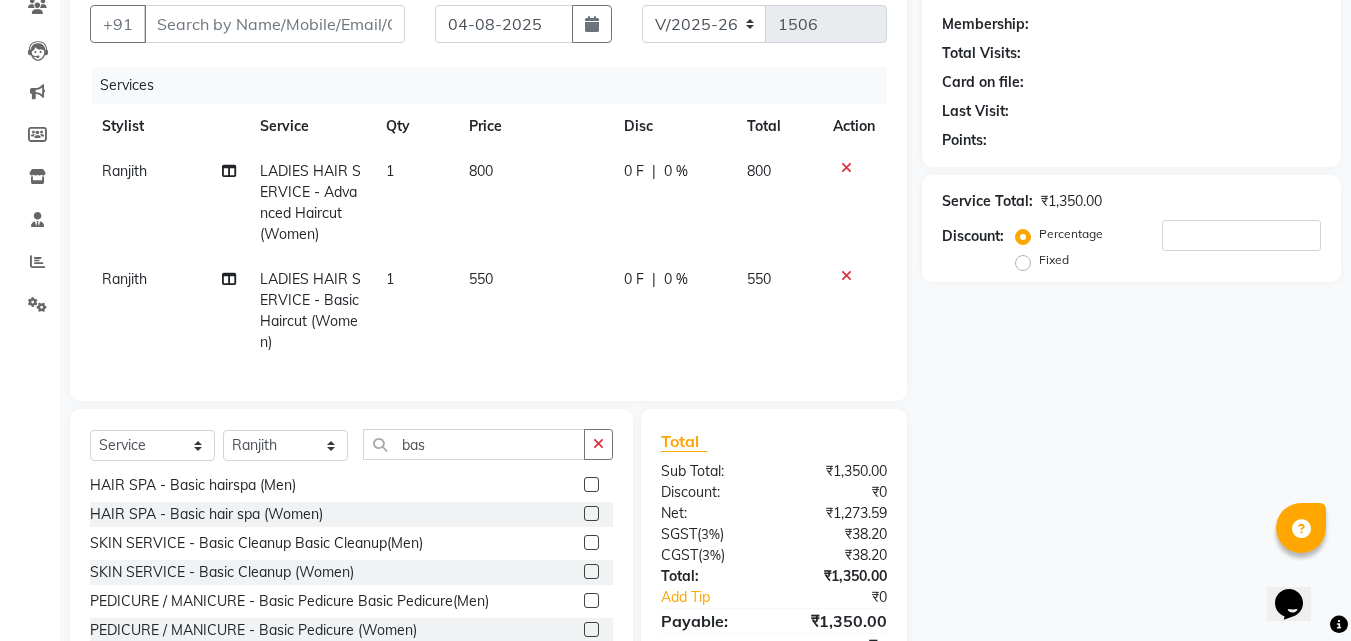 checkbox on "false" 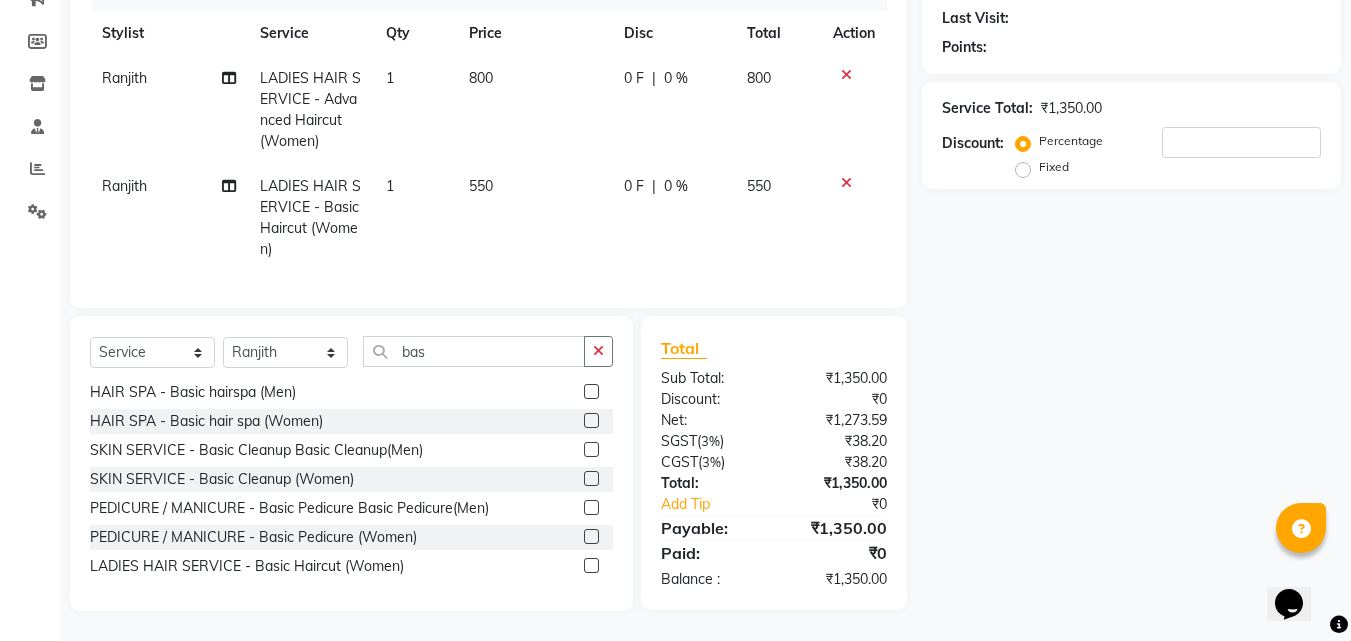 scroll, scrollTop: 289, scrollLeft: 0, axis: vertical 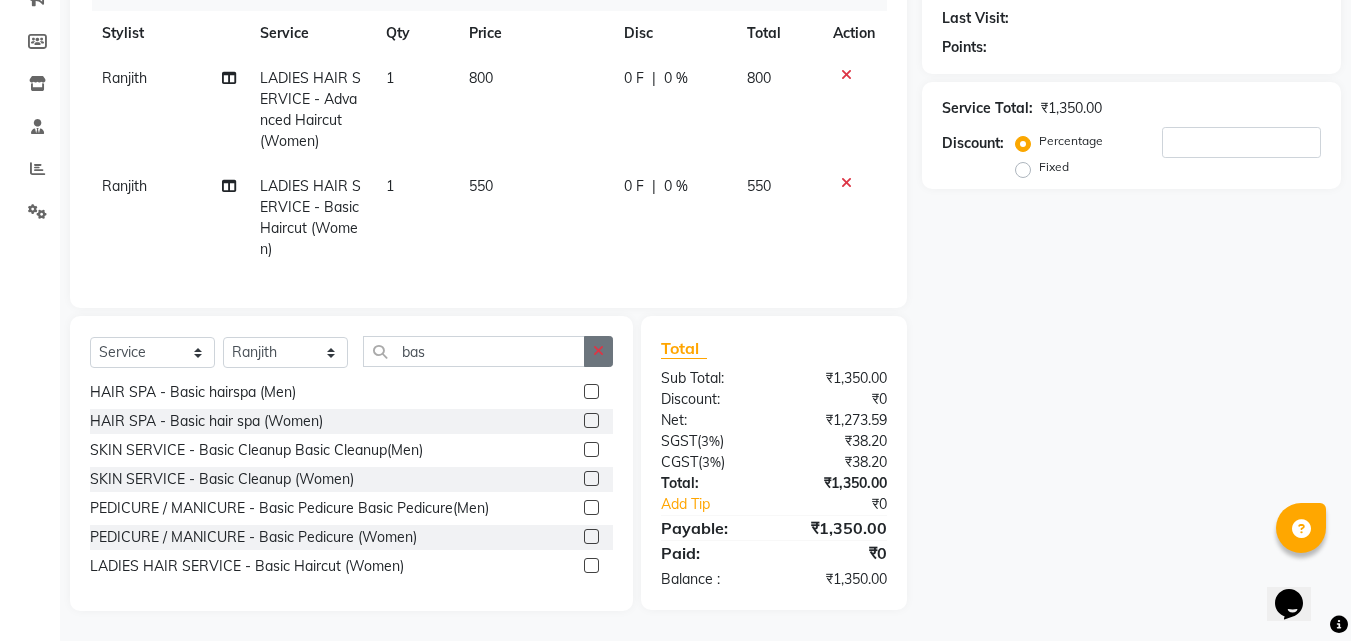 click 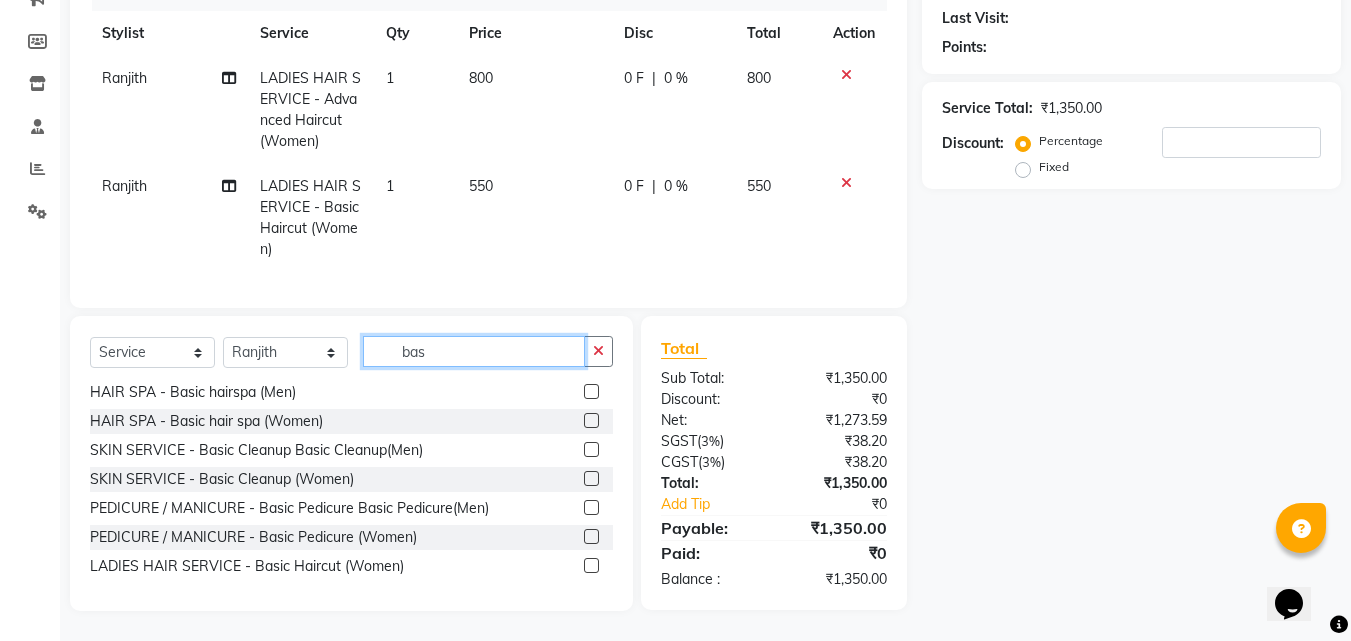 type 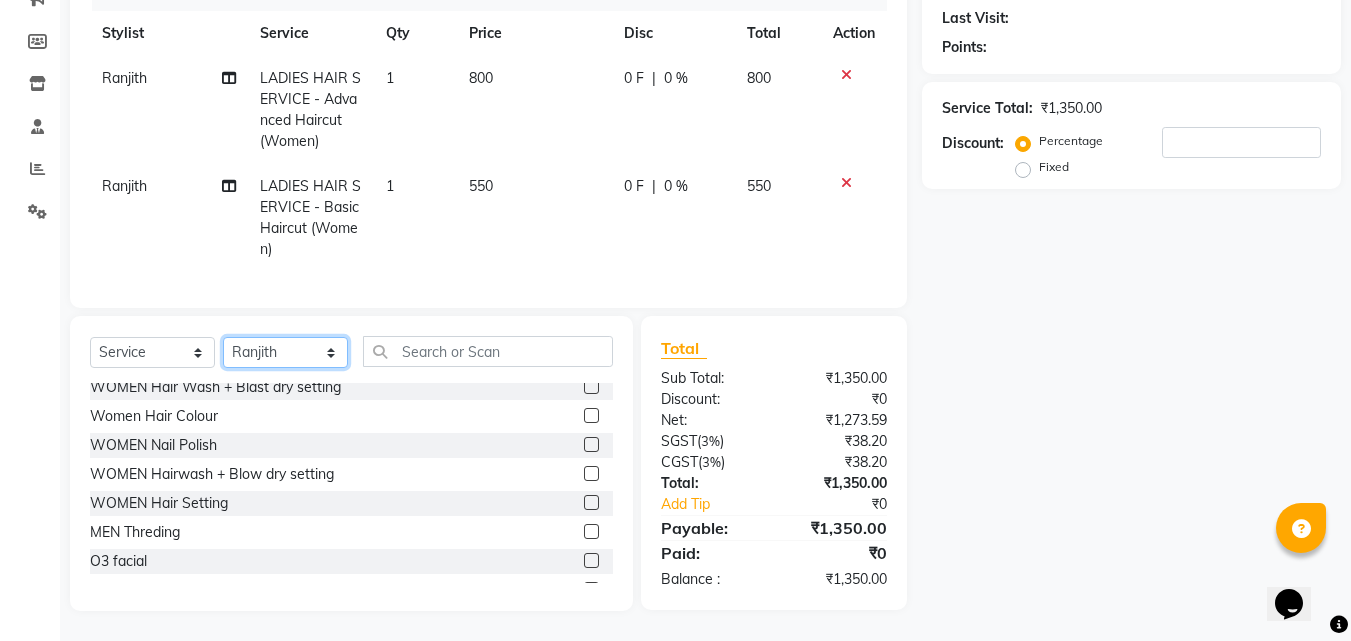 click on "Select Stylist Jyothi Monica  Namrutha Ranjith Sandeep Zeeshan" 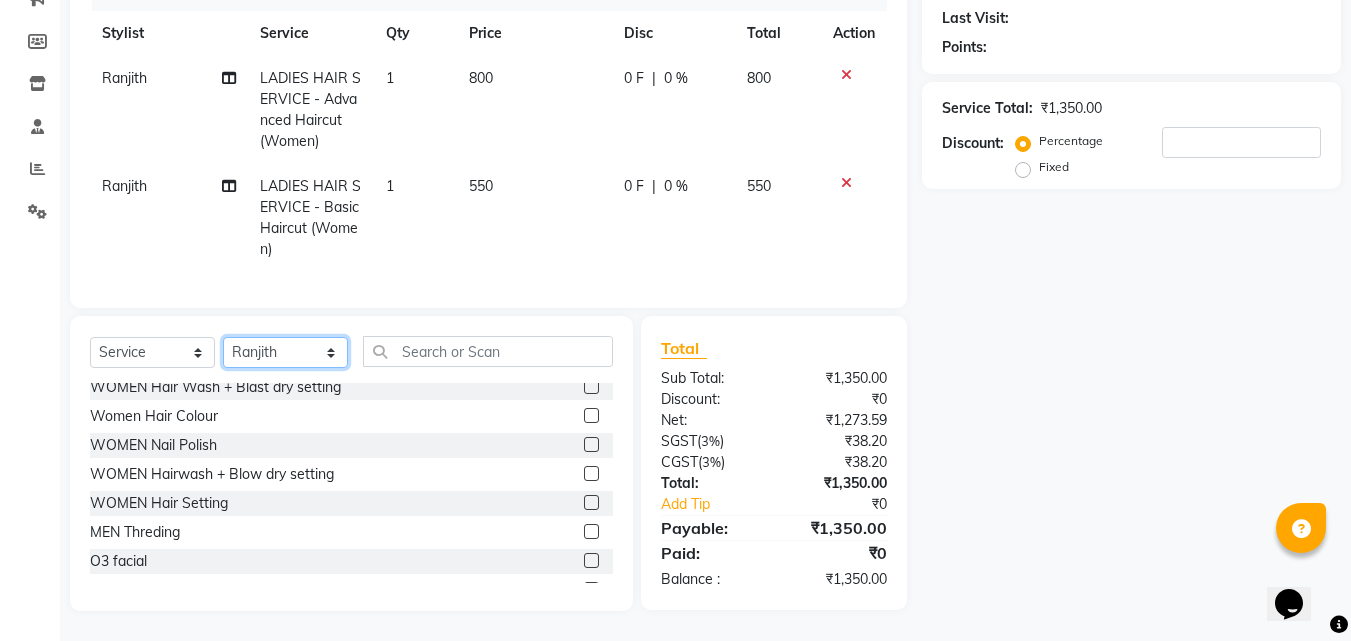 select on "69687" 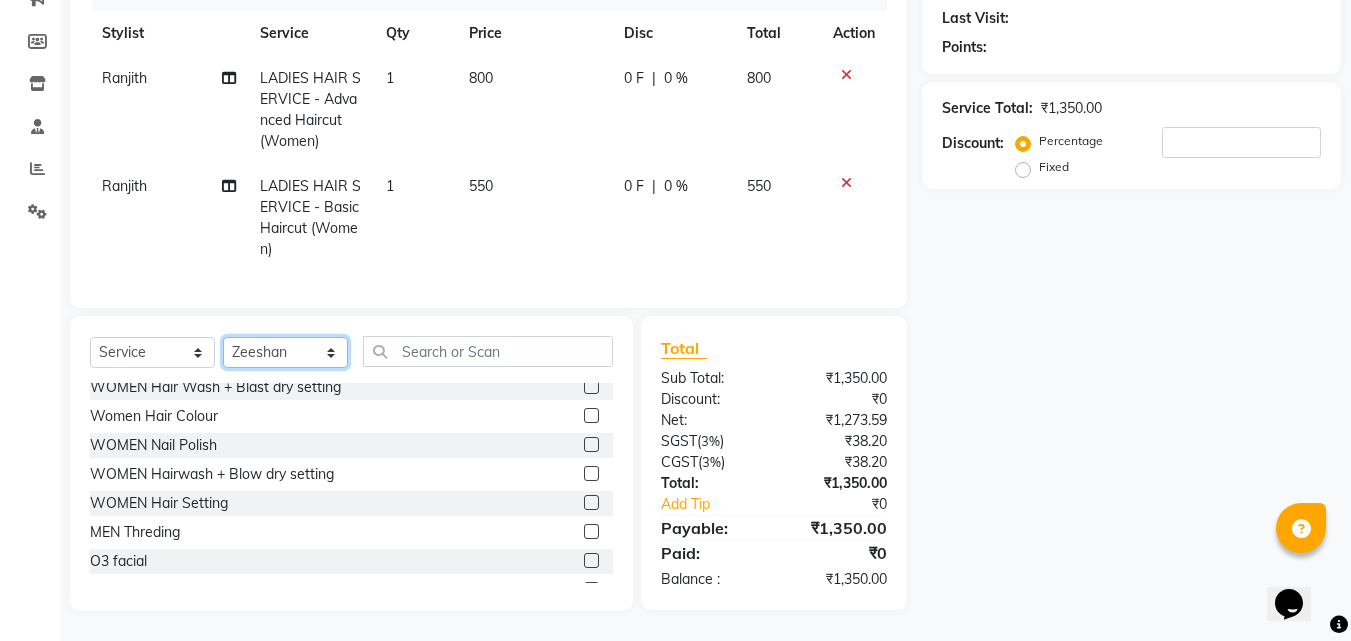 click on "Select Stylist Jyothi Monica  Namrutha Ranjith Sandeep Zeeshan" 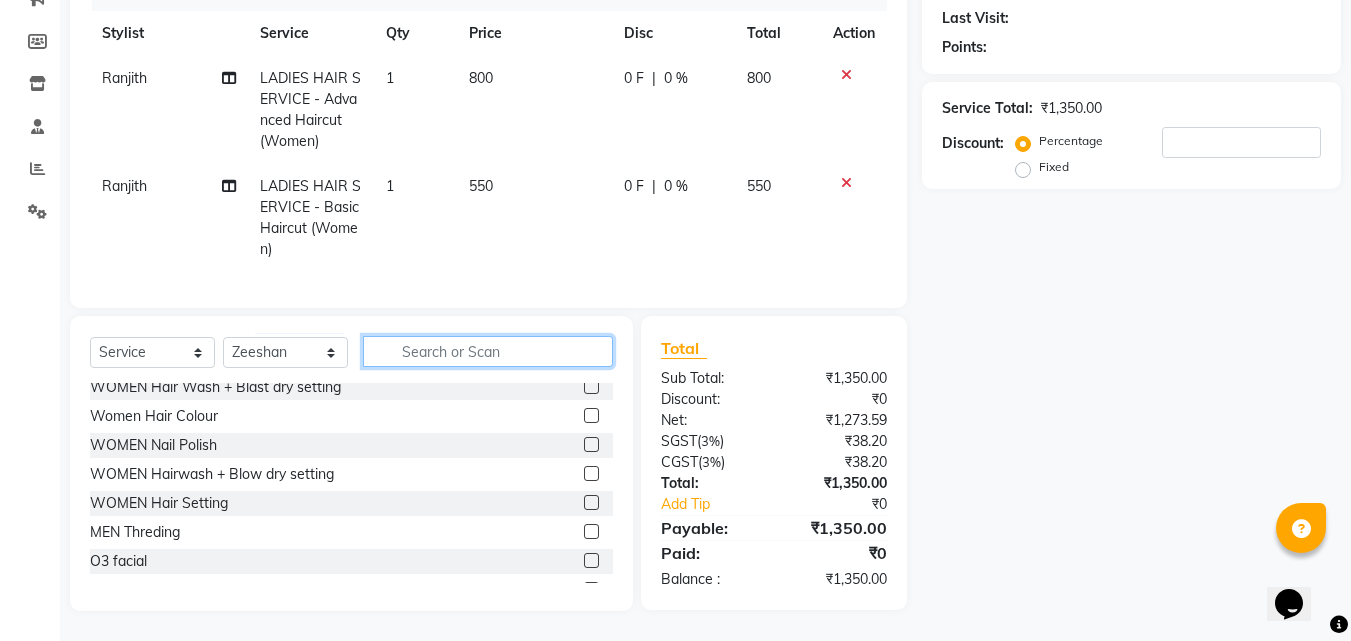 click 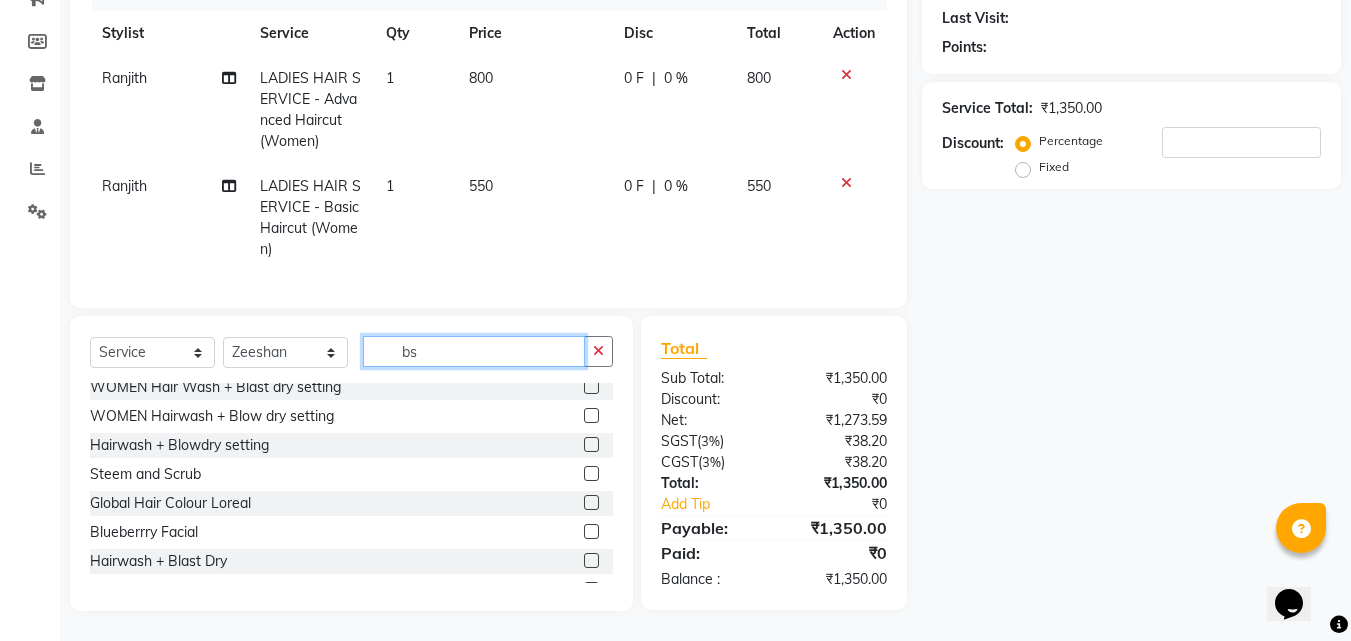 scroll, scrollTop: 0, scrollLeft: 0, axis: both 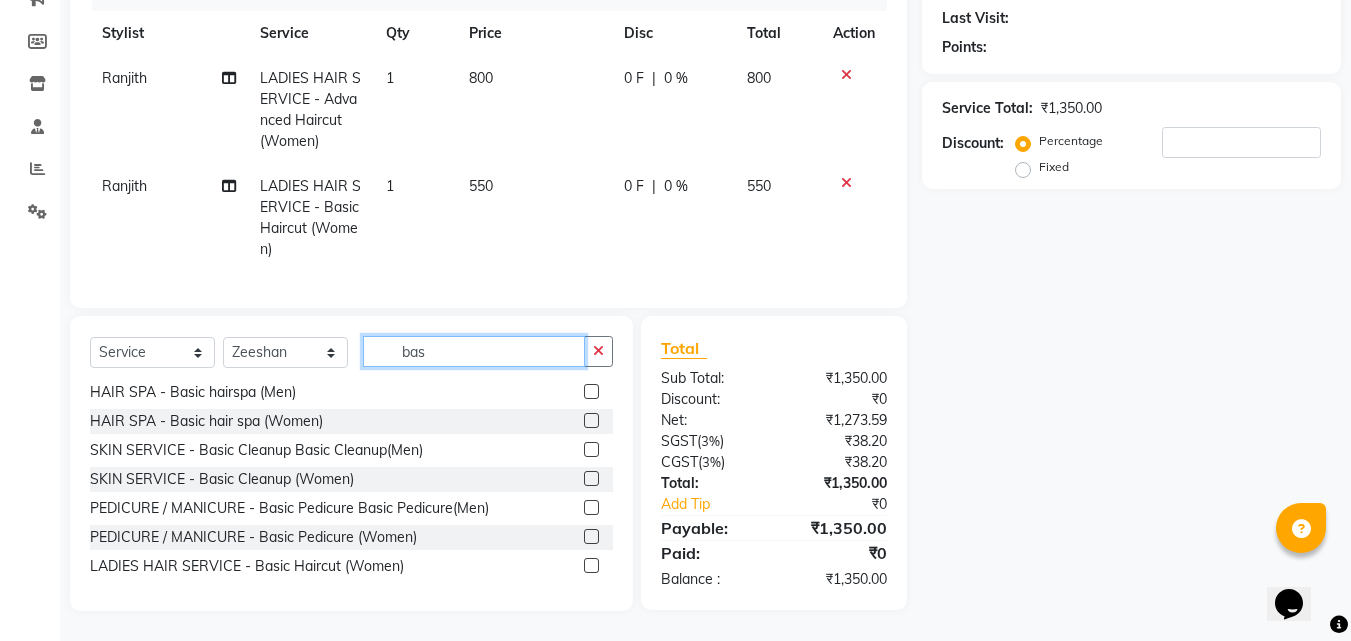 type on "bas" 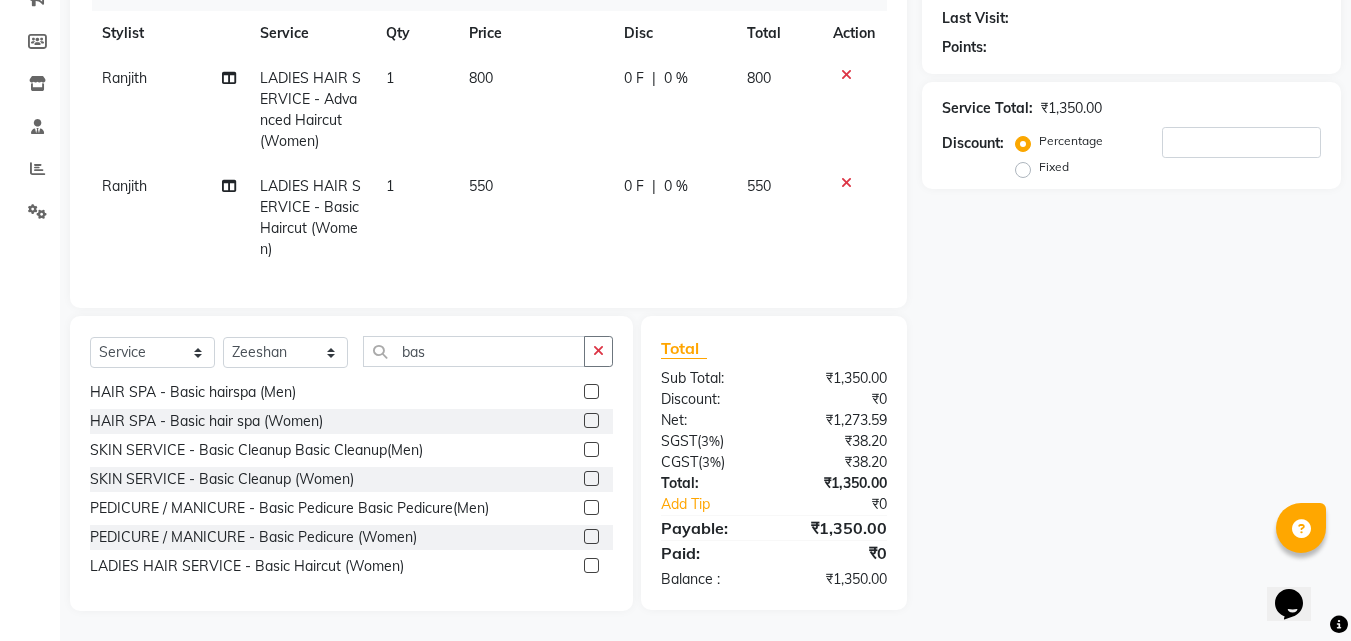 drag, startPoint x: 581, startPoint y: 505, endPoint x: 533, endPoint y: 403, distance: 112.72977 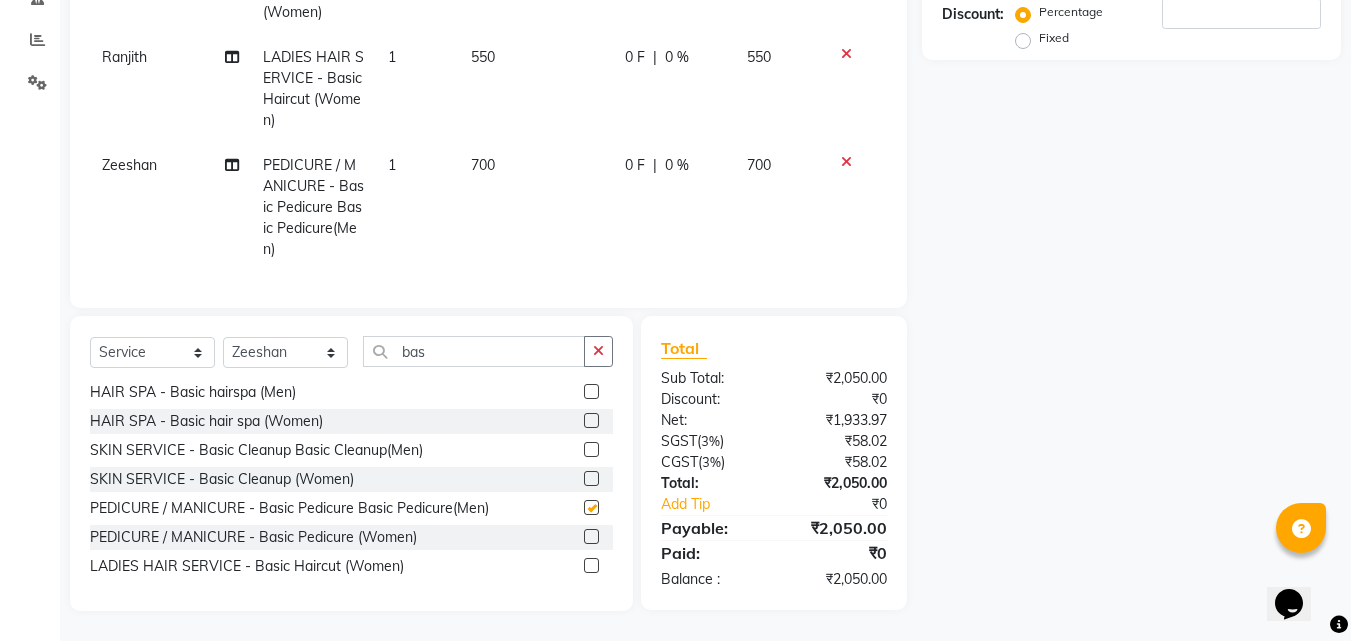 checkbox on "false" 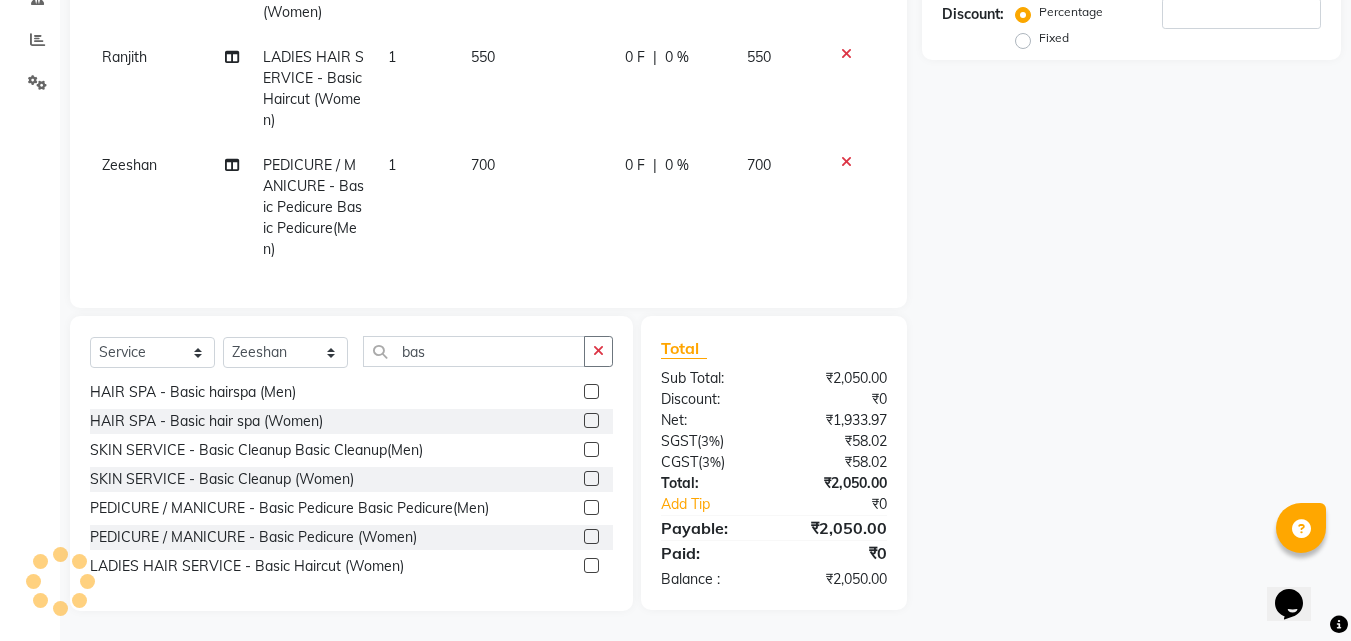 scroll, scrollTop: 418, scrollLeft: 0, axis: vertical 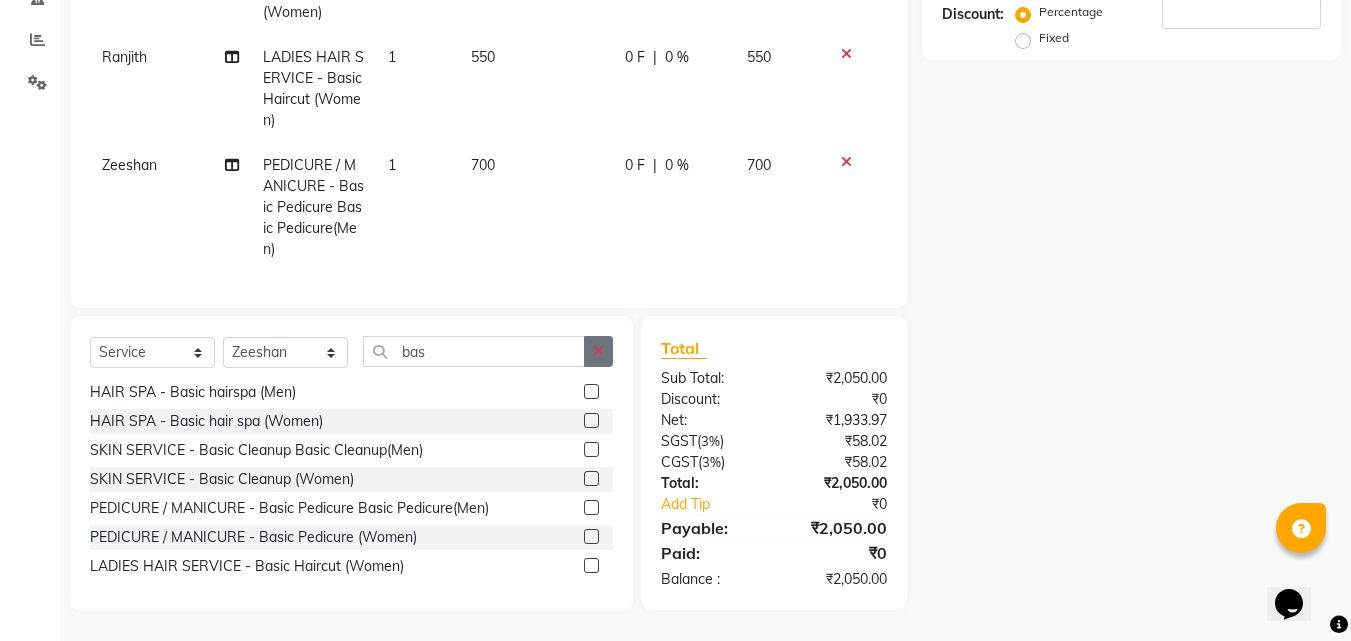 click 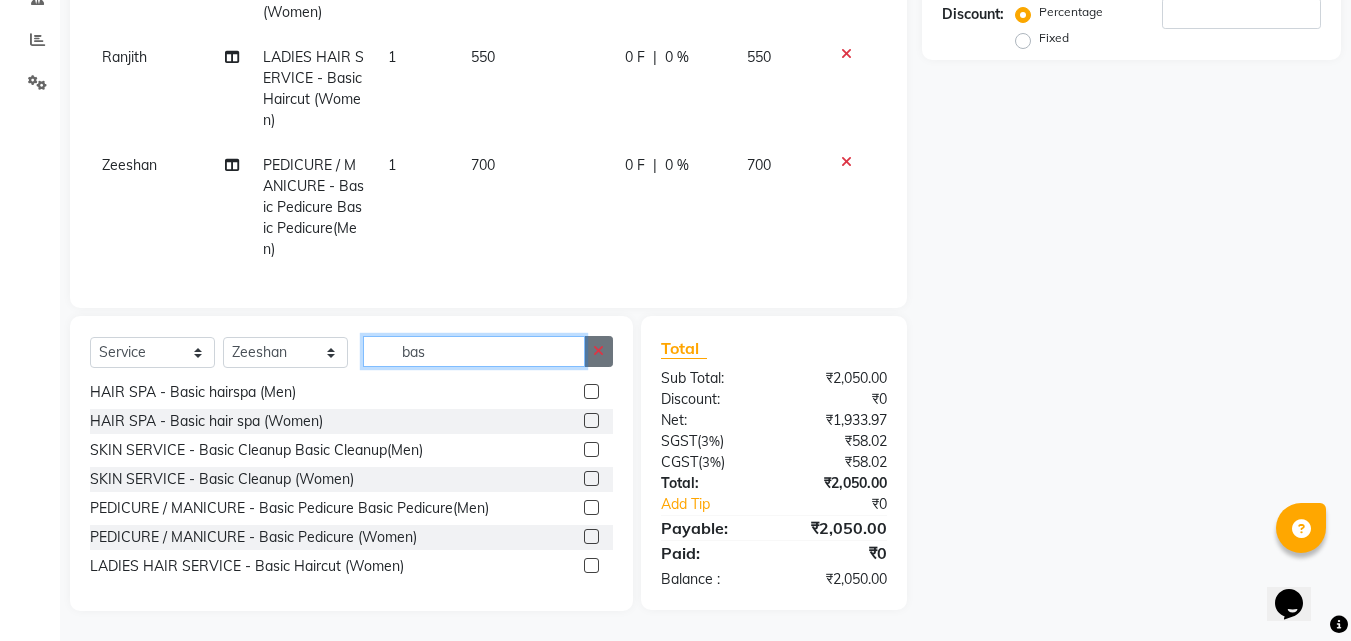 type 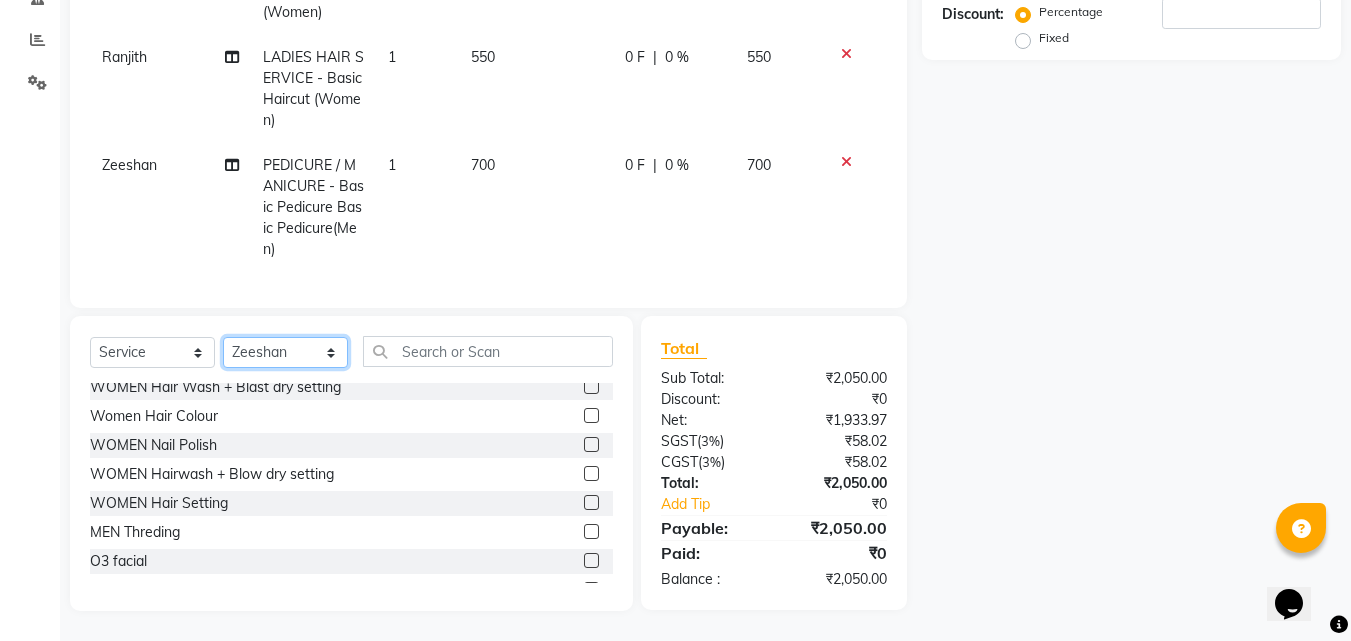 click on "Select Stylist Jyothi Monica  Namrutha Ranjith Sandeep Zeeshan" 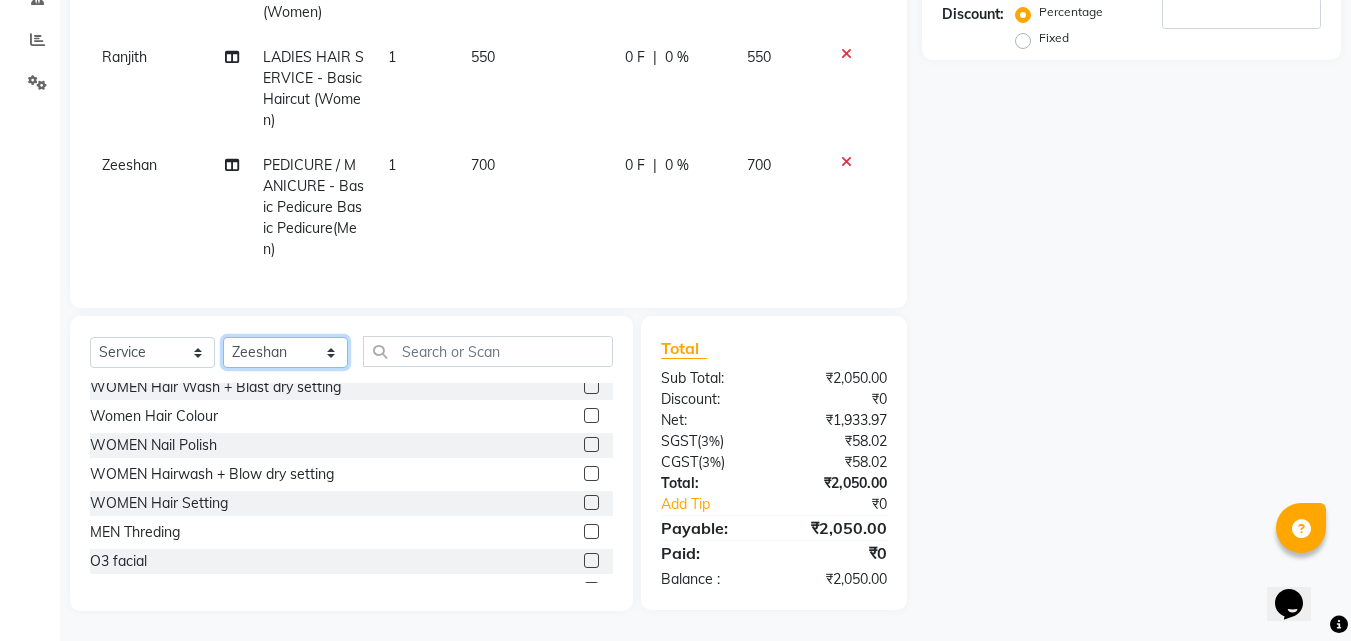 select on "85647" 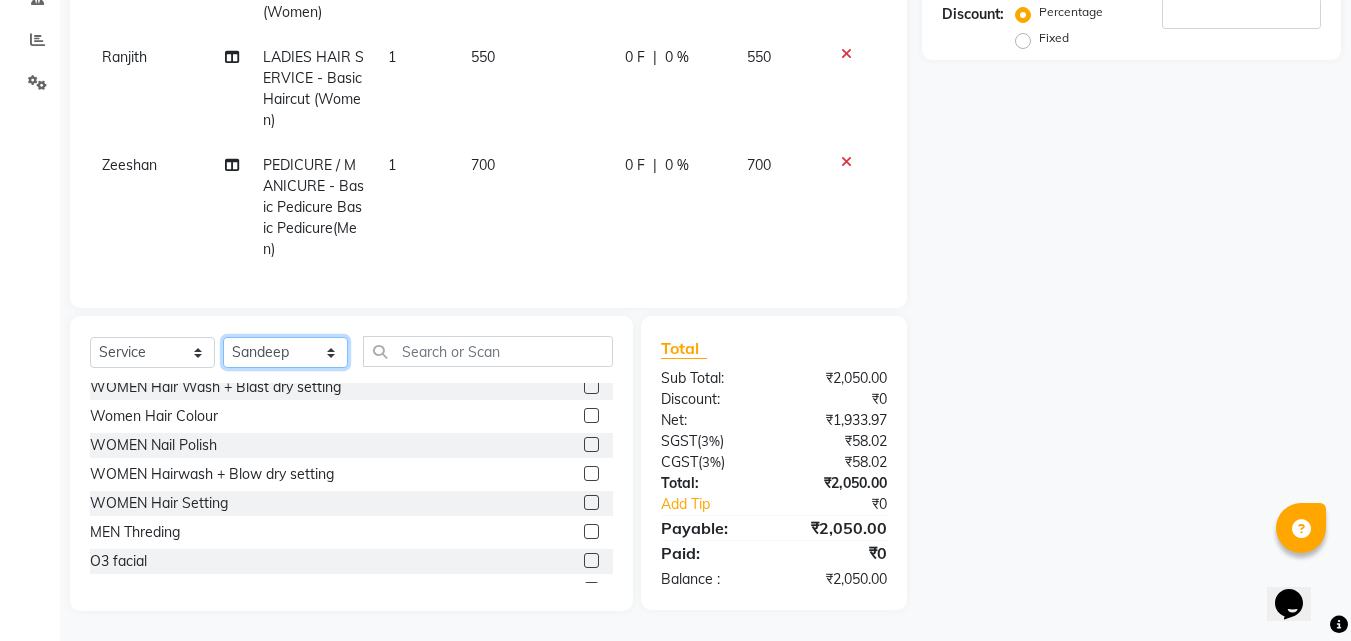 click on "Select Stylist Jyothi Monica  Namrutha Ranjith Sandeep Zeeshan" 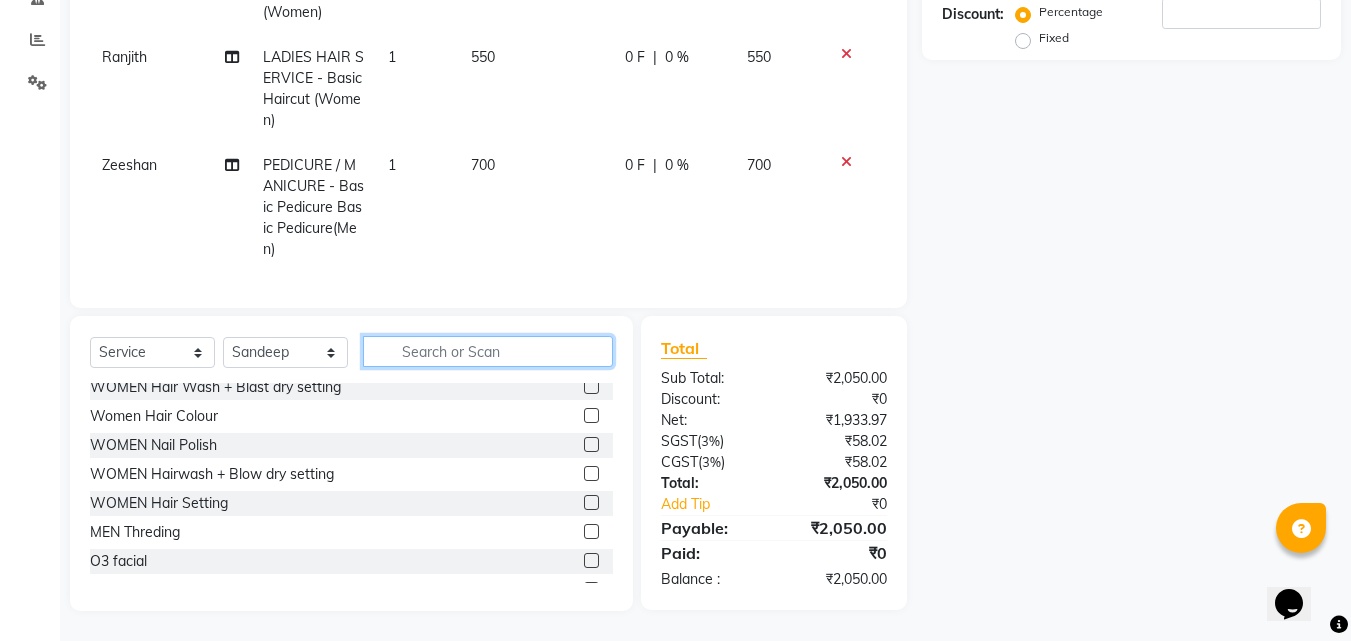 click 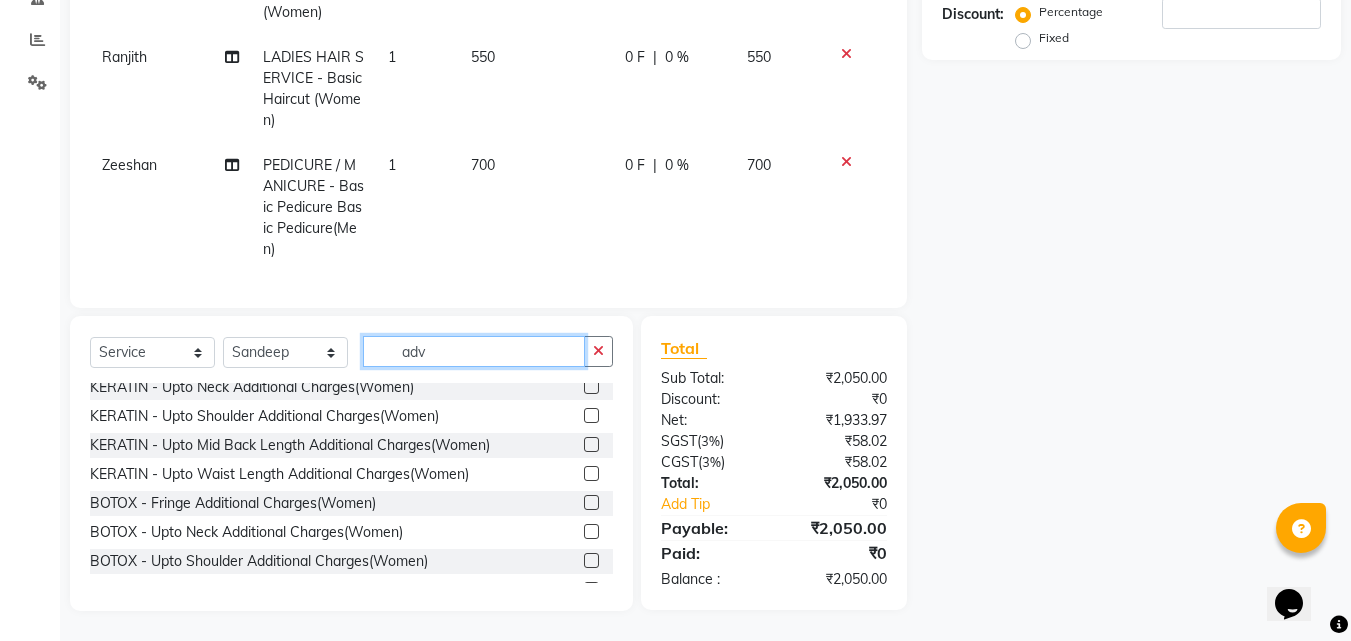 scroll, scrollTop: 32, scrollLeft: 0, axis: vertical 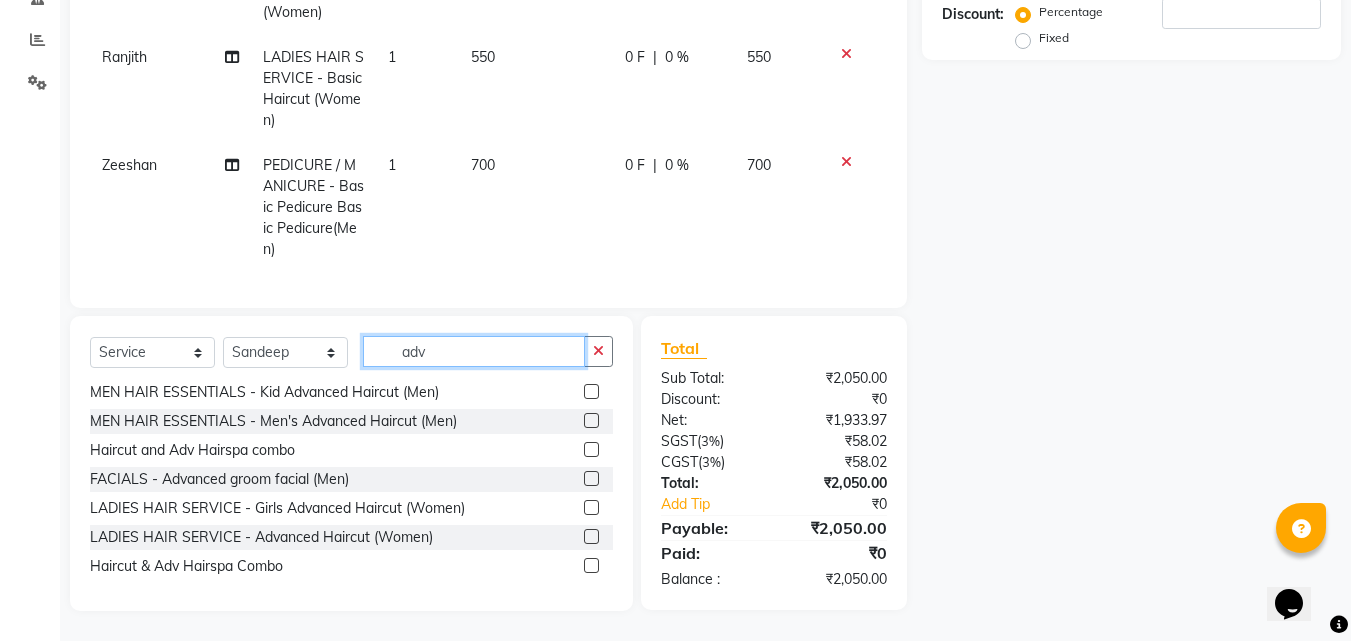 type on "adv" 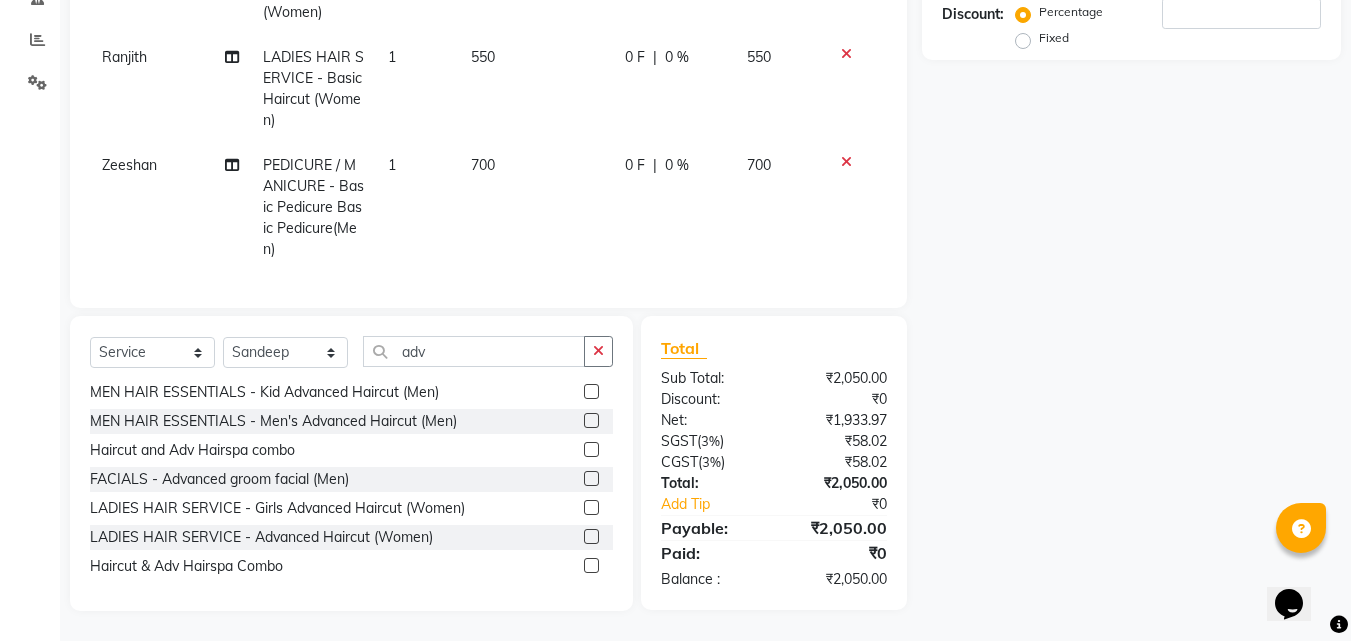 click 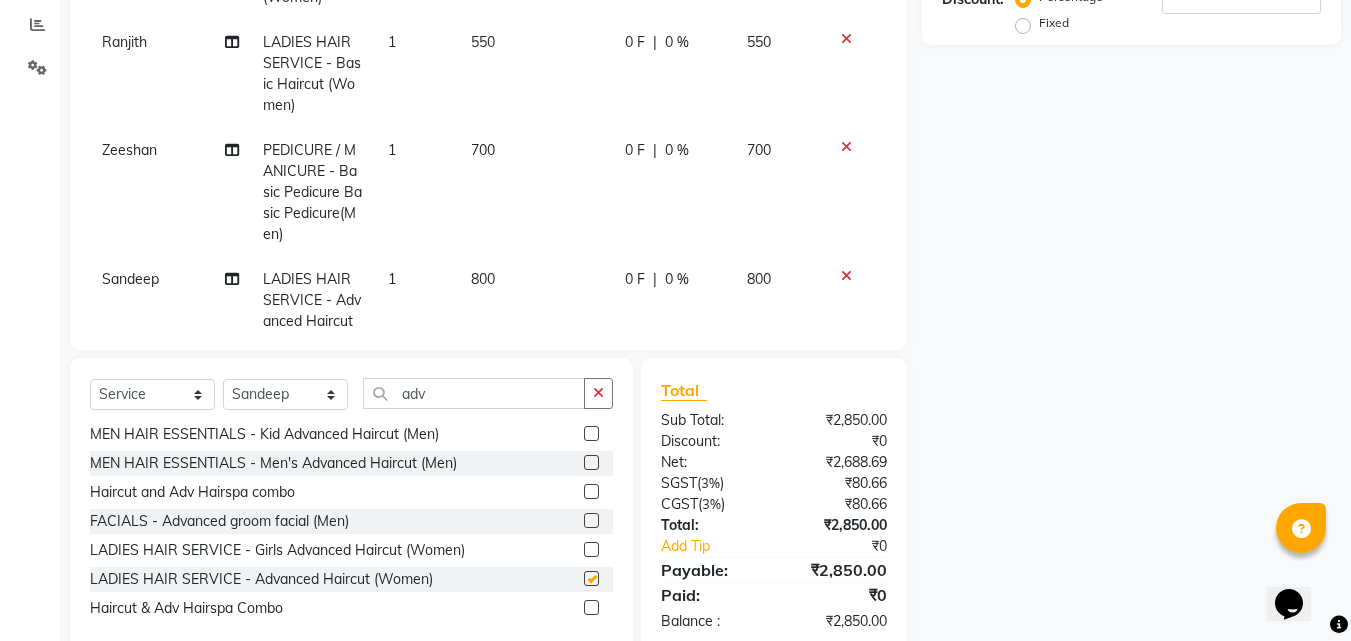 checkbox on "false" 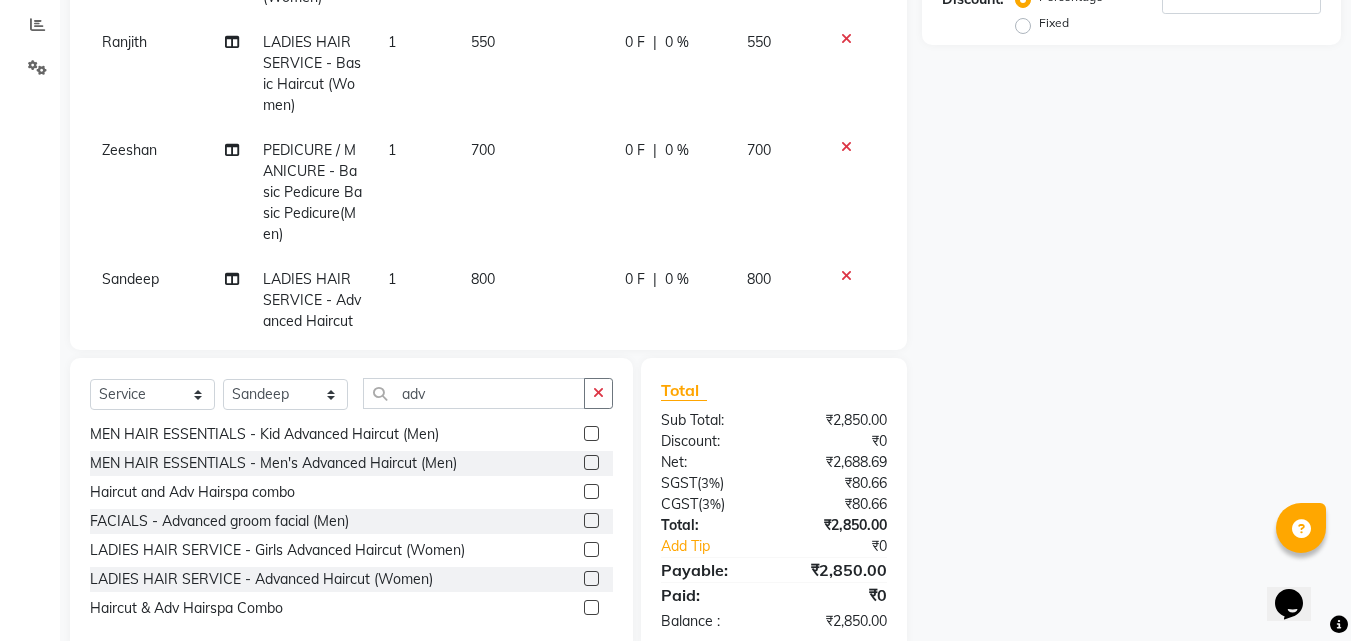 scroll, scrollTop: 18, scrollLeft: 0, axis: vertical 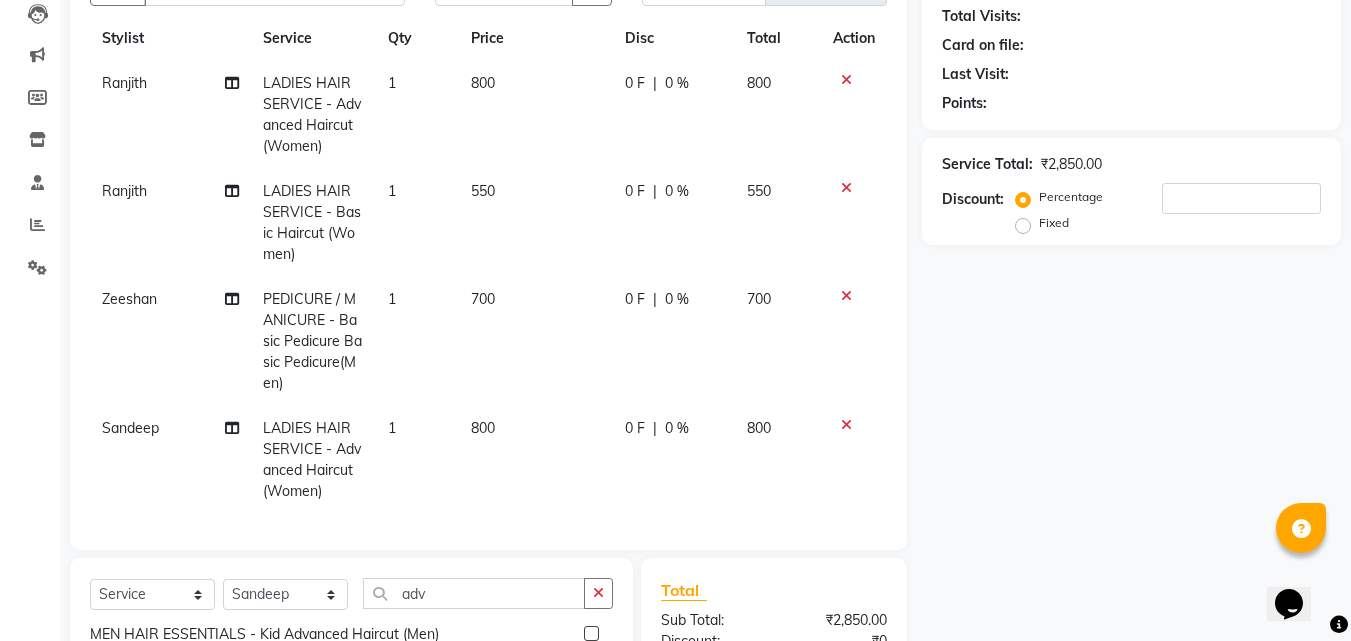click 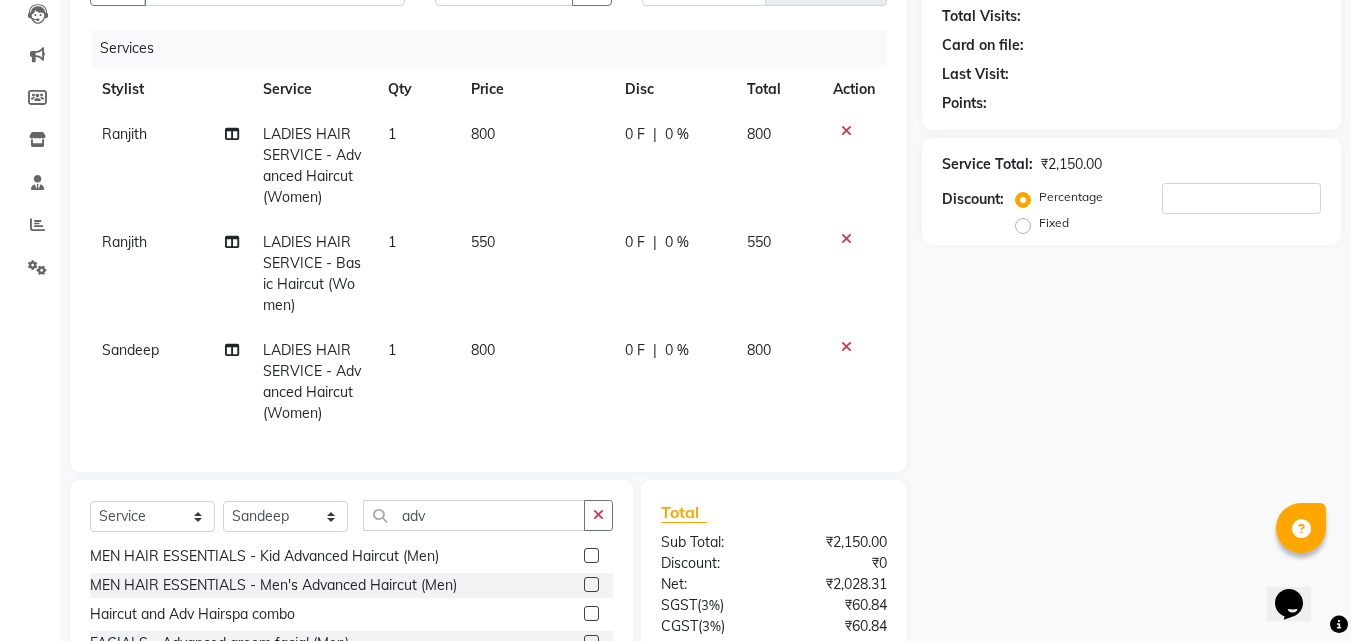 click 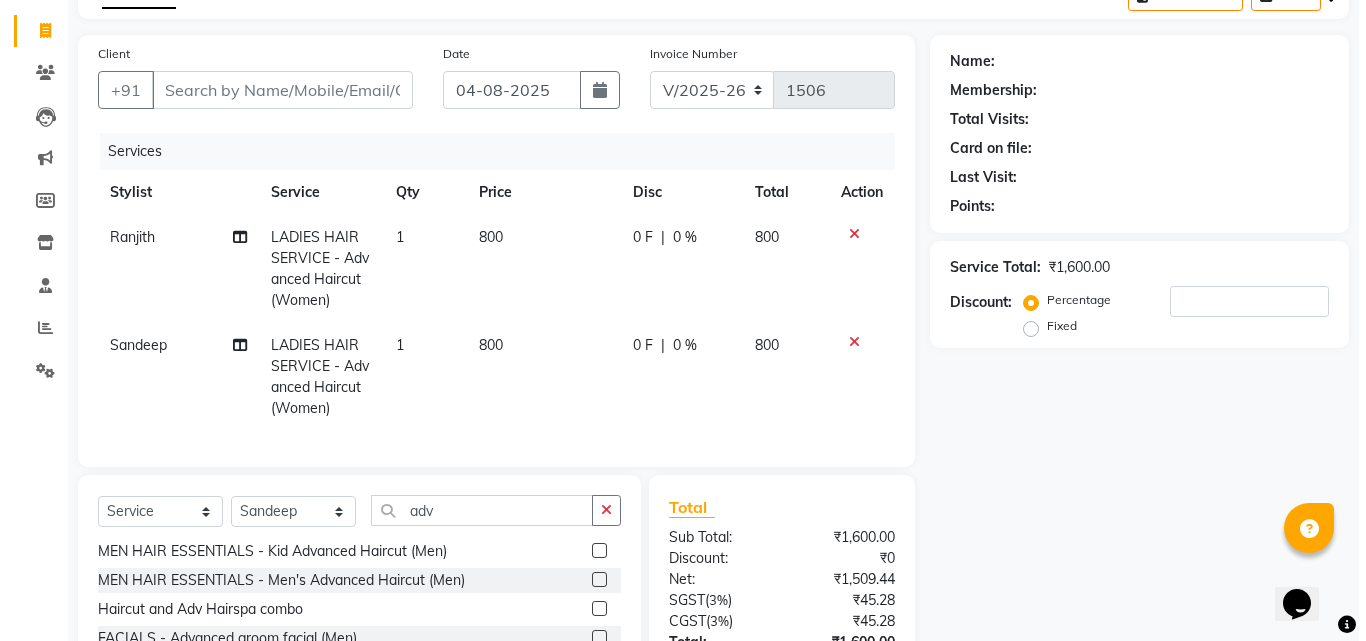 scroll, scrollTop: 0, scrollLeft: 0, axis: both 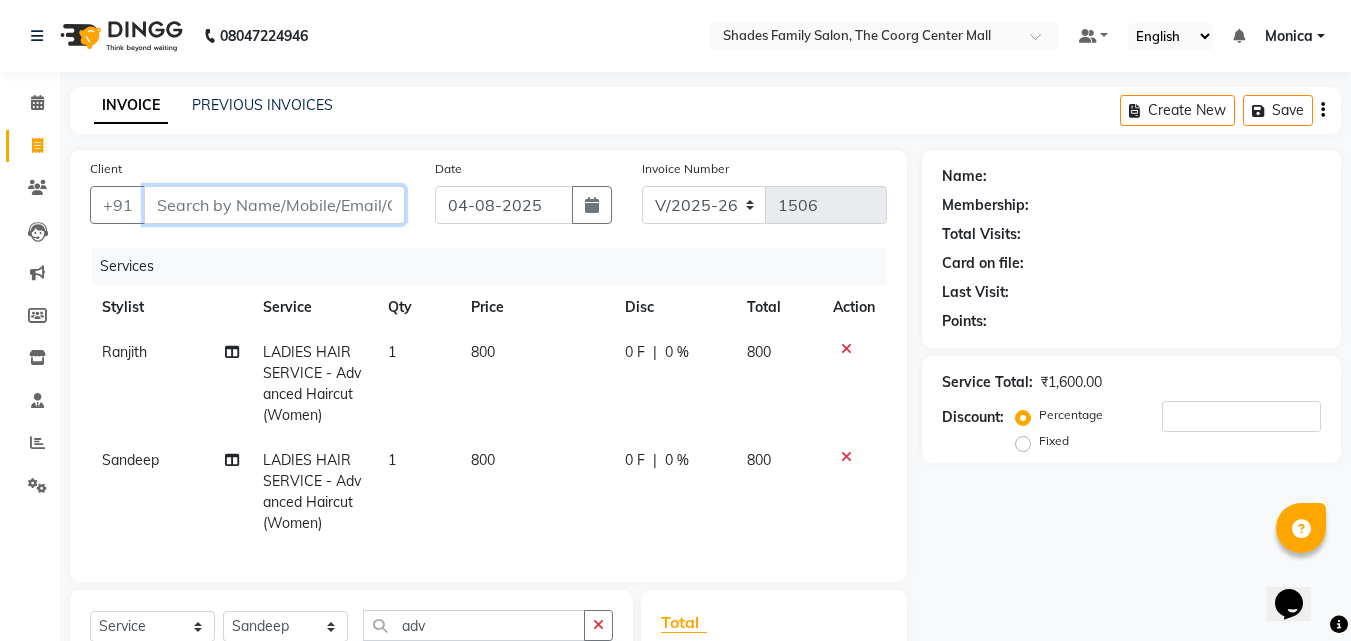 click on "Client" at bounding box center [274, 205] 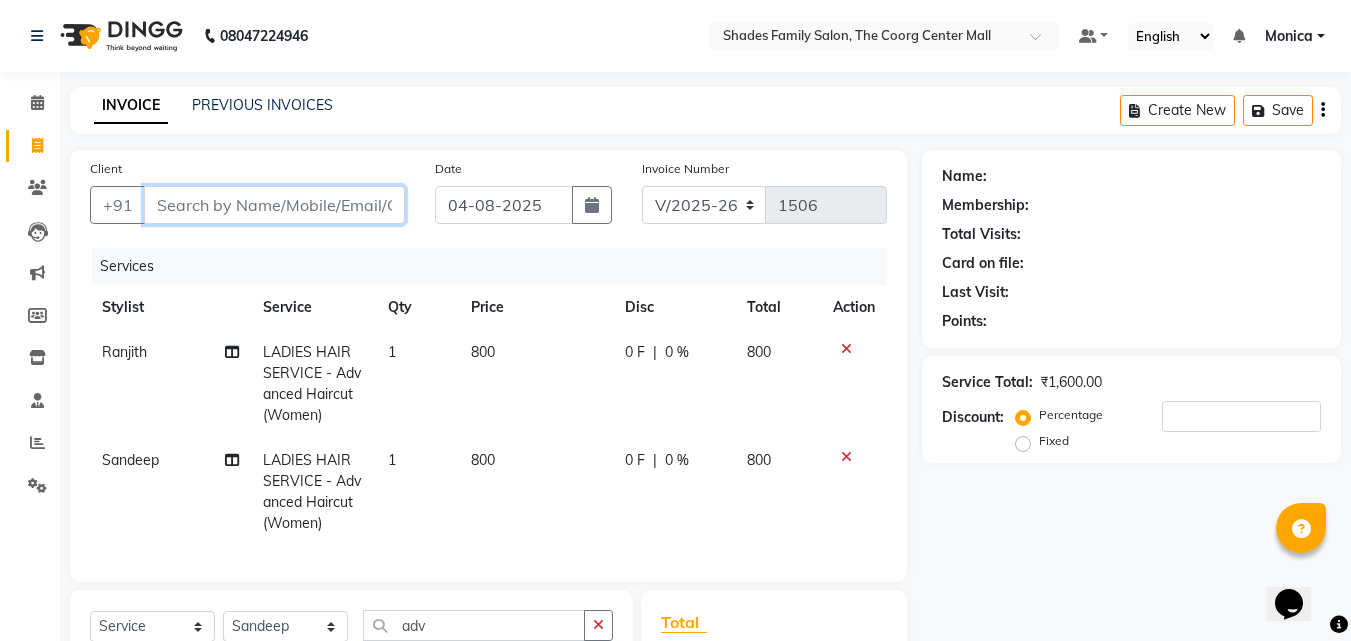 click on "Client" at bounding box center [274, 205] 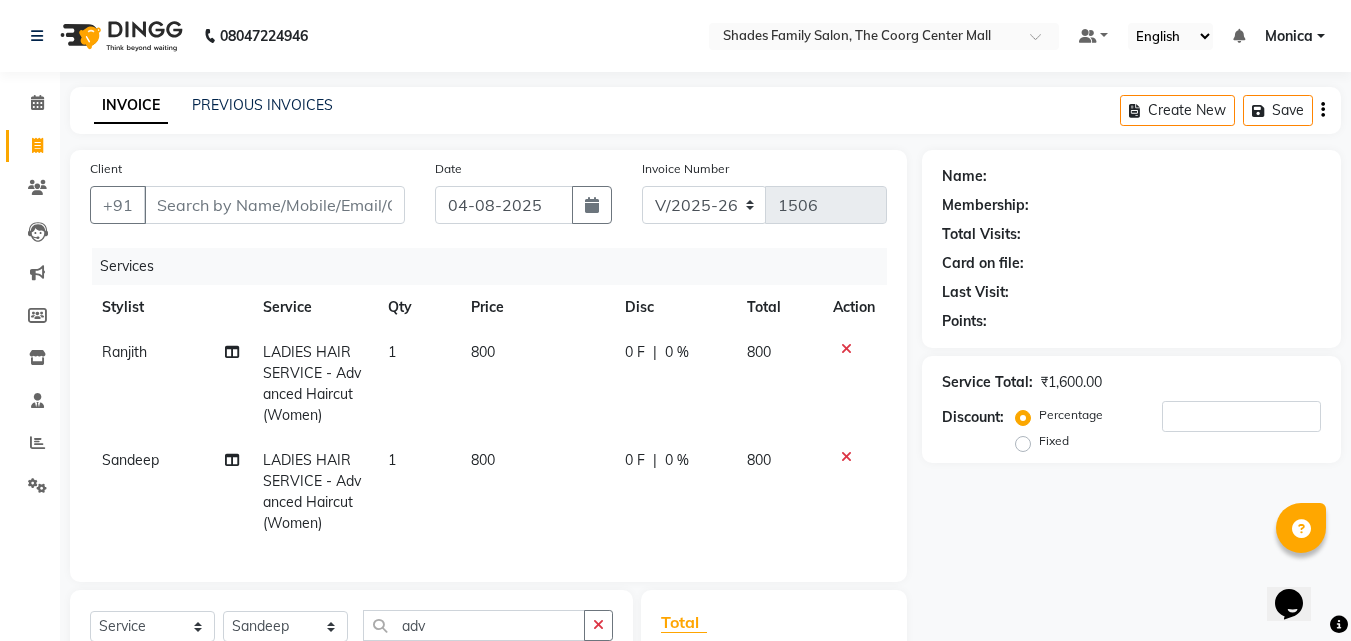 click 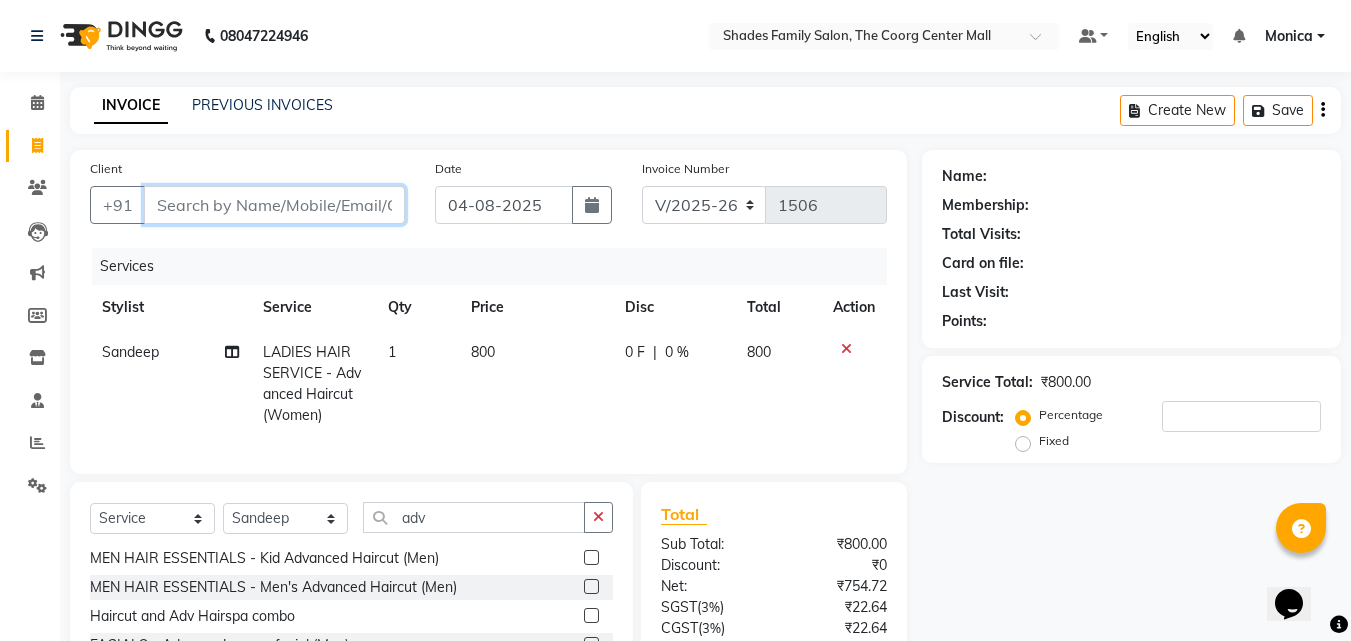 click on "Client" at bounding box center (274, 205) 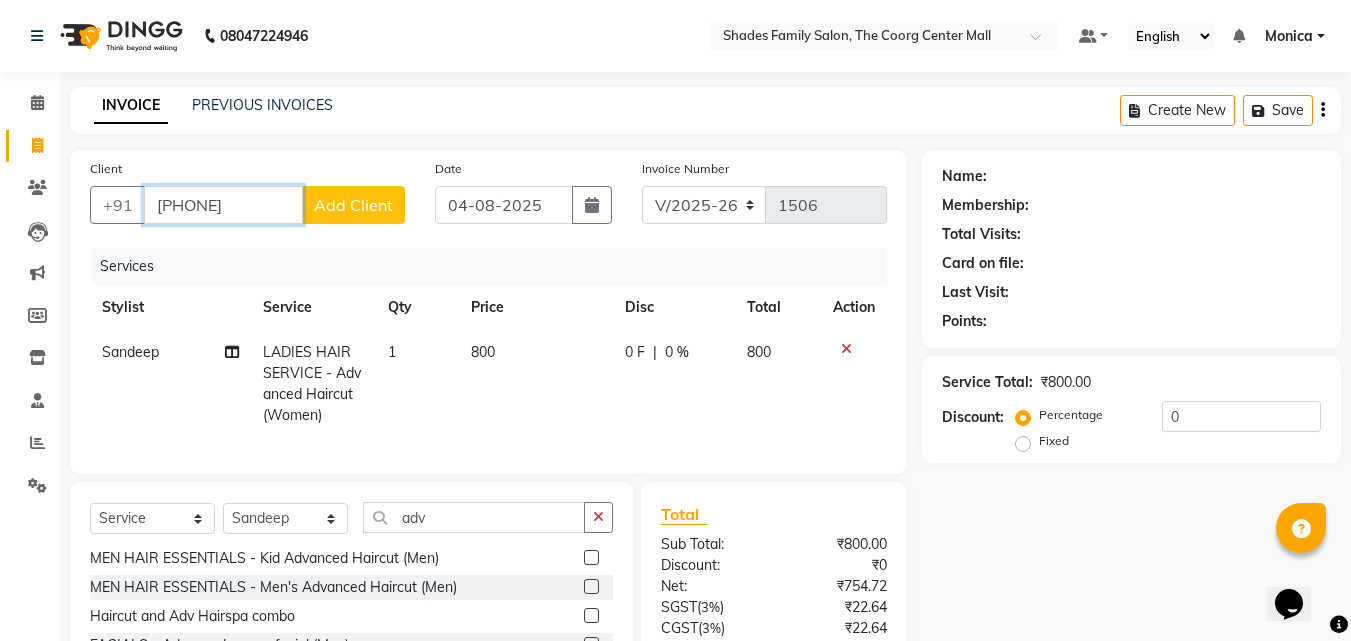 click on "[PHONE]" at bounding box center (223, 205) 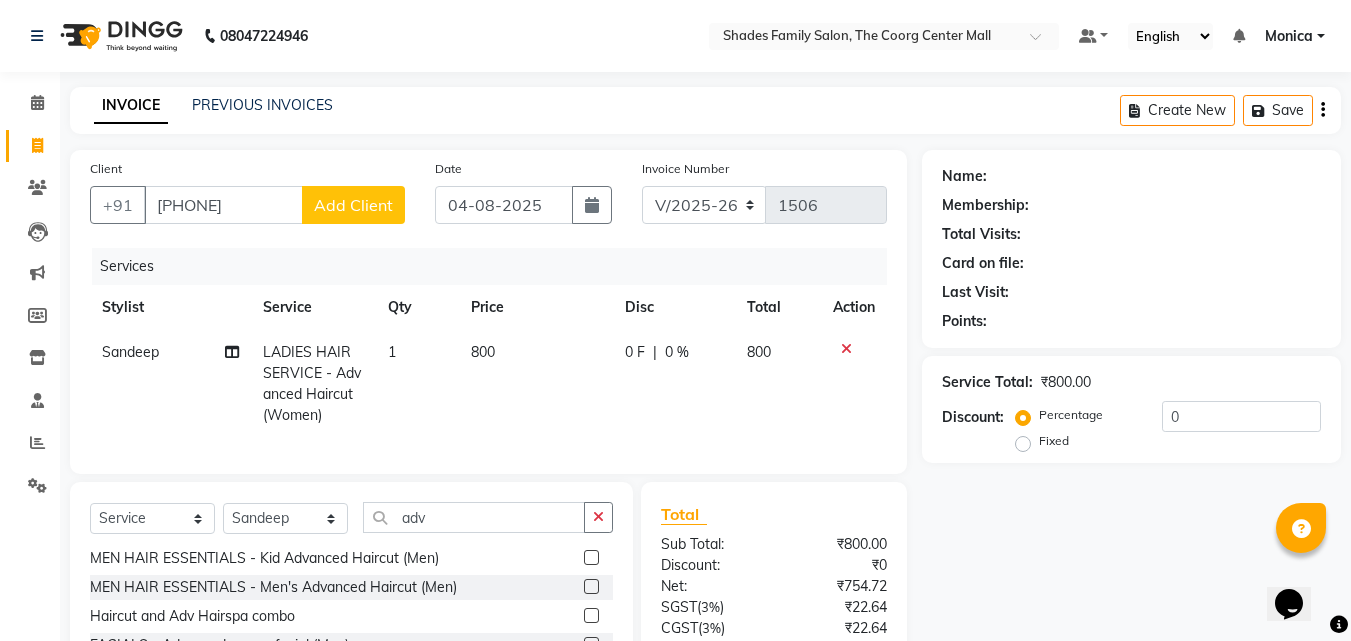 click on "Add Client" 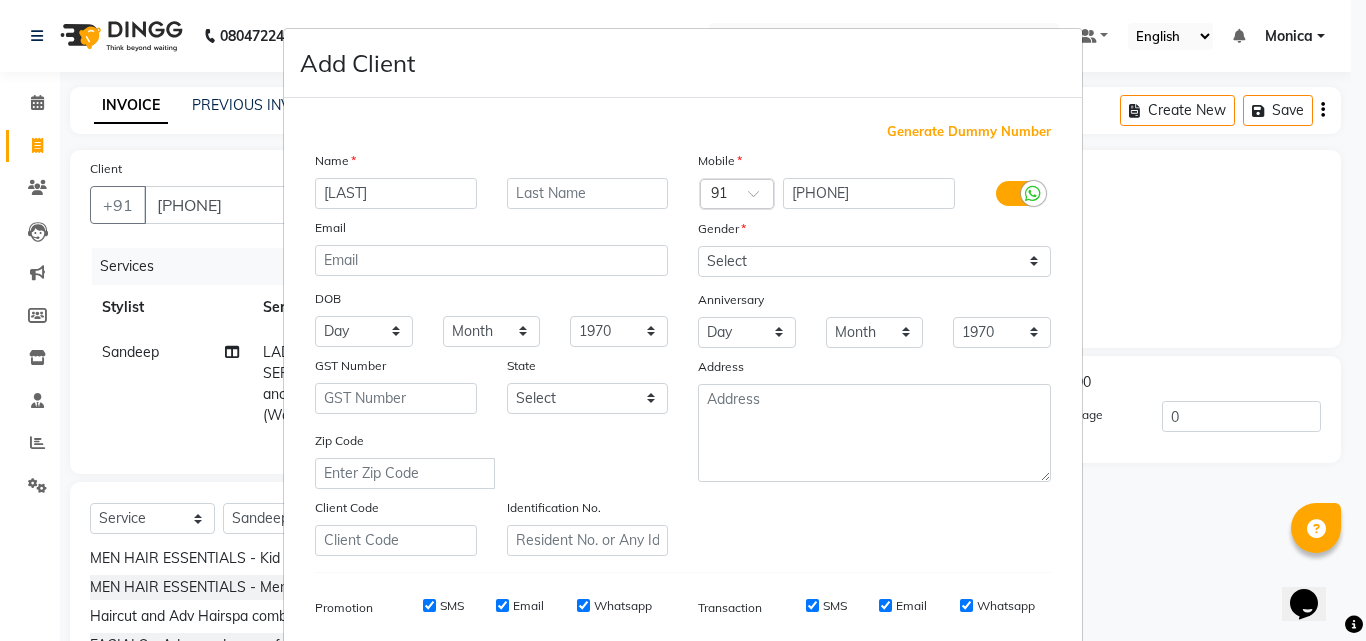 type on "[LAST]" 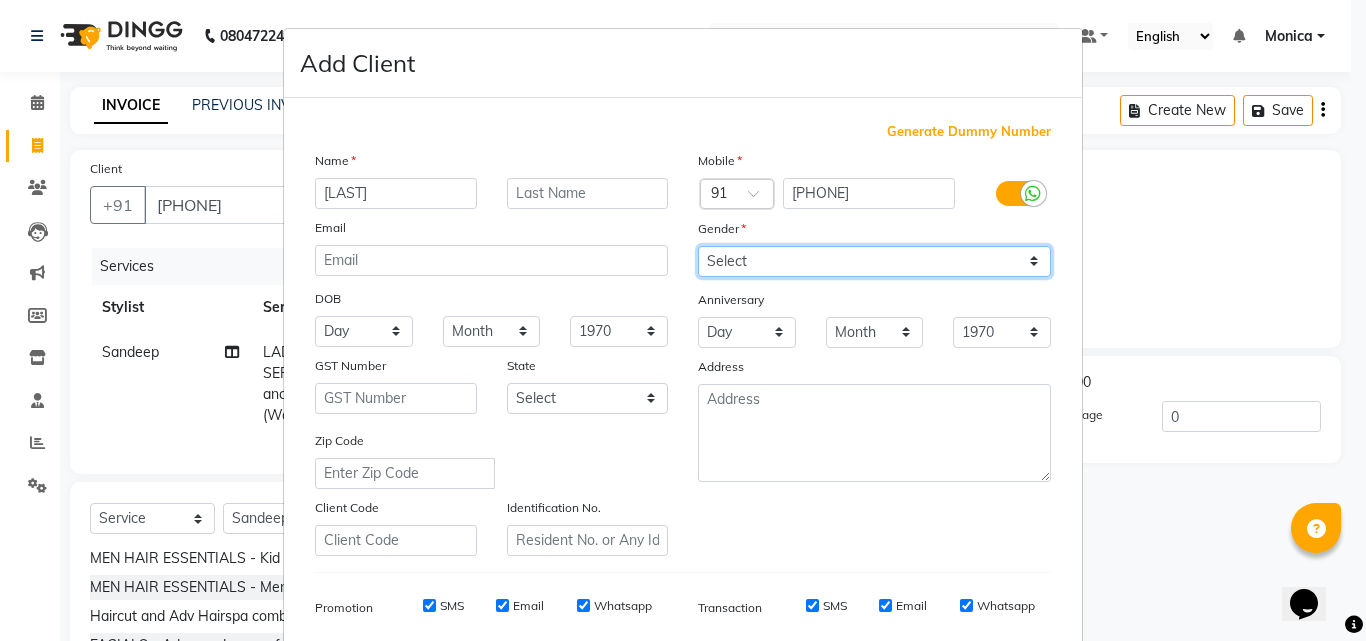 click on "Select Male Female Other Prefer Not To Say" at bounding box center (874, 261) 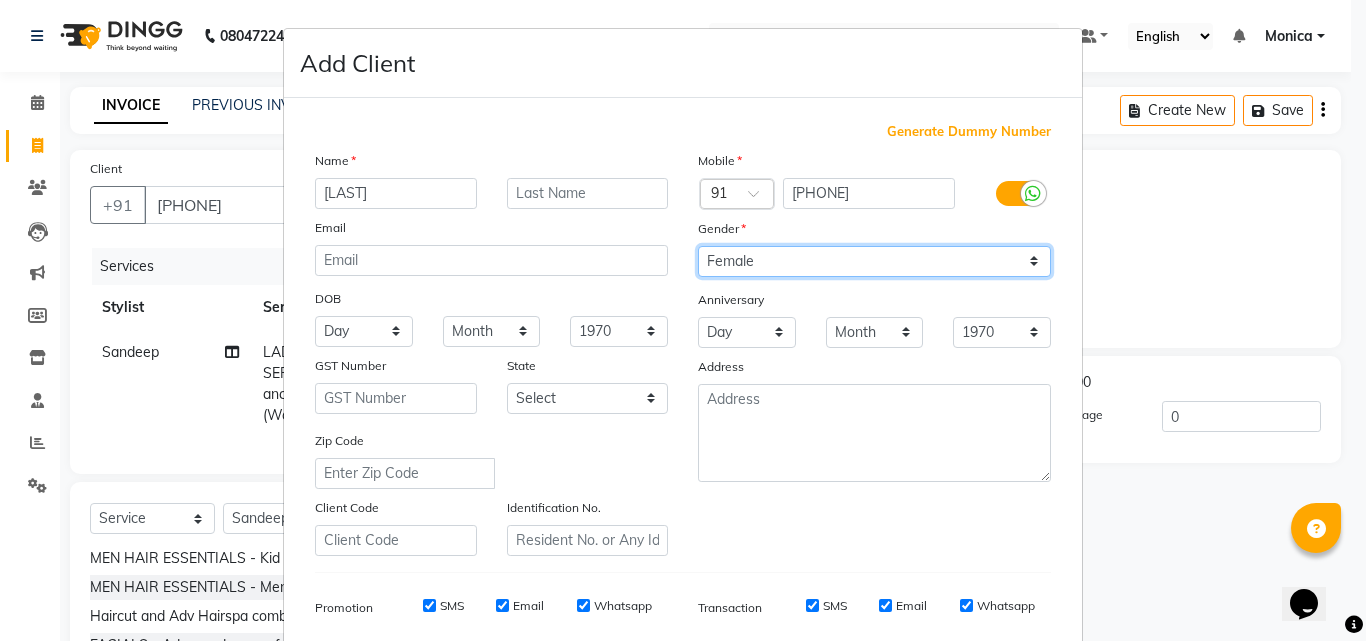click on "Select Male Female Other Prefer Not To Say" at bounding box center (874, 261) 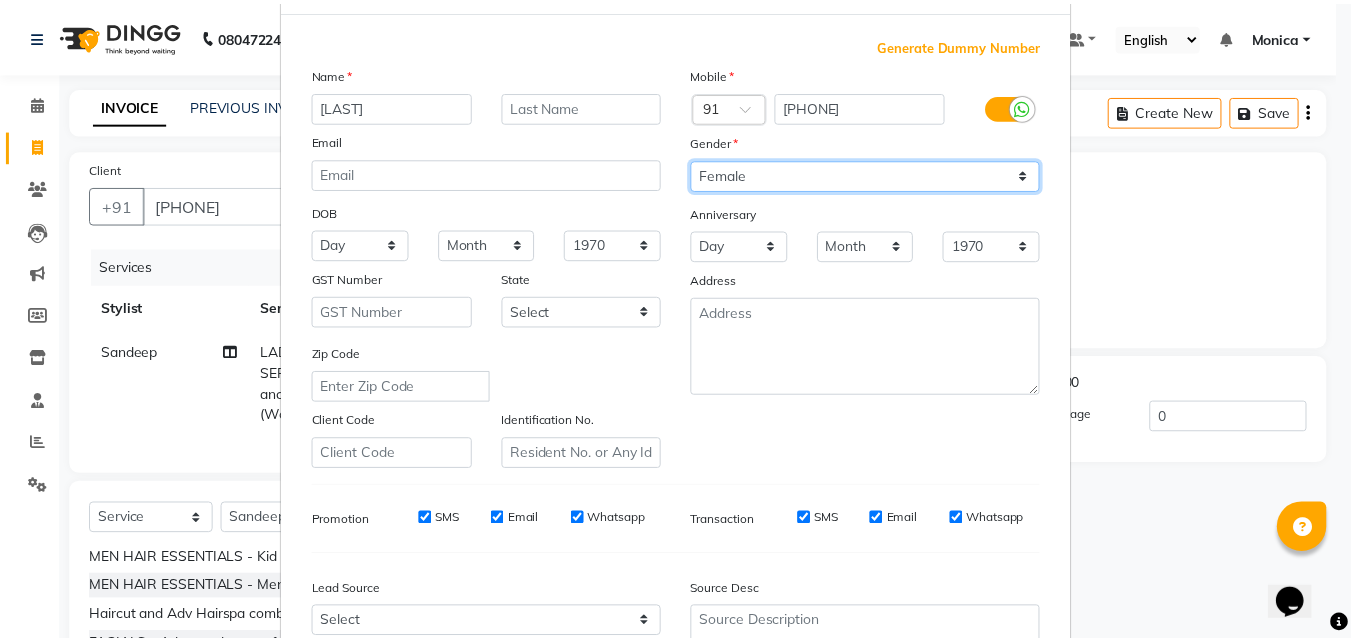 scroll, scrollTop: 282, scrollLeft: 0, axis: vertical 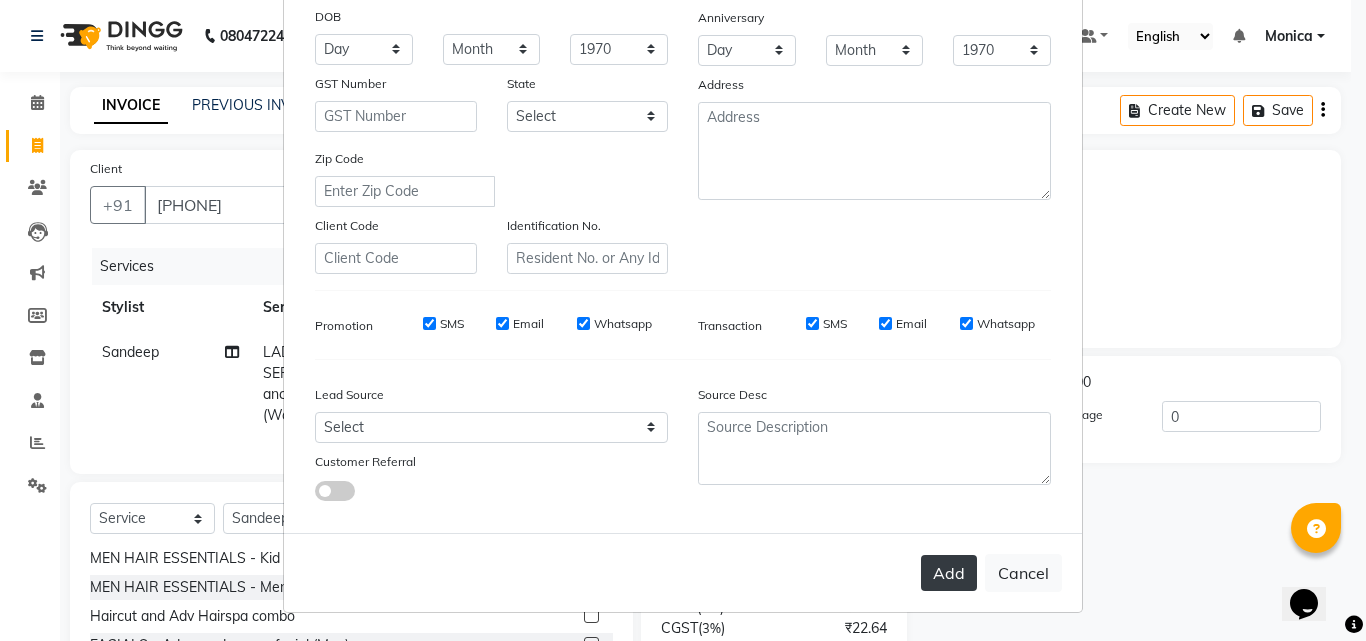 click on "Add" at bounding box center [949, 573] 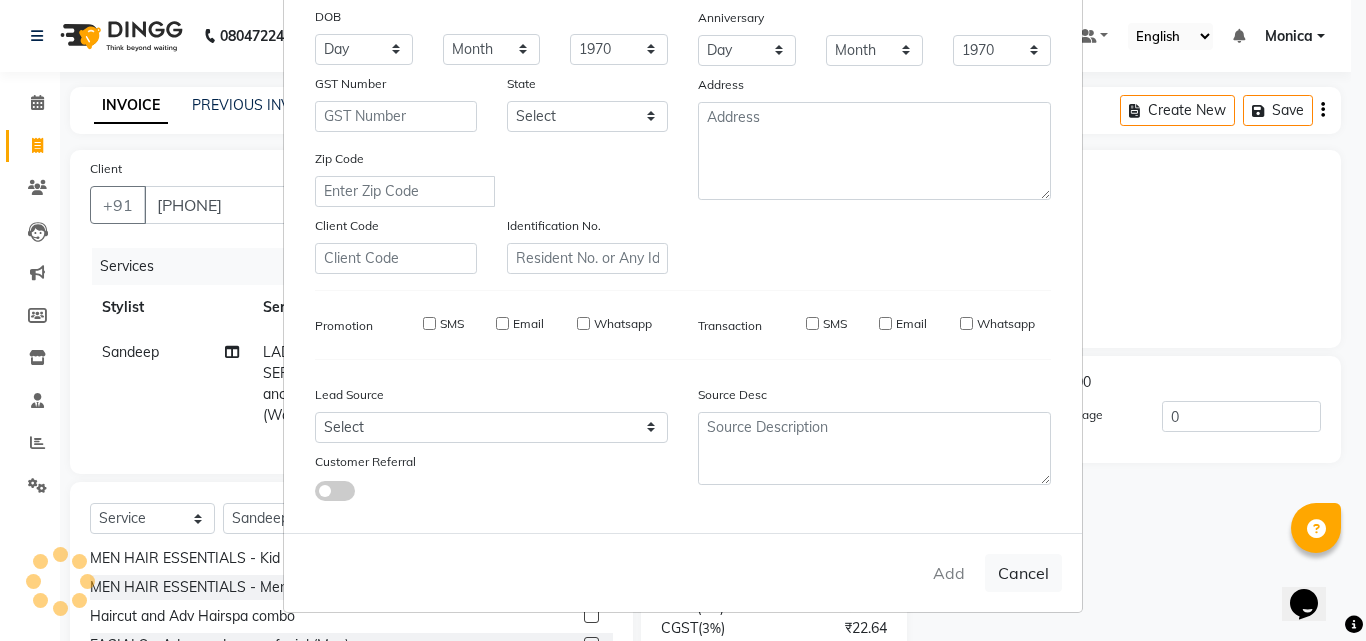 type 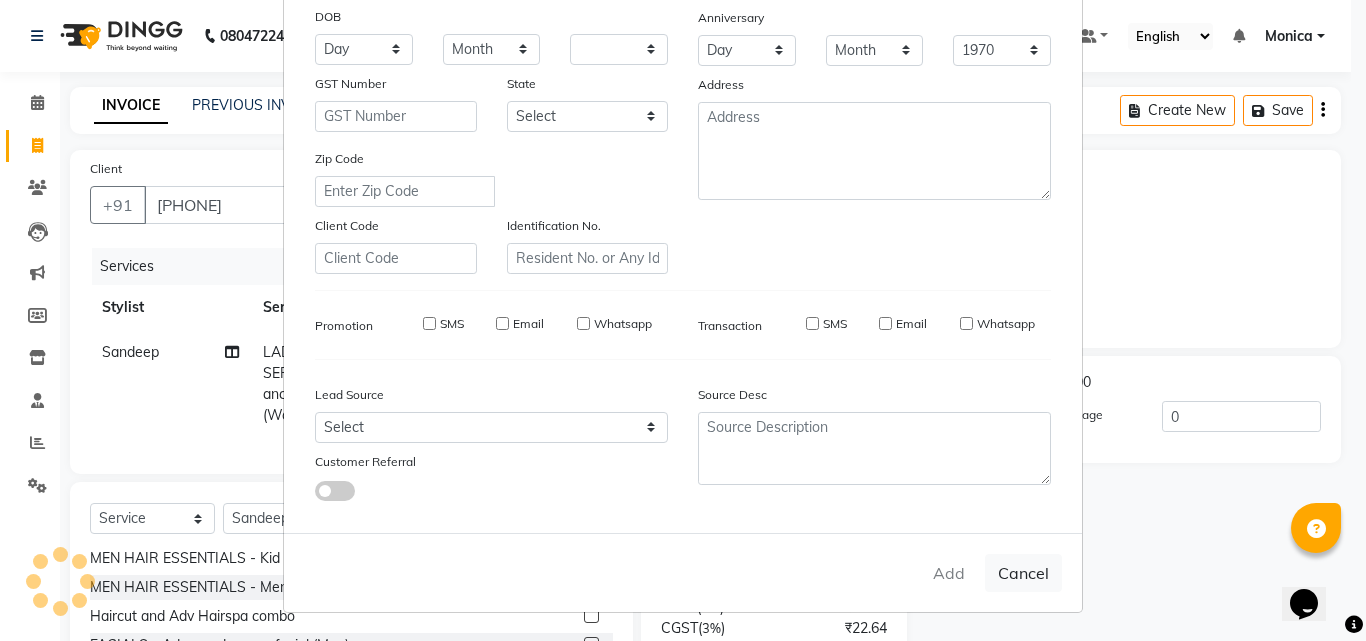 select 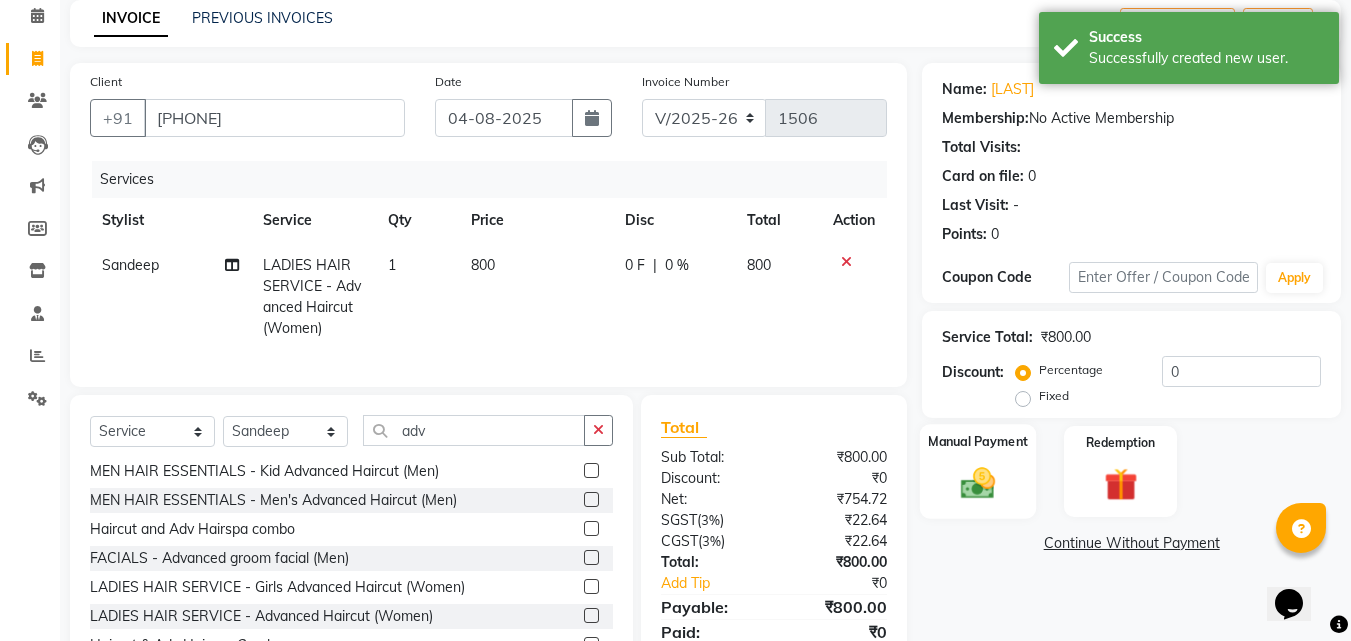 scroll, scrollTop: 181, scrollLeft: 0, axis: vertical 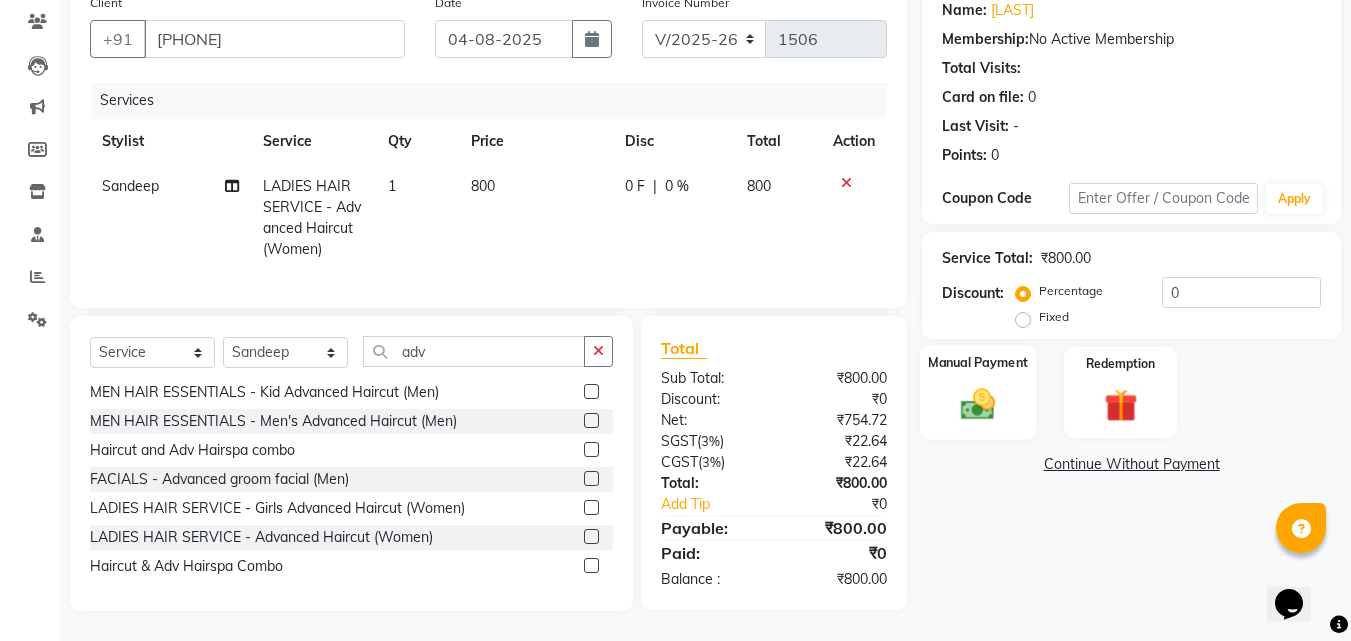 click 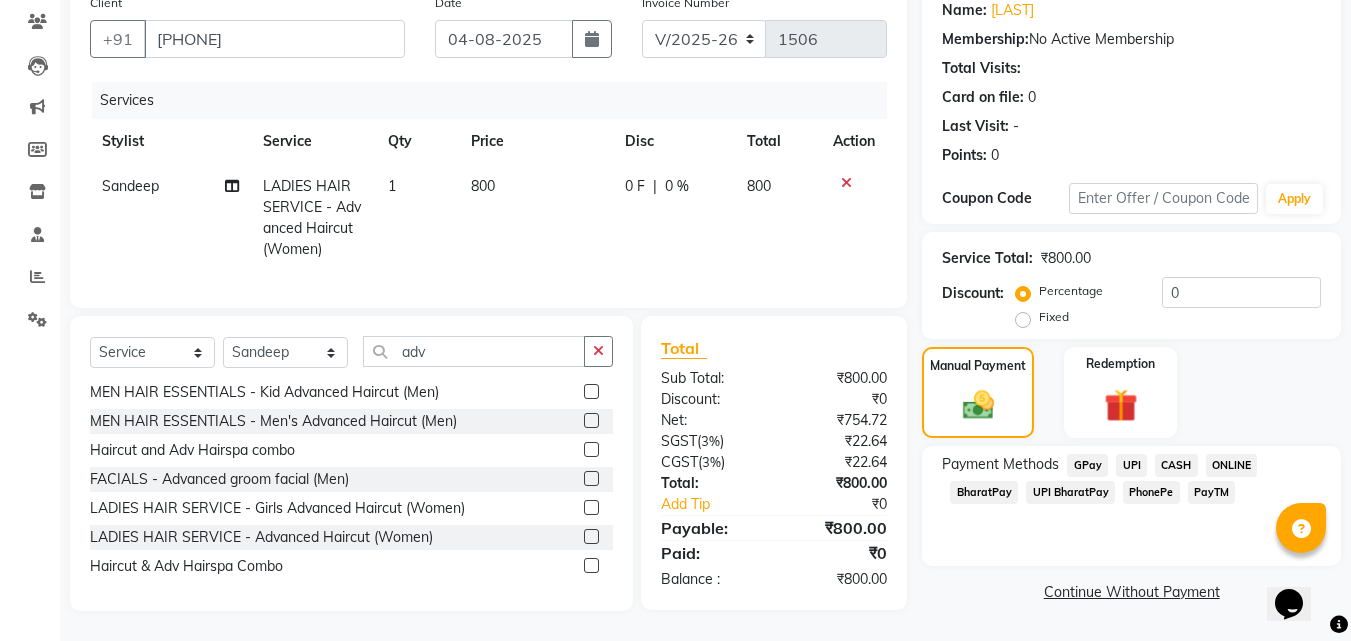click on "PhonePe" 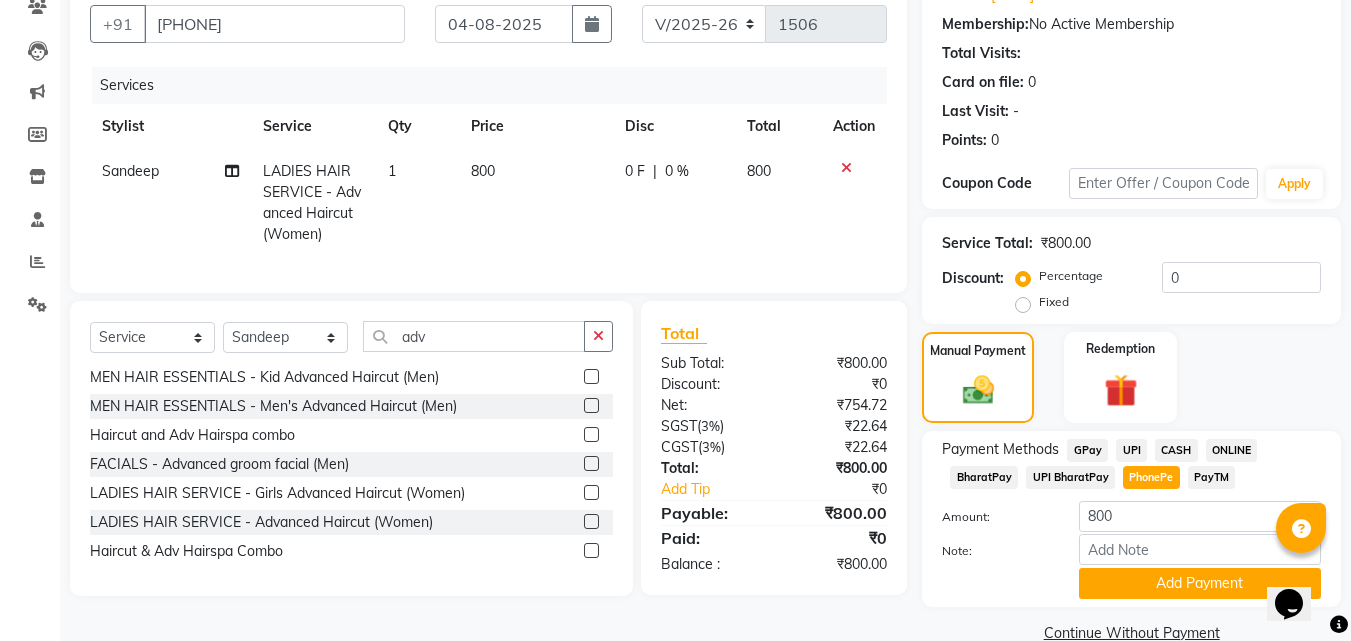 scroll, scrollTop: 218, scrollLeft: 0, axis: vertical 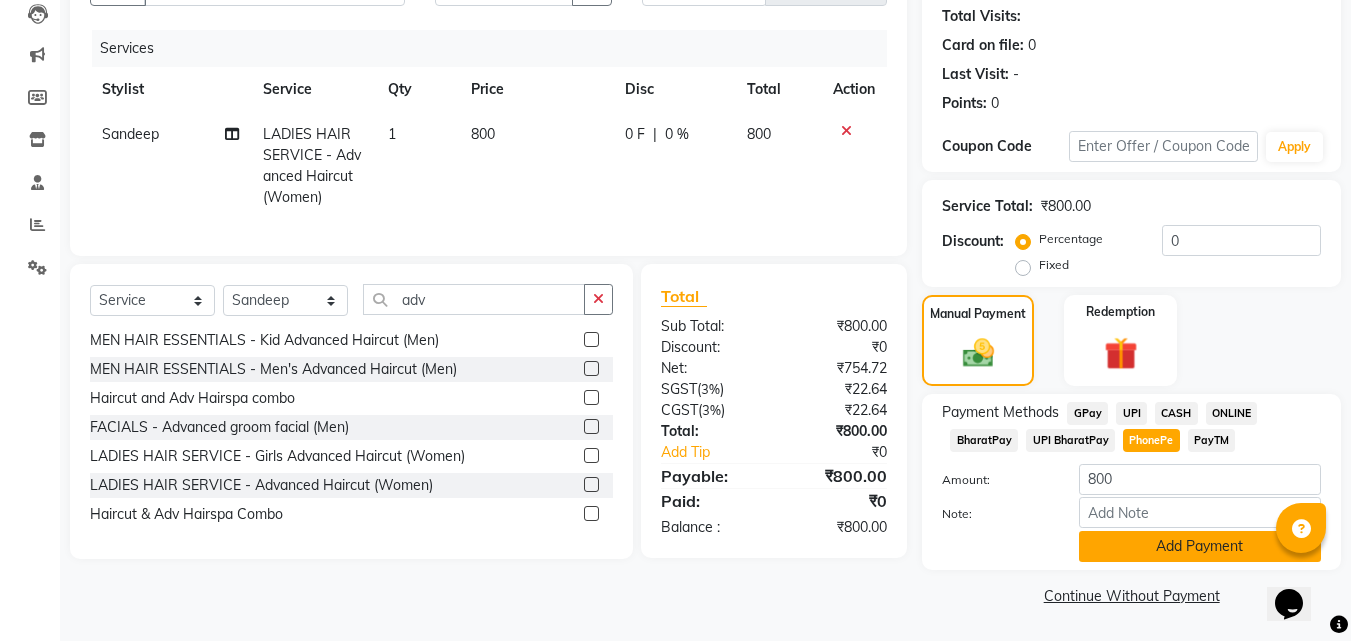 click on "Add Payment" 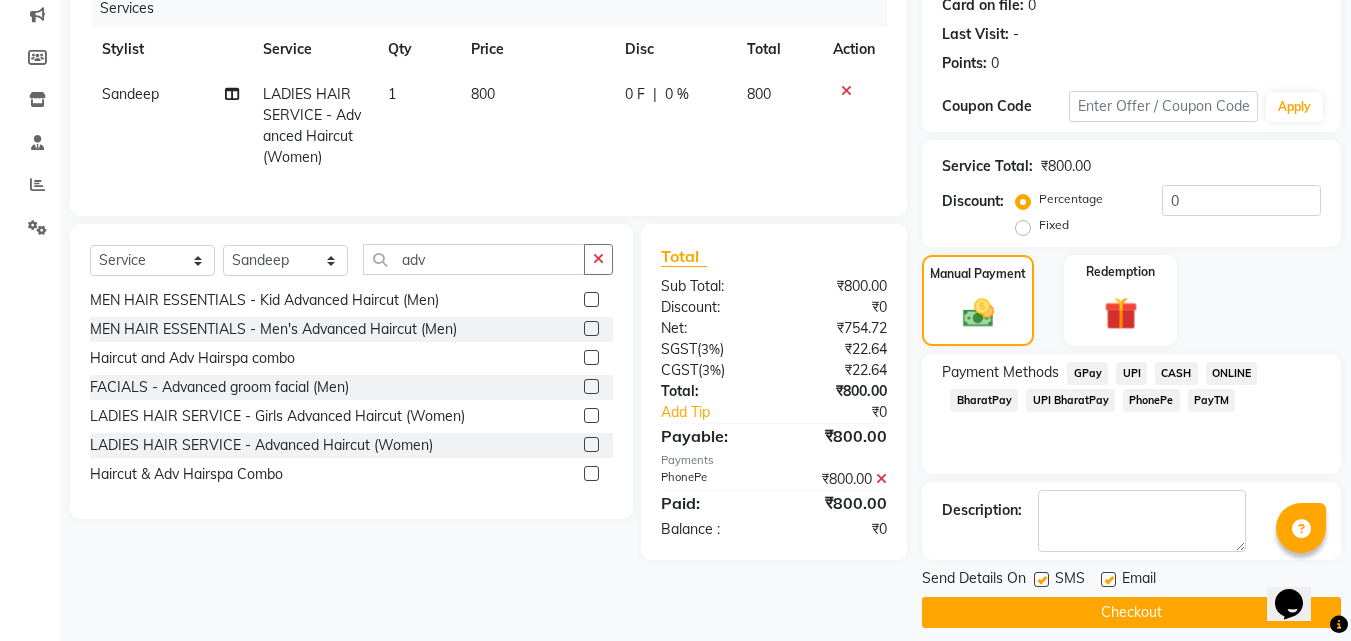 scroll, scrollTop: 275, scrollLeft: 0, axis: vertical 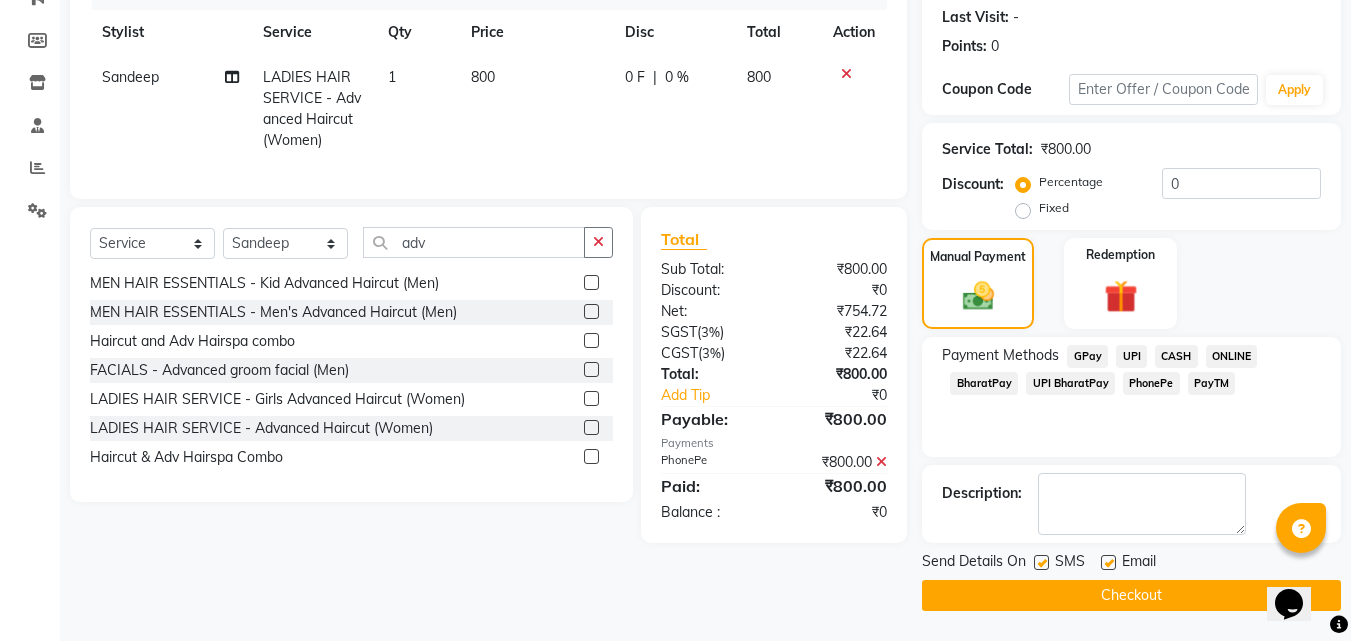 click on "Checkout" 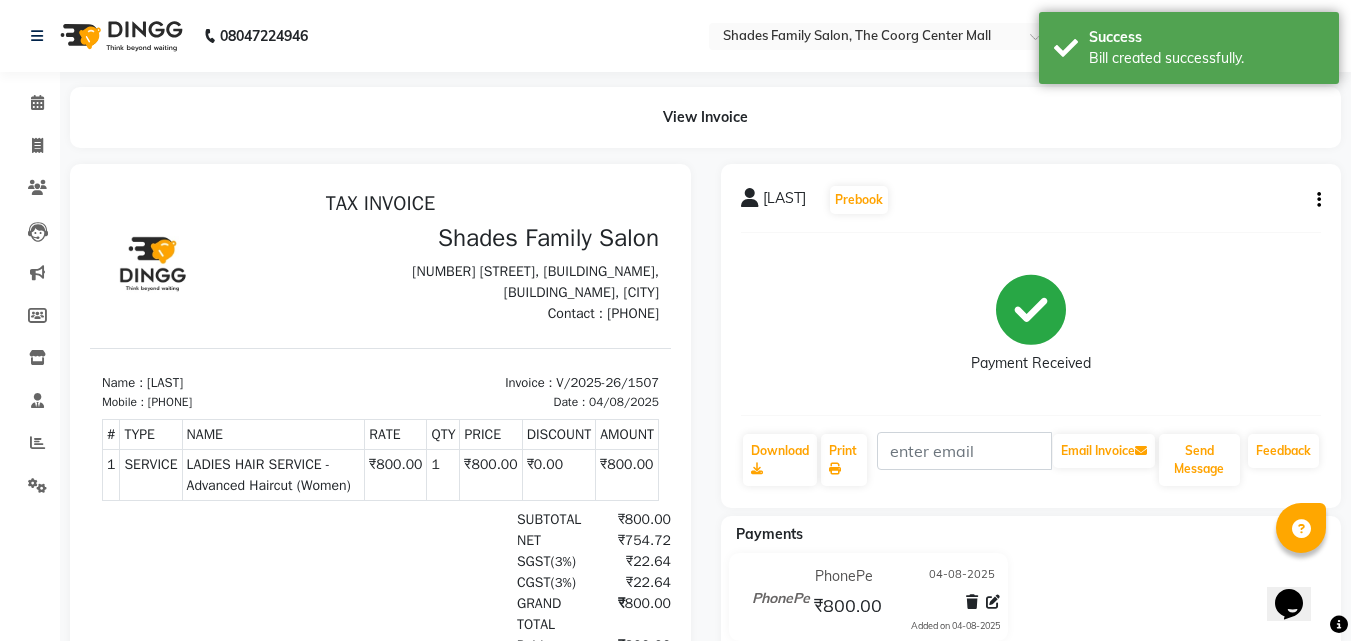 scroll, scrollTop: 0, scrollLeft: 0, axis: both 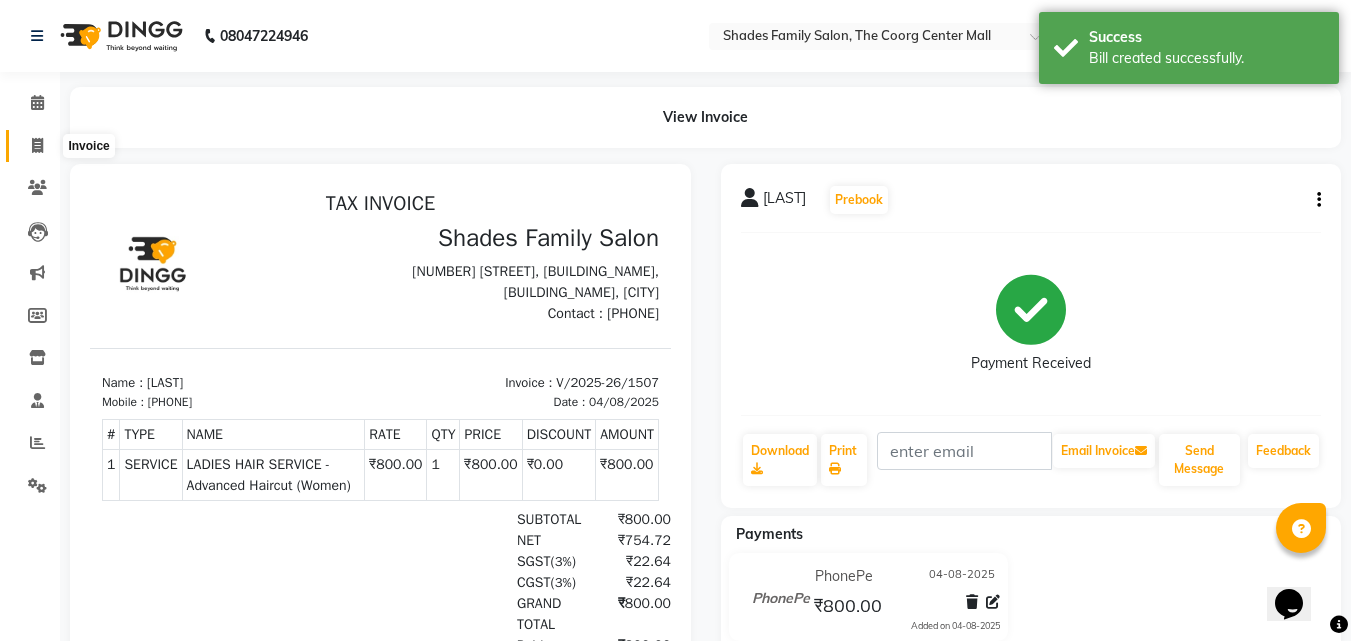 click 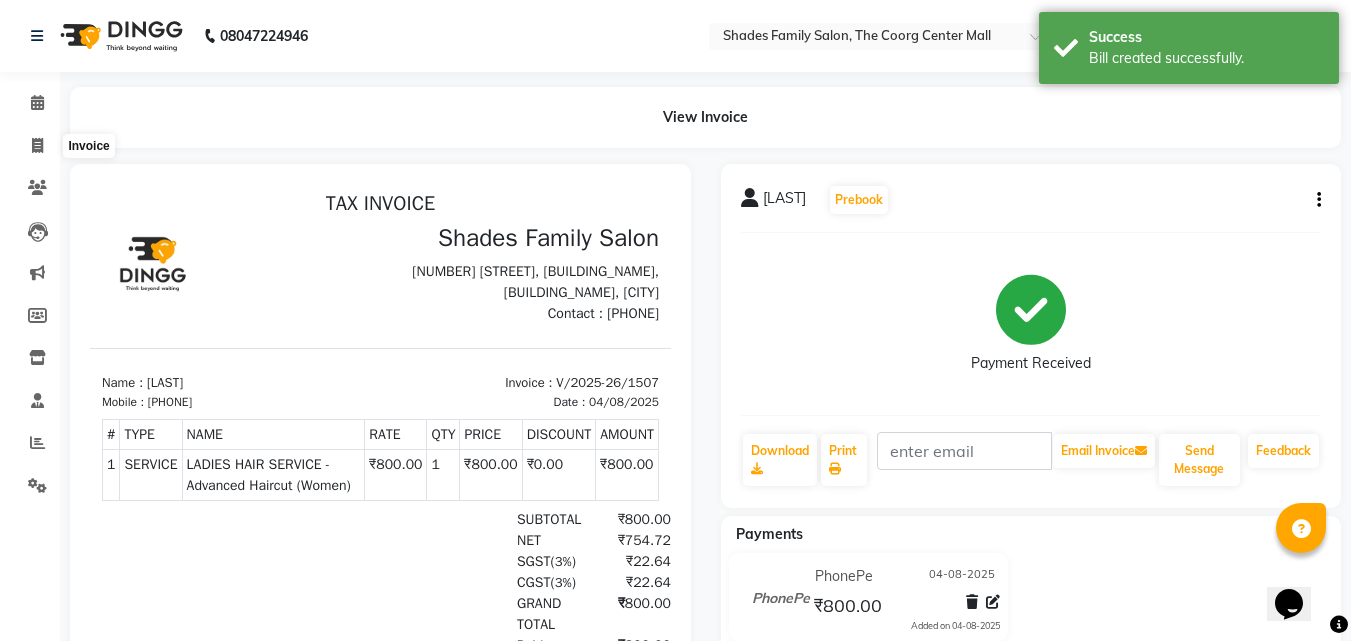 select on "service" 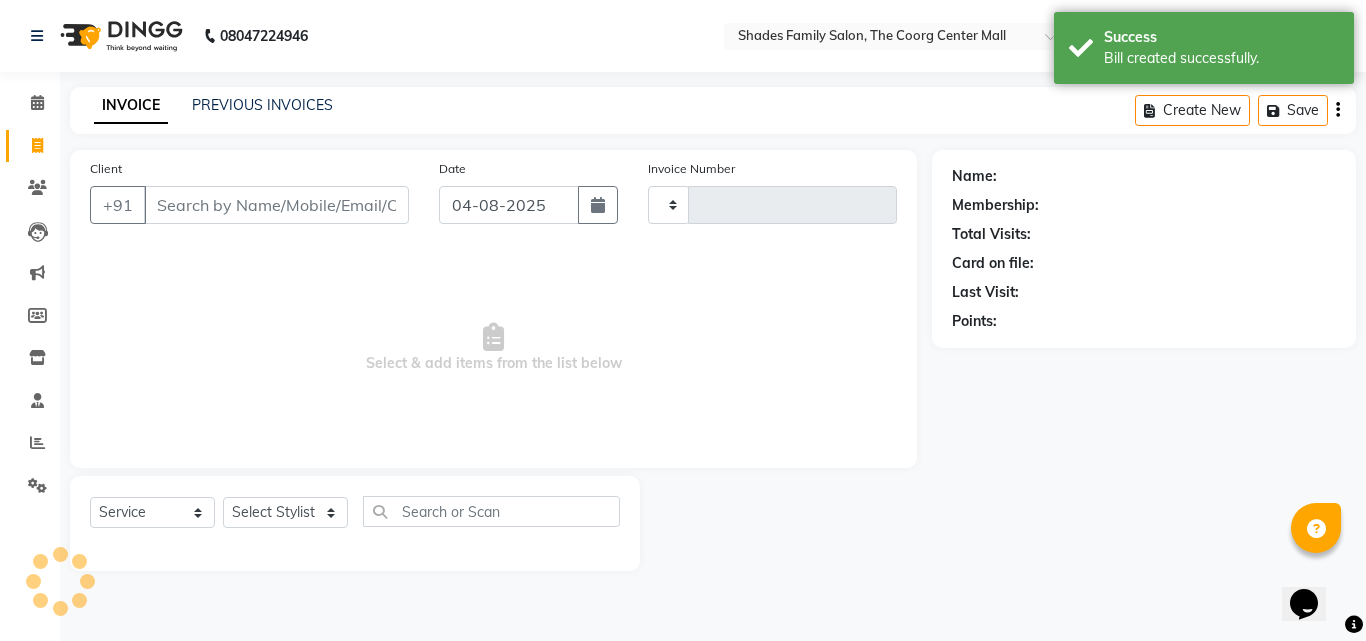 type on "1508" 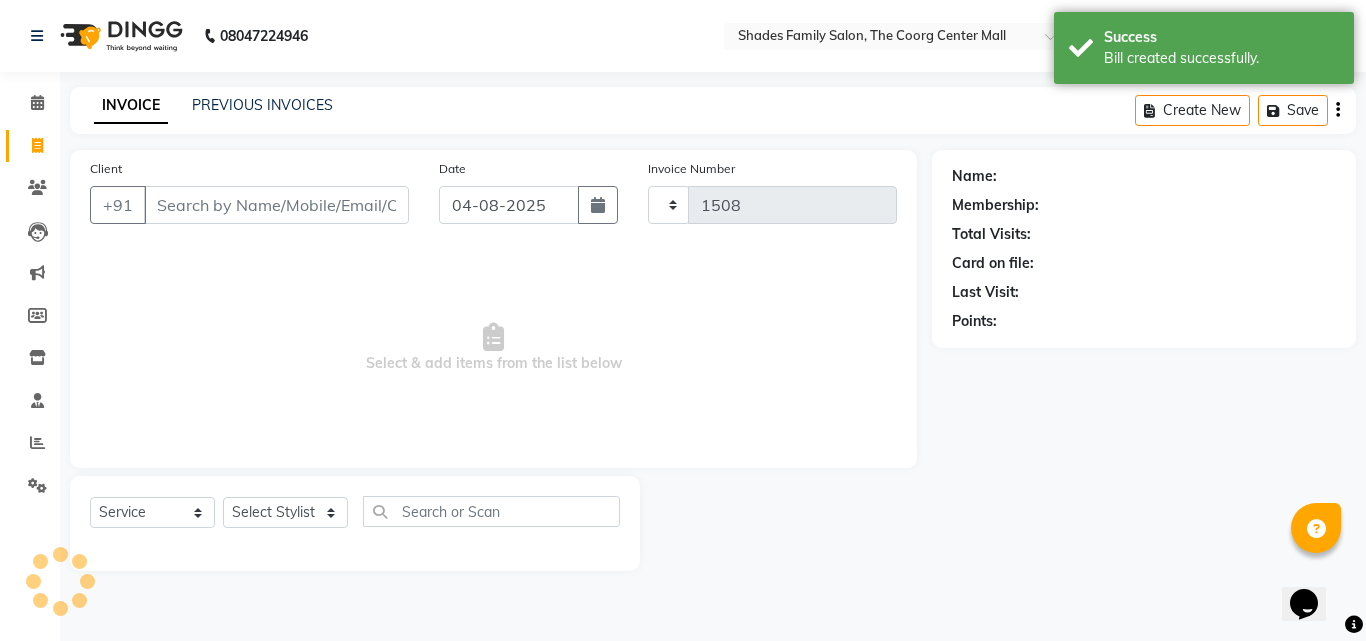 select on "7447" 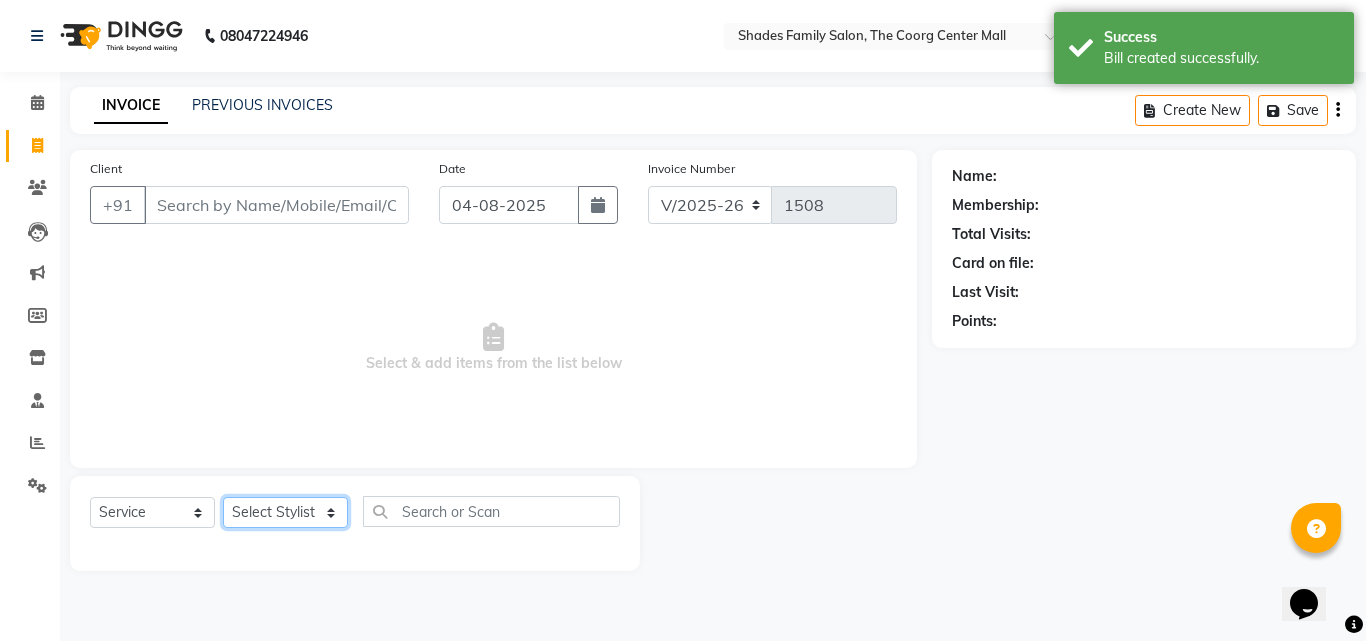 click on "Select Stylist Jyothi Monica  Namrutha Ranjith Sandeep Zeeshan" 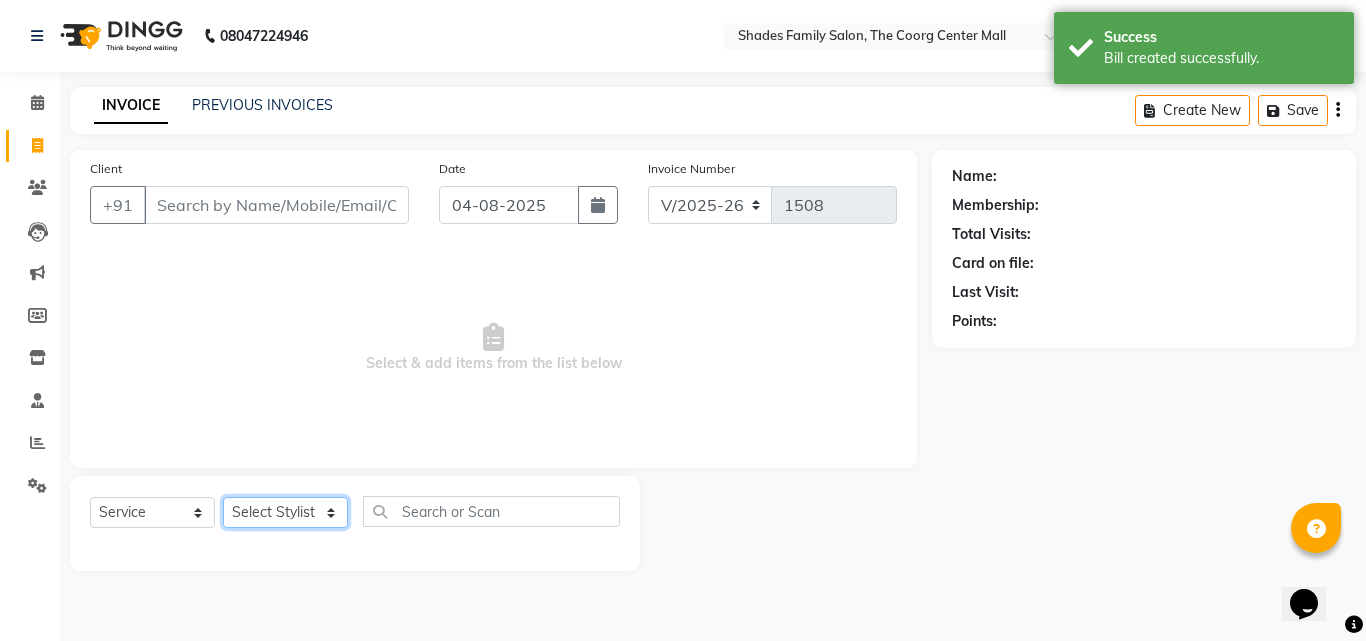 select on "83622" 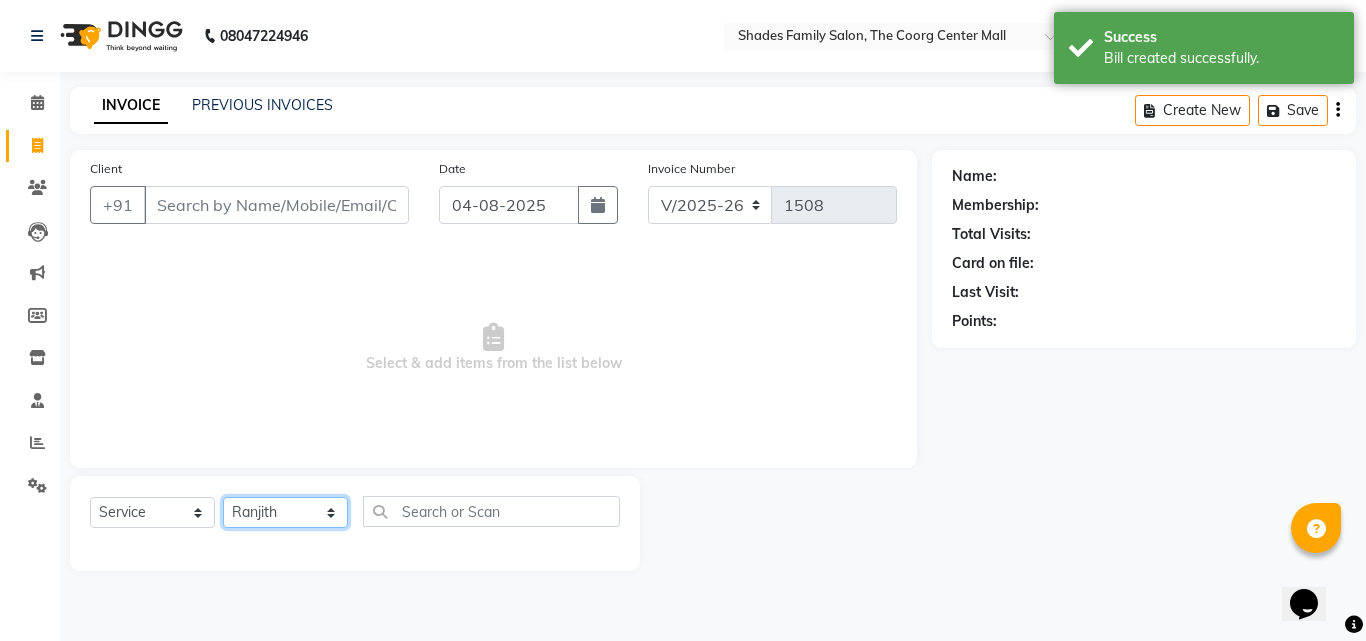 click on "Select Stylist Jyothi Monica  Namrutha Ranjith Sandeep Zeeshan" 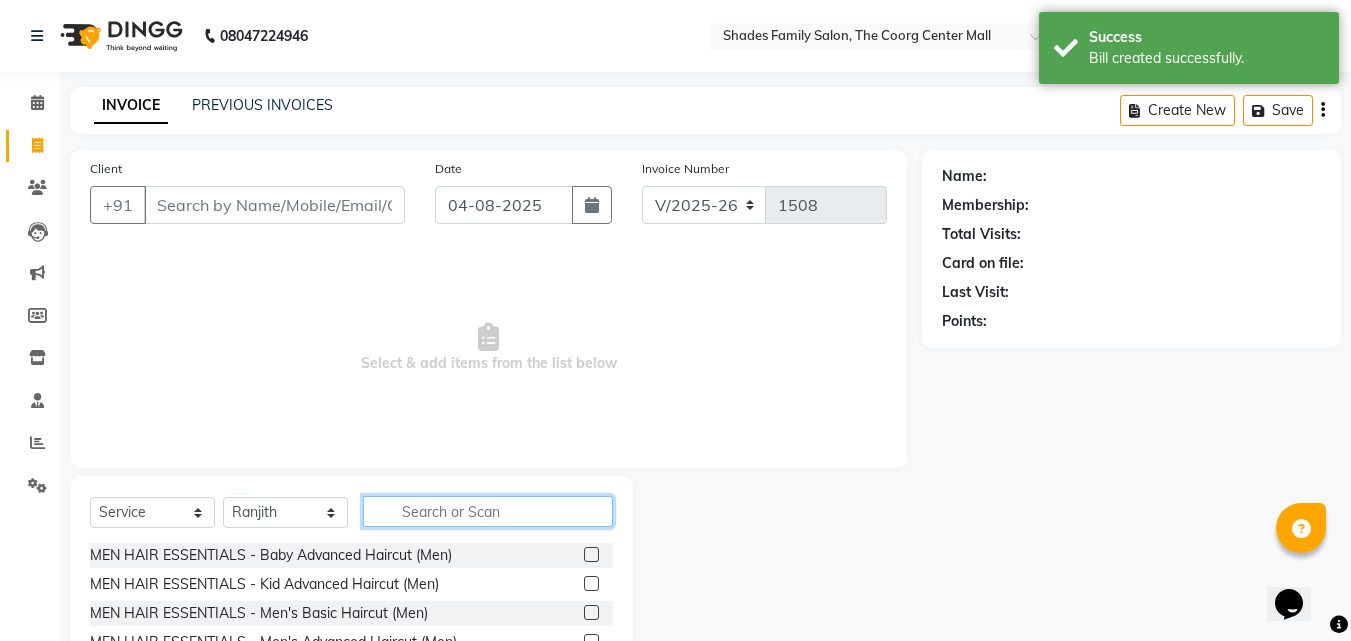 click 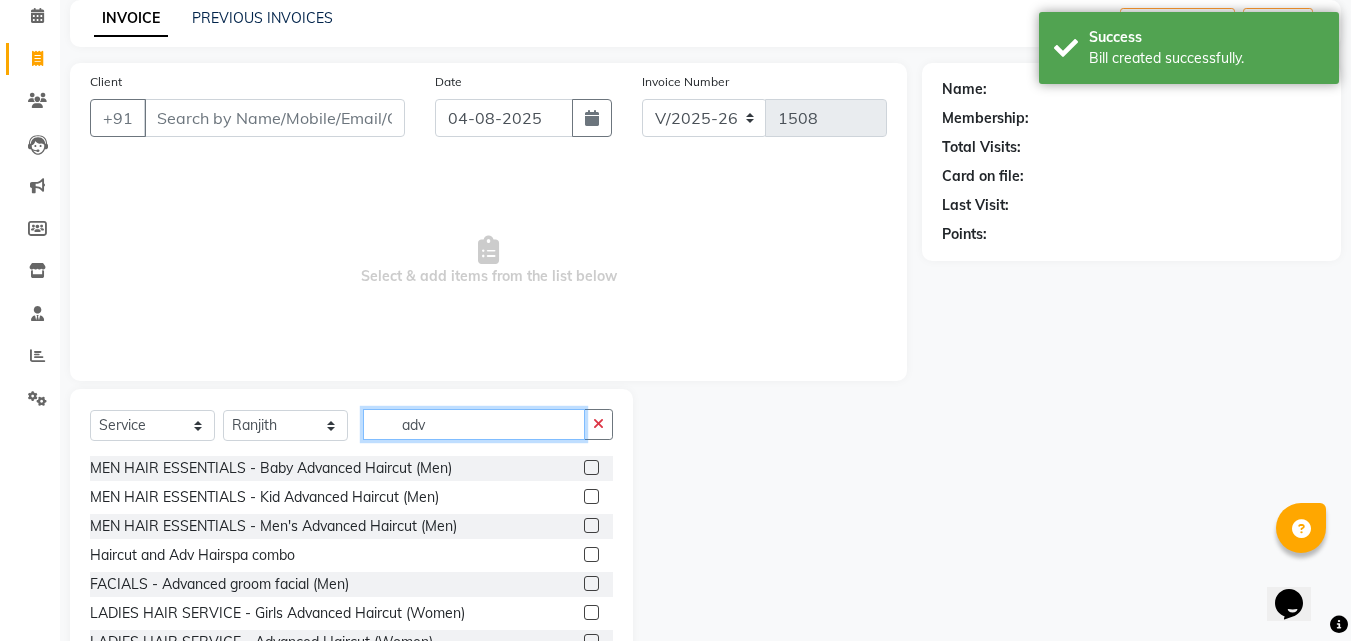scroll, scrollTop: 160, scrollLeft: 0, axis: vertical 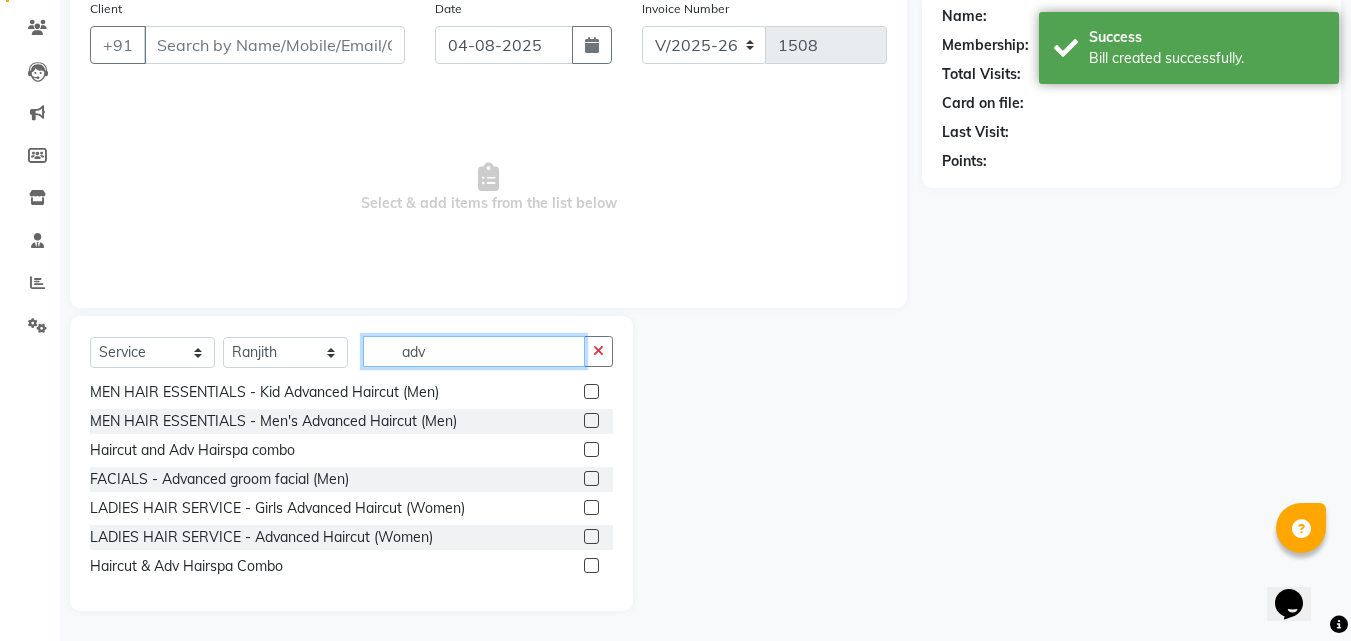 type on "adv" 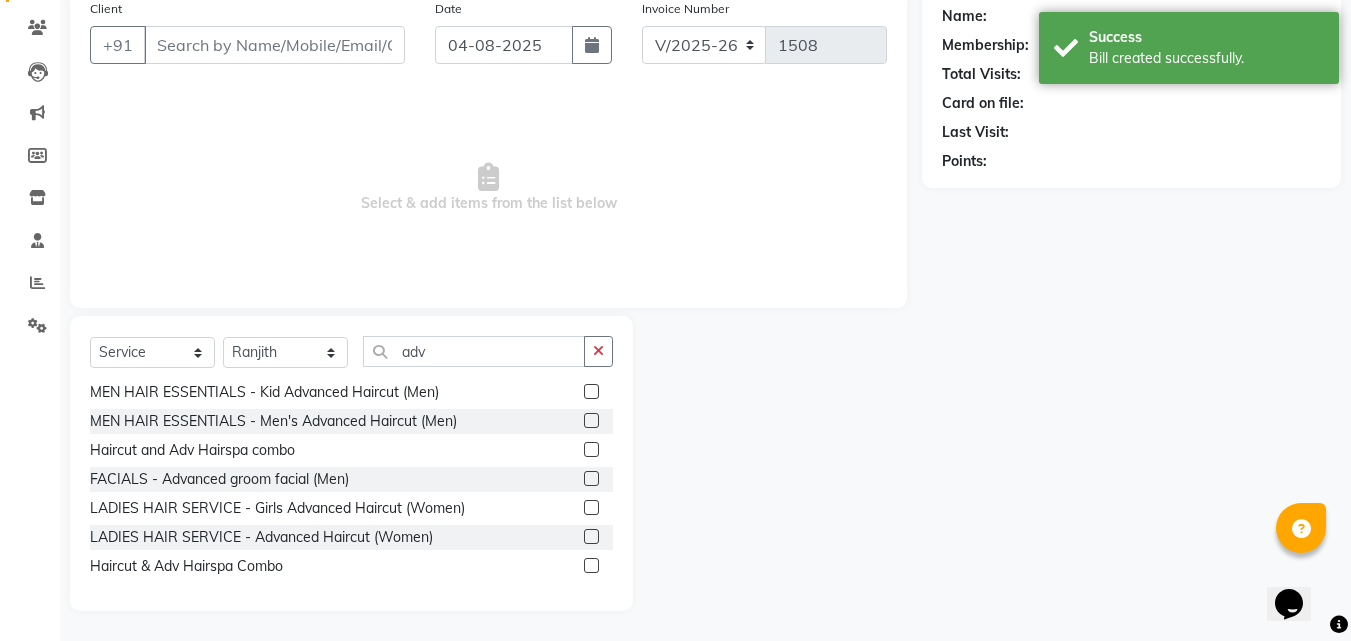 click 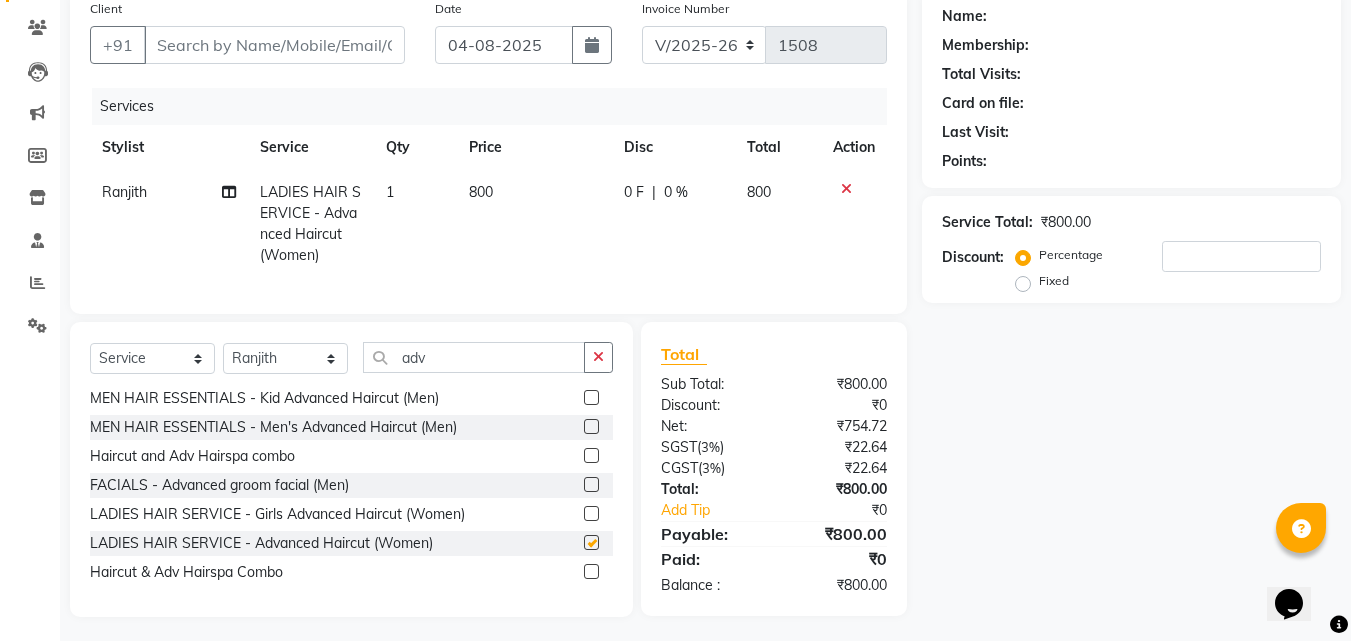 checkbox on "false" 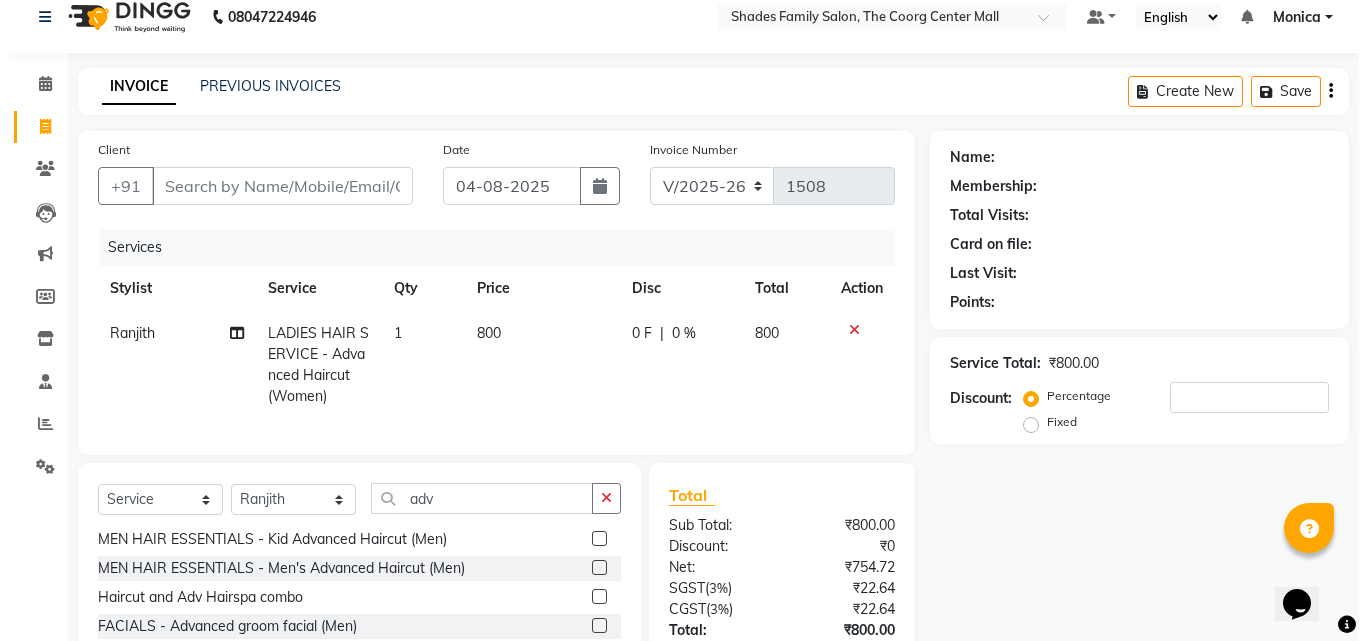 scroll, scrollTop: 0, scrollLeft: 0, axis: both 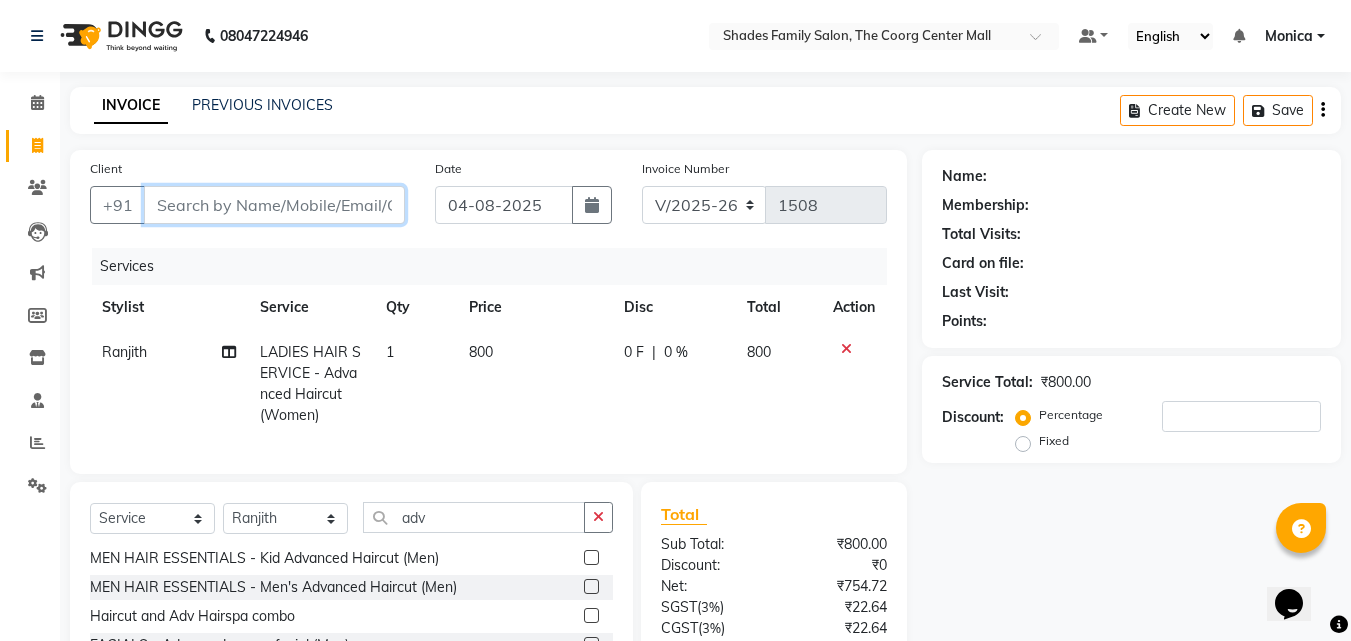 click on "Client" at bounding box center [274, 205] 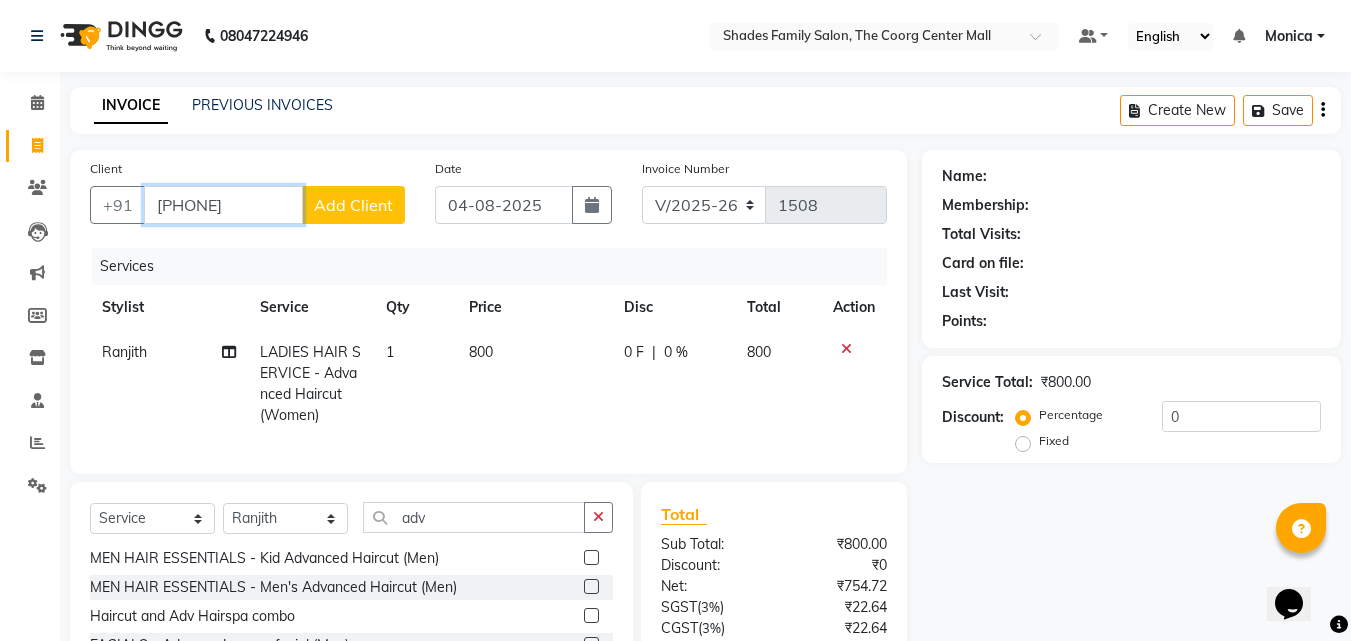 type on "[PHONE]" 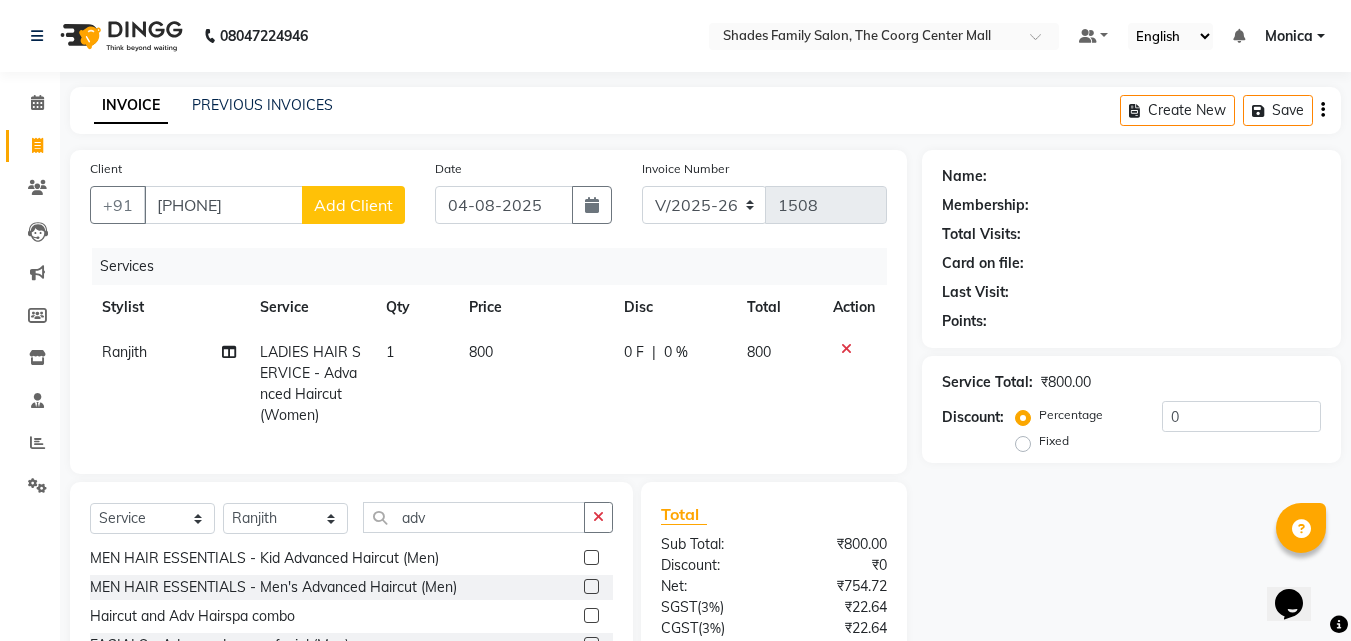 click on "Add Client" 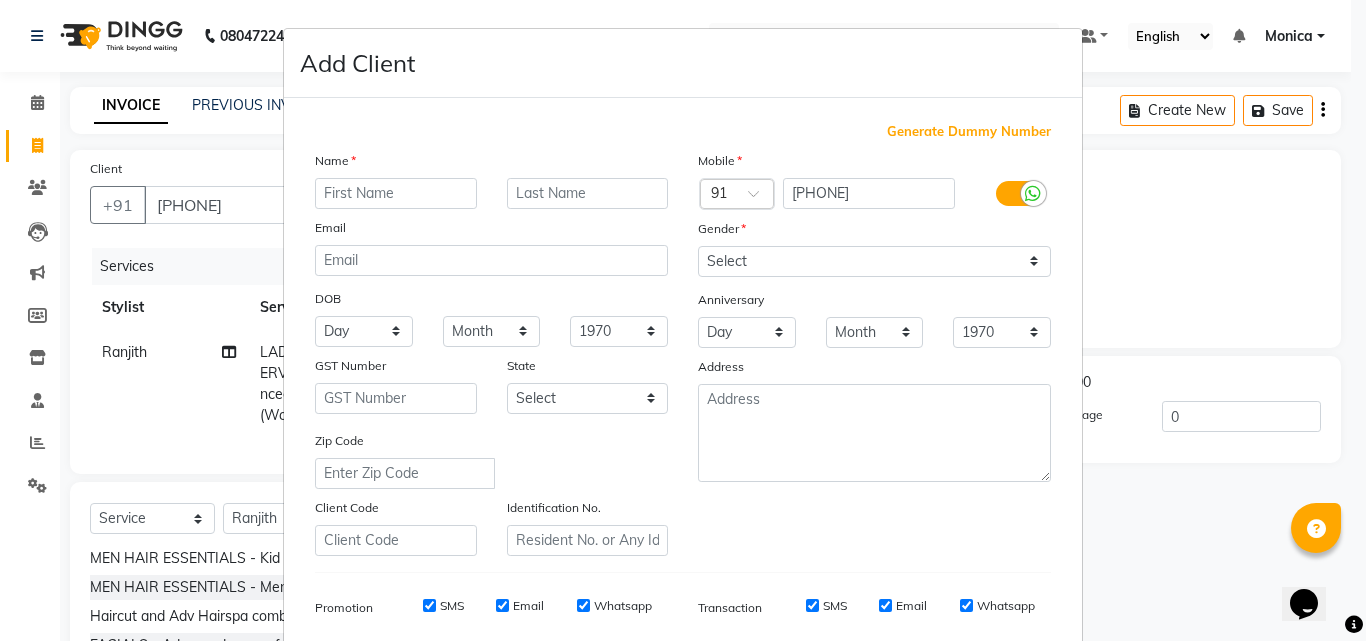 click at bounding box center (396, 193) 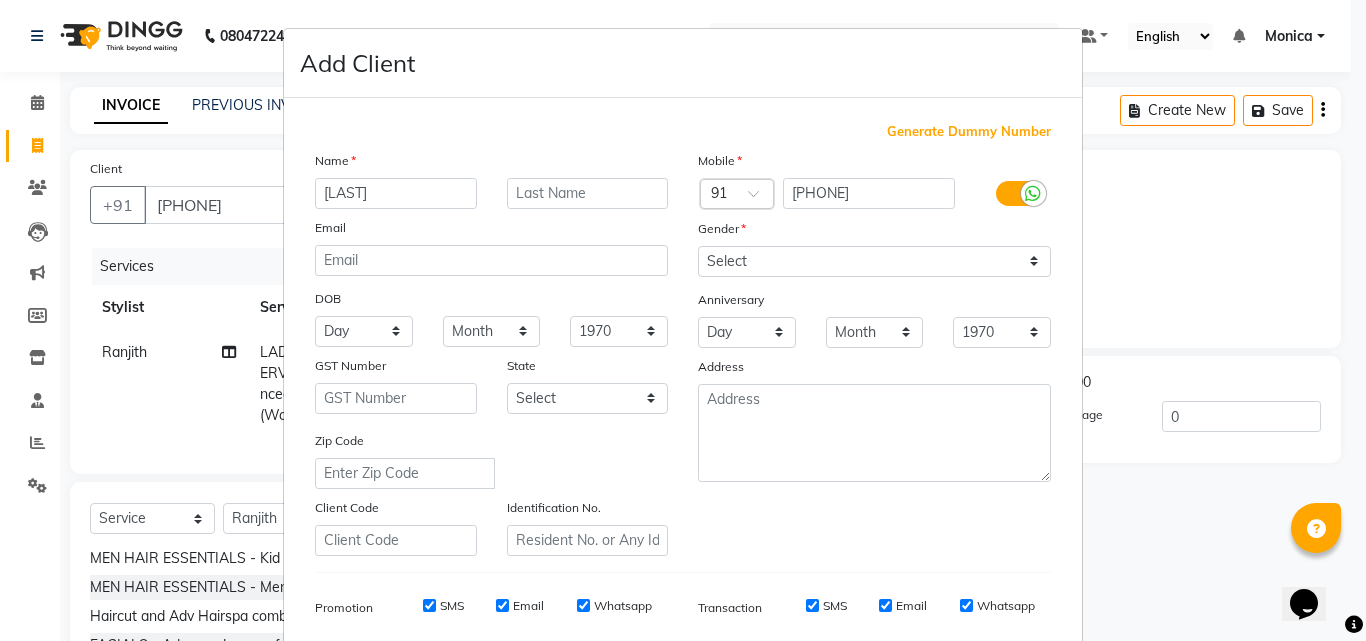 type on "[LAST]" 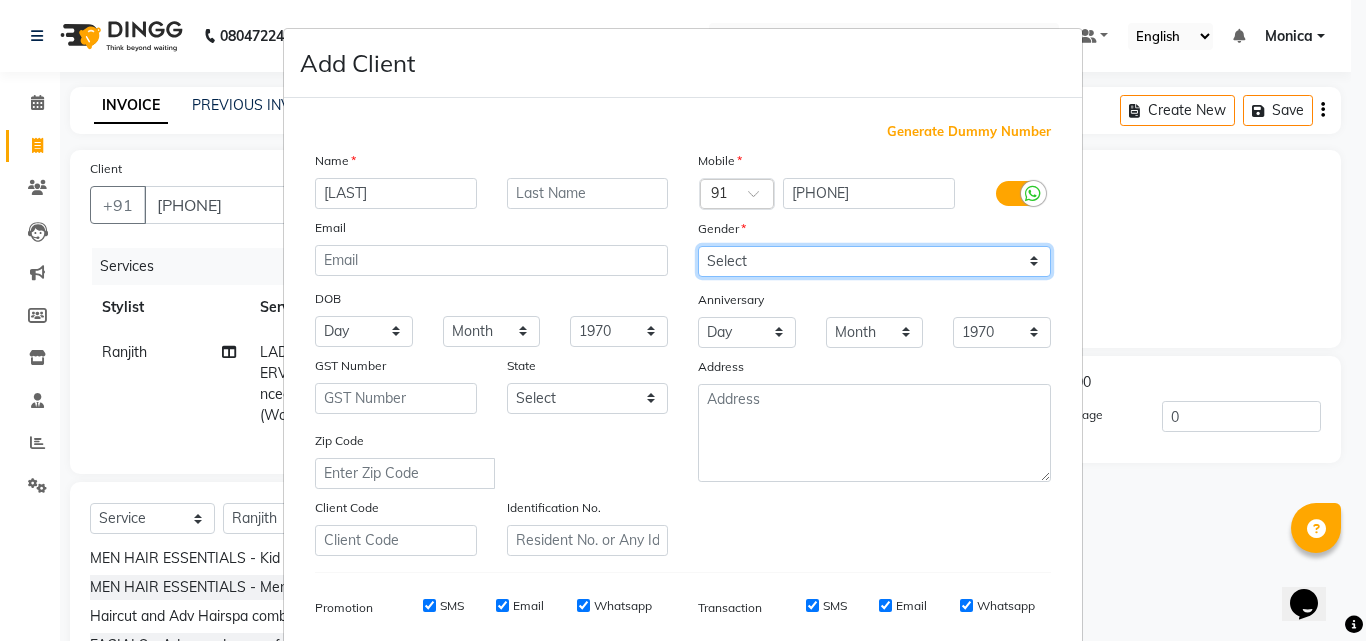 click on "Select Male Female Other Prefer Not To Say" at bounding box center [874, 261] 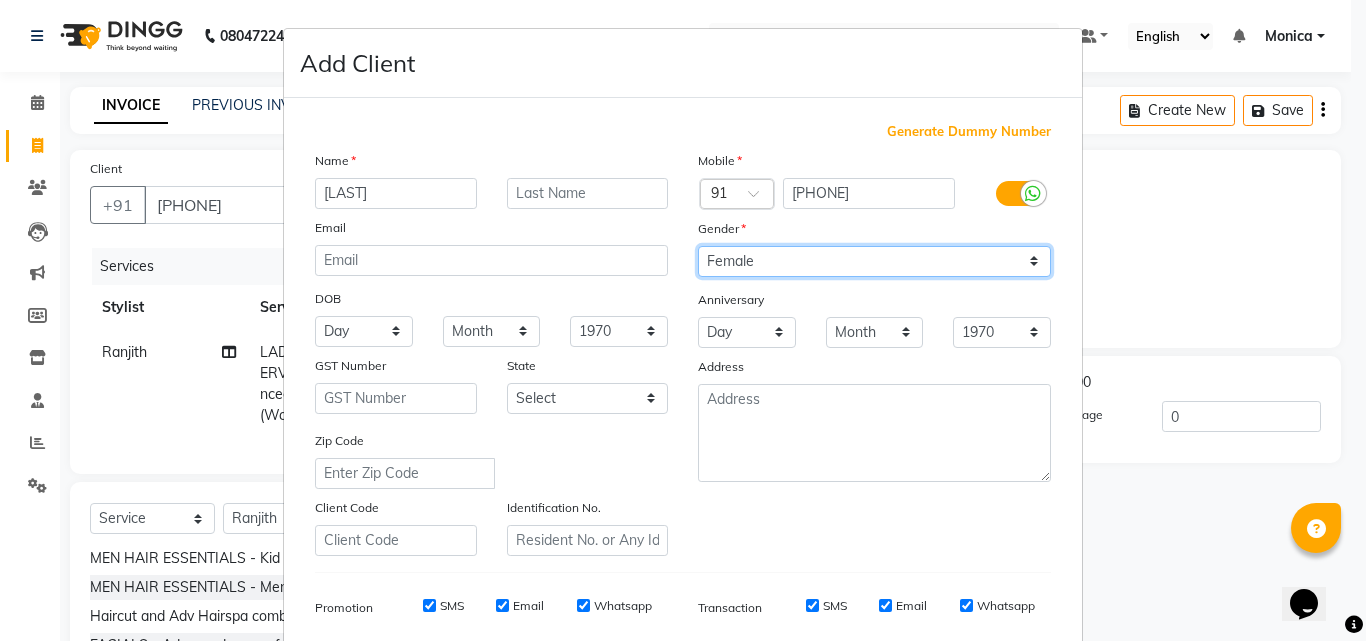 click on "Select Male Female Other Prefer Not To Say" at bounding box center [874, 261] 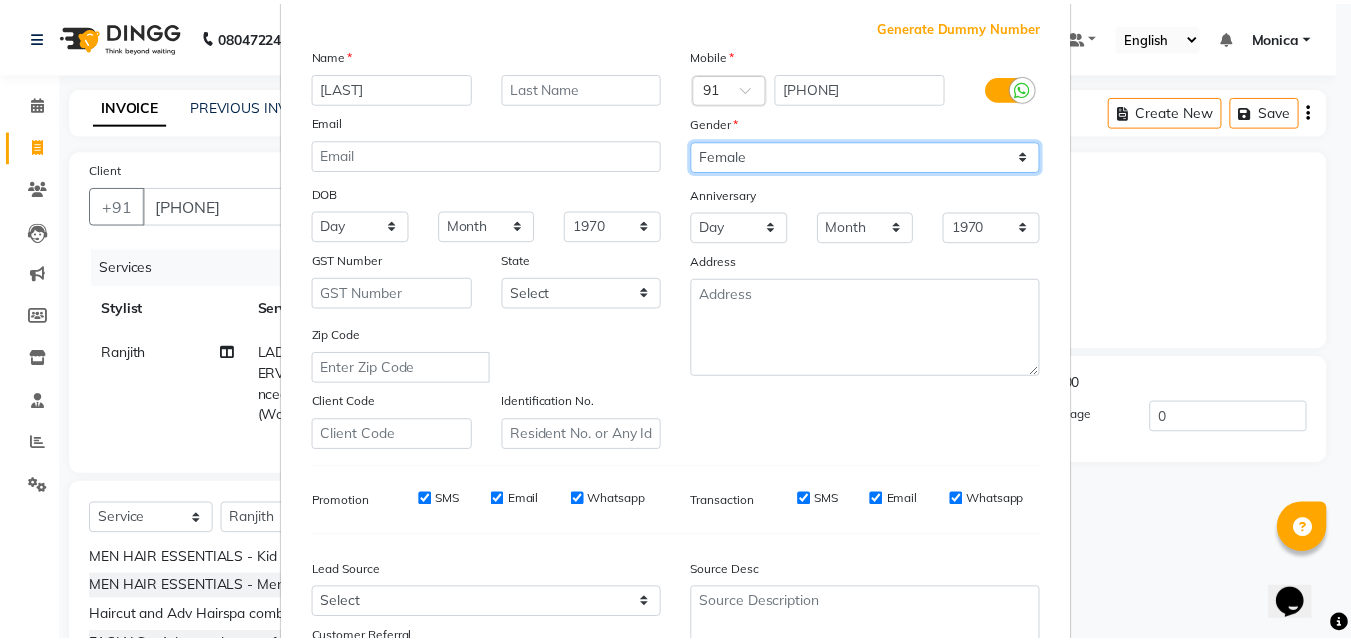 scroll, scrollTop: 282, scrollLeft: 0, axis: vertical 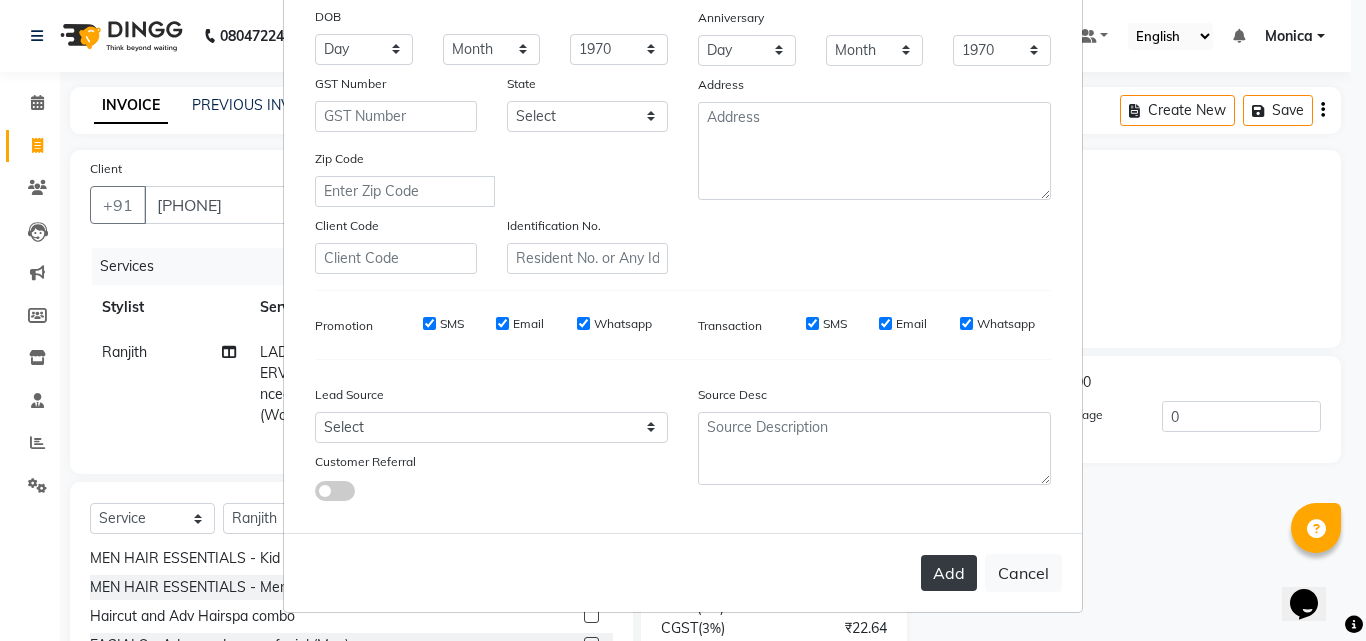 click on "Add" at bounding box center [949, 573] 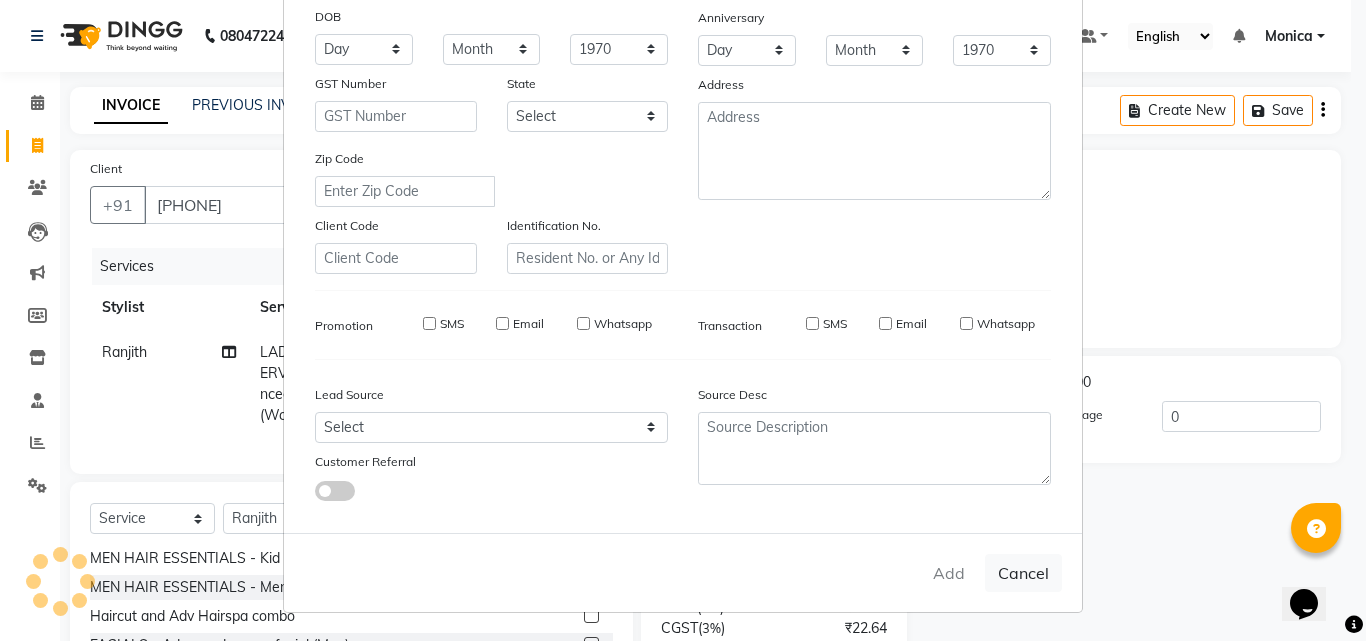 type 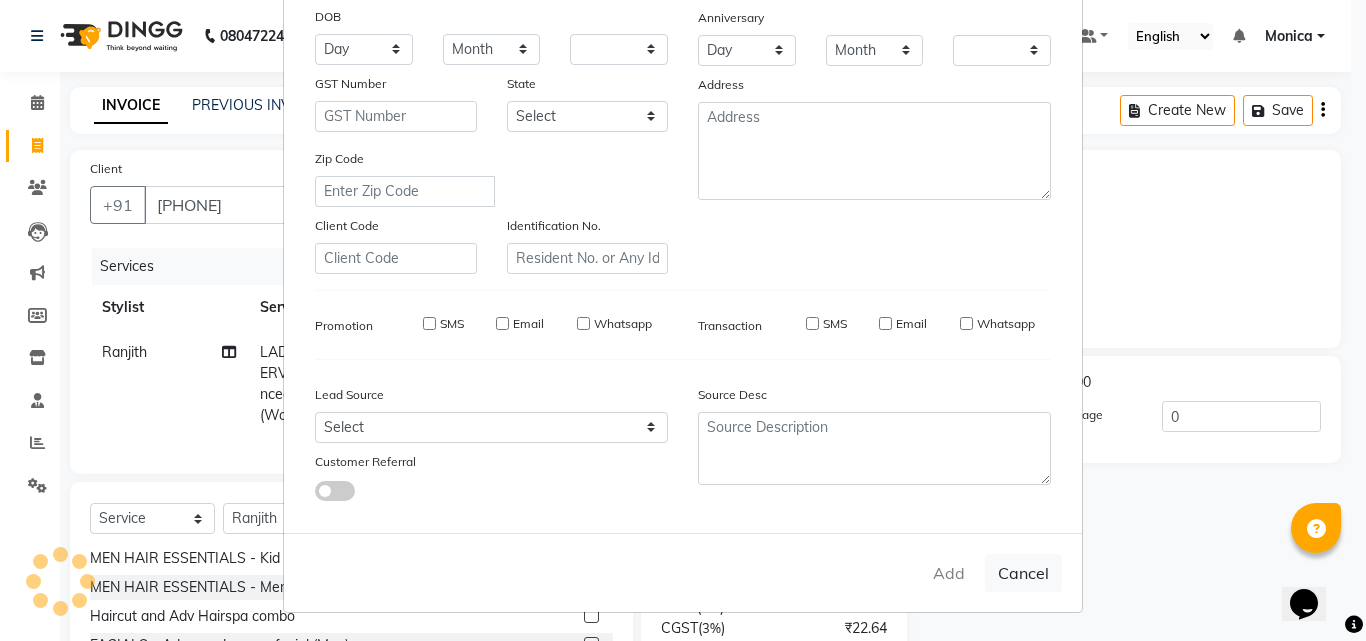 checkbox on "false" 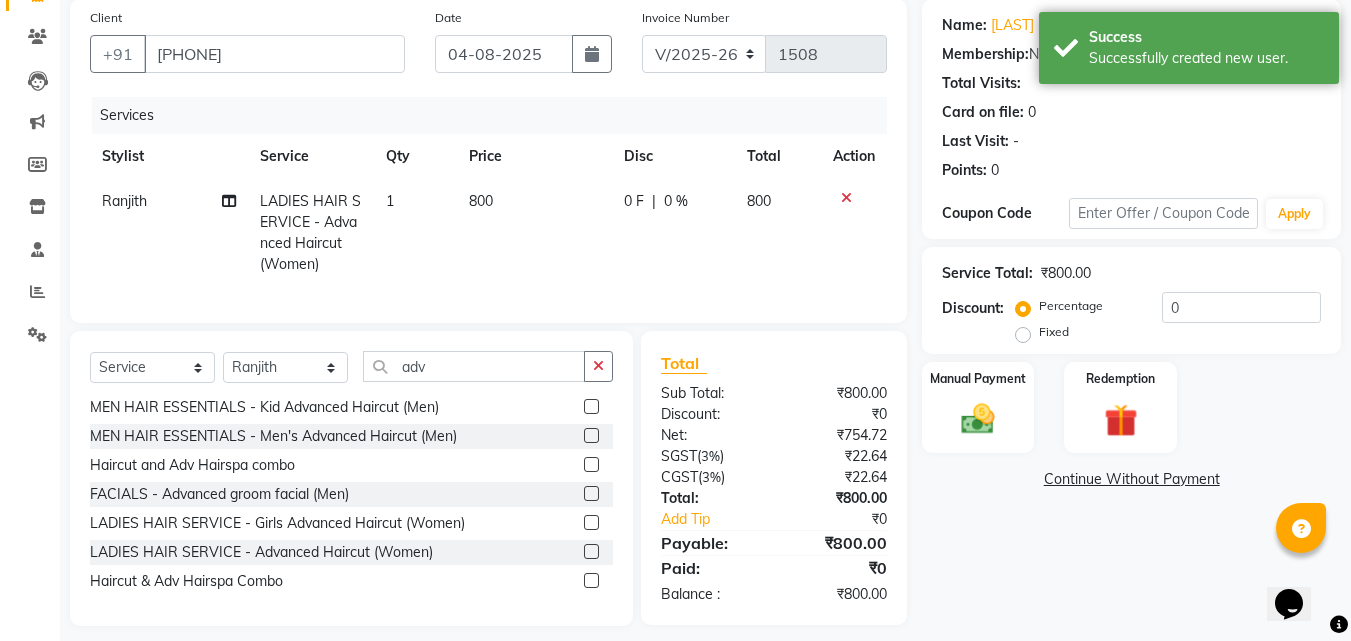 scroll, scrollTop: 181, scrollLeft: 0, axis: vertical 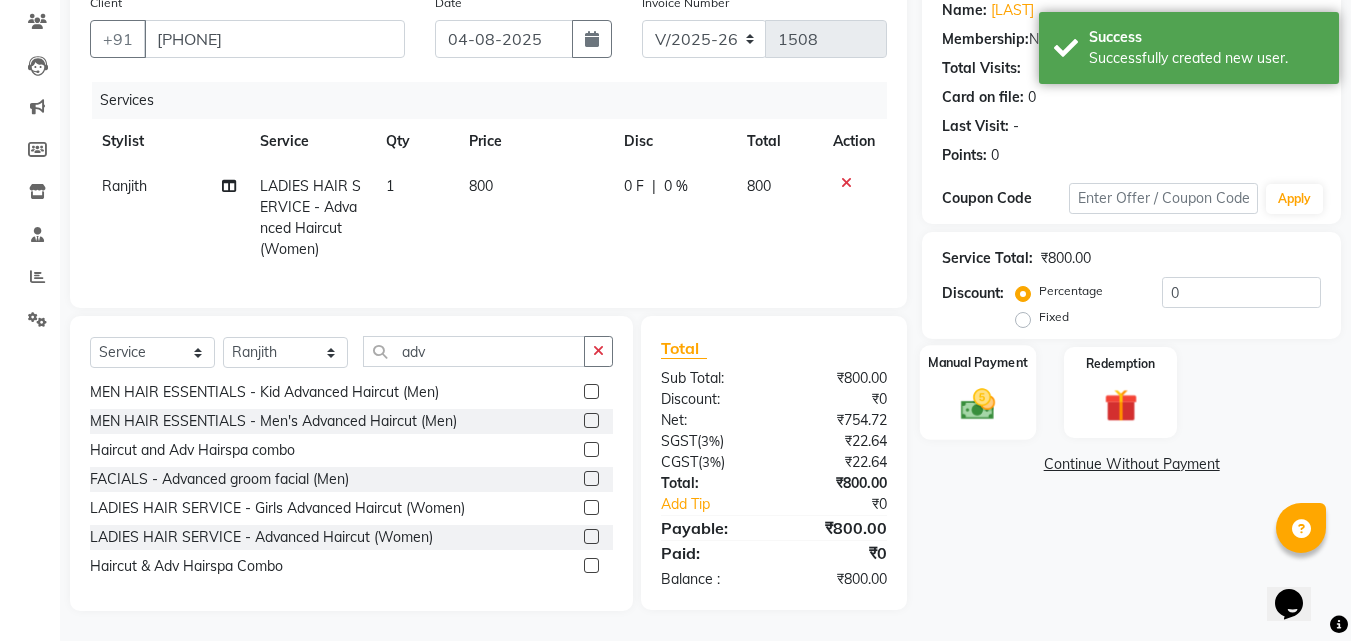 click 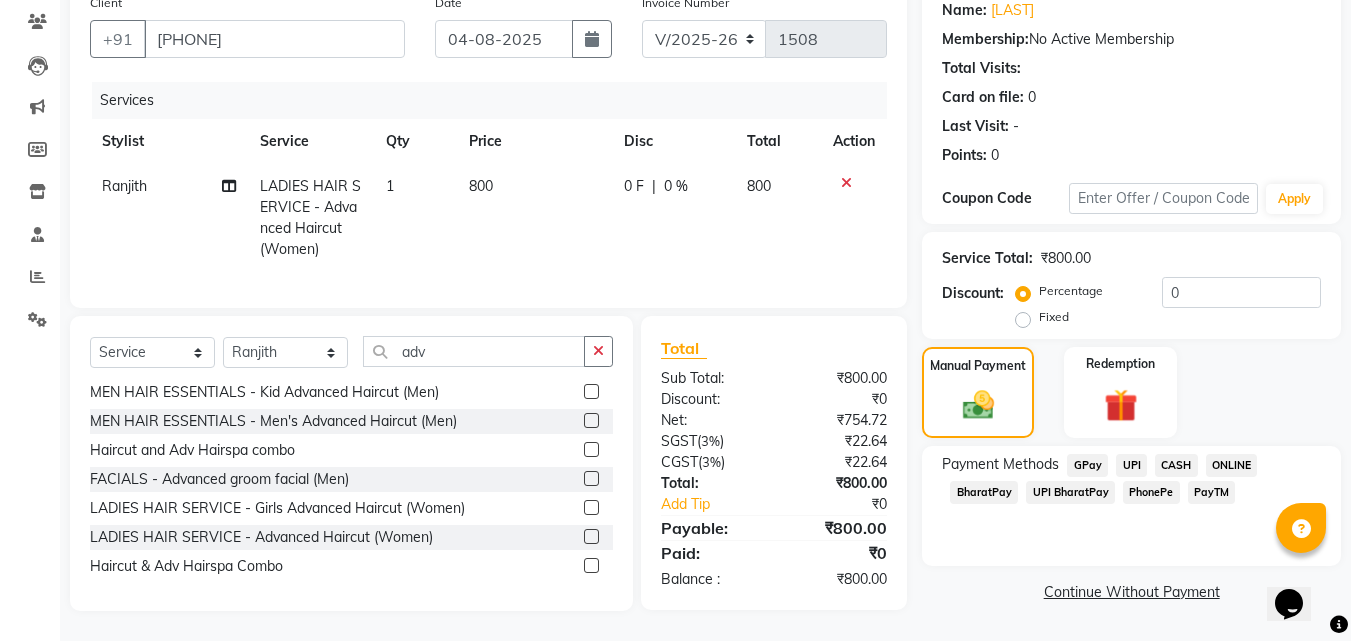 drag, startPoint x: 1164, startPoint y: 443, endPoint x: 1173, endPoint y: 434, distance: 12.727922 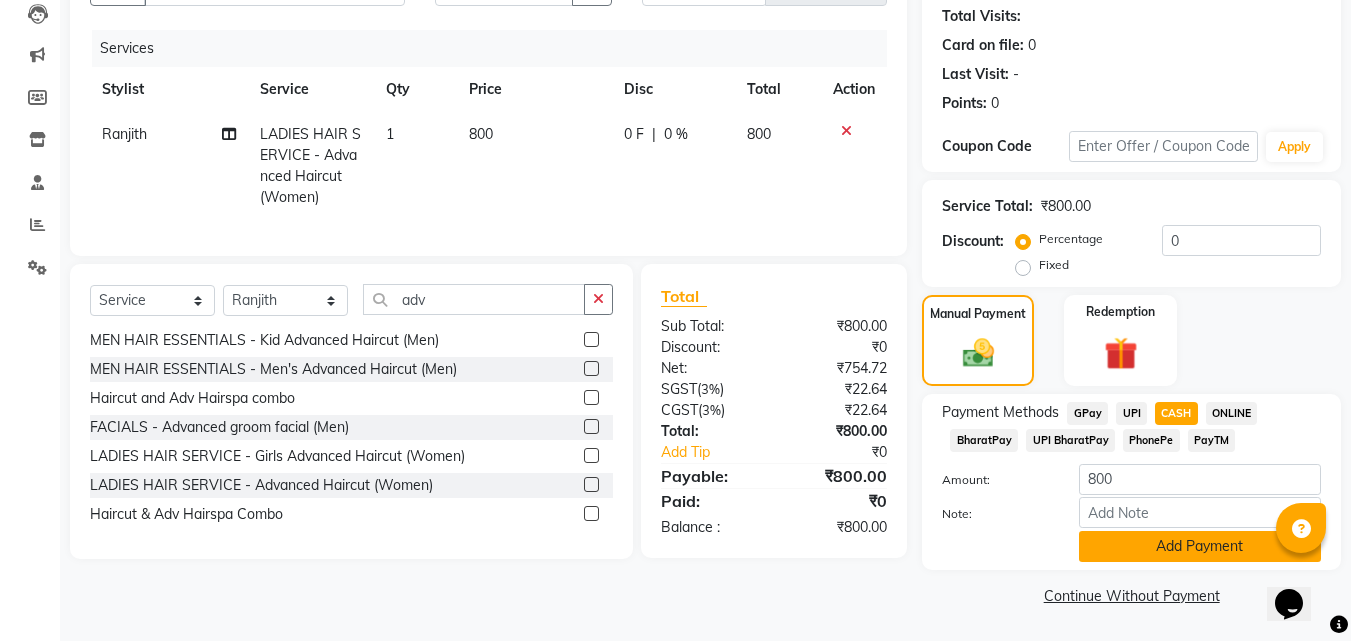 click on "Add Payment" 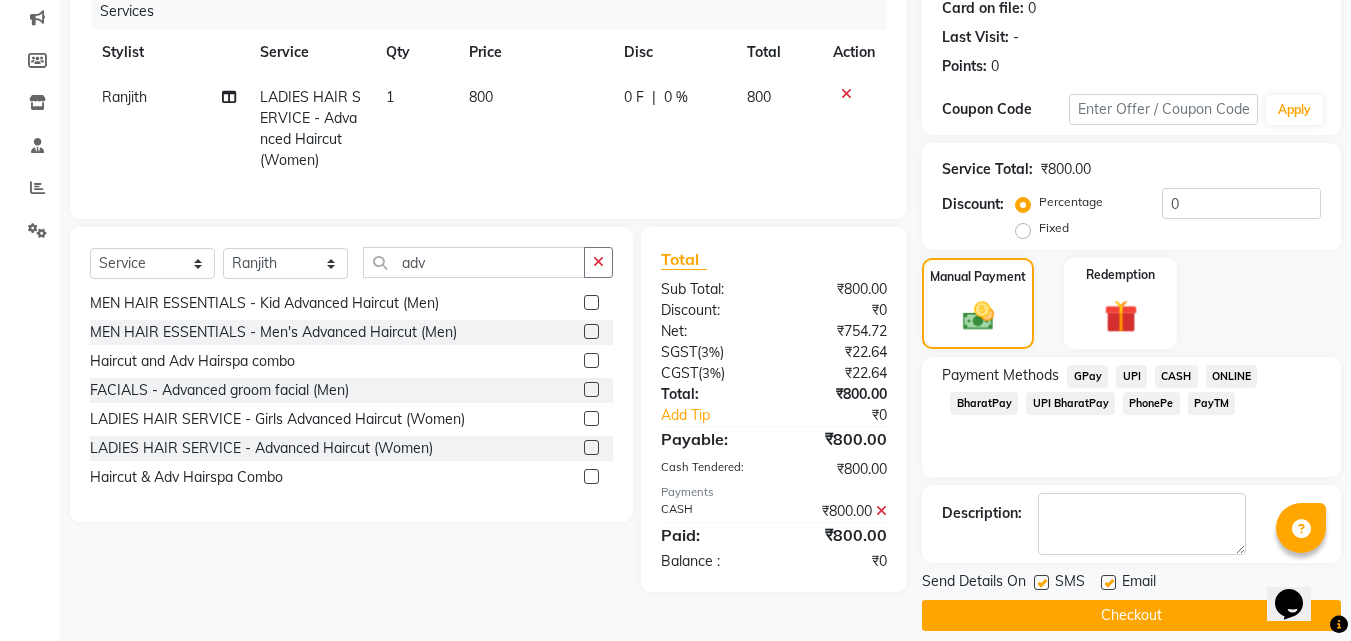 scroll, scrollTop: 275, scrollLeft: 0, axis: vertical 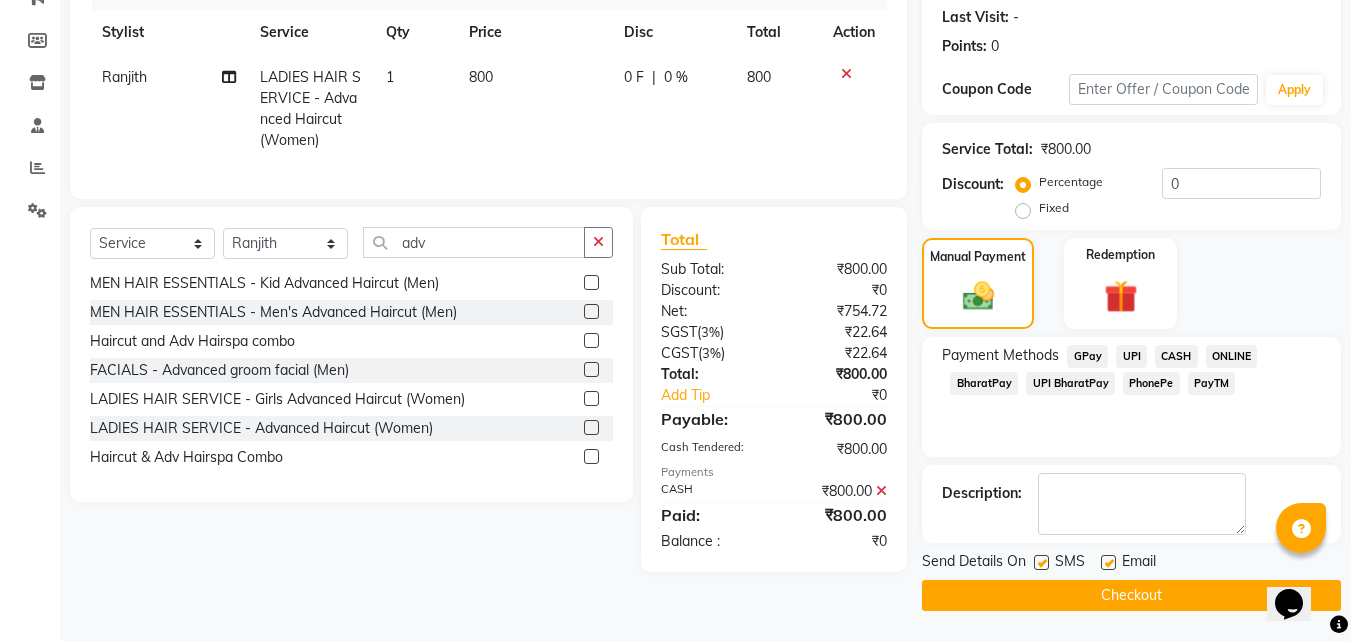 click on "Checkout" 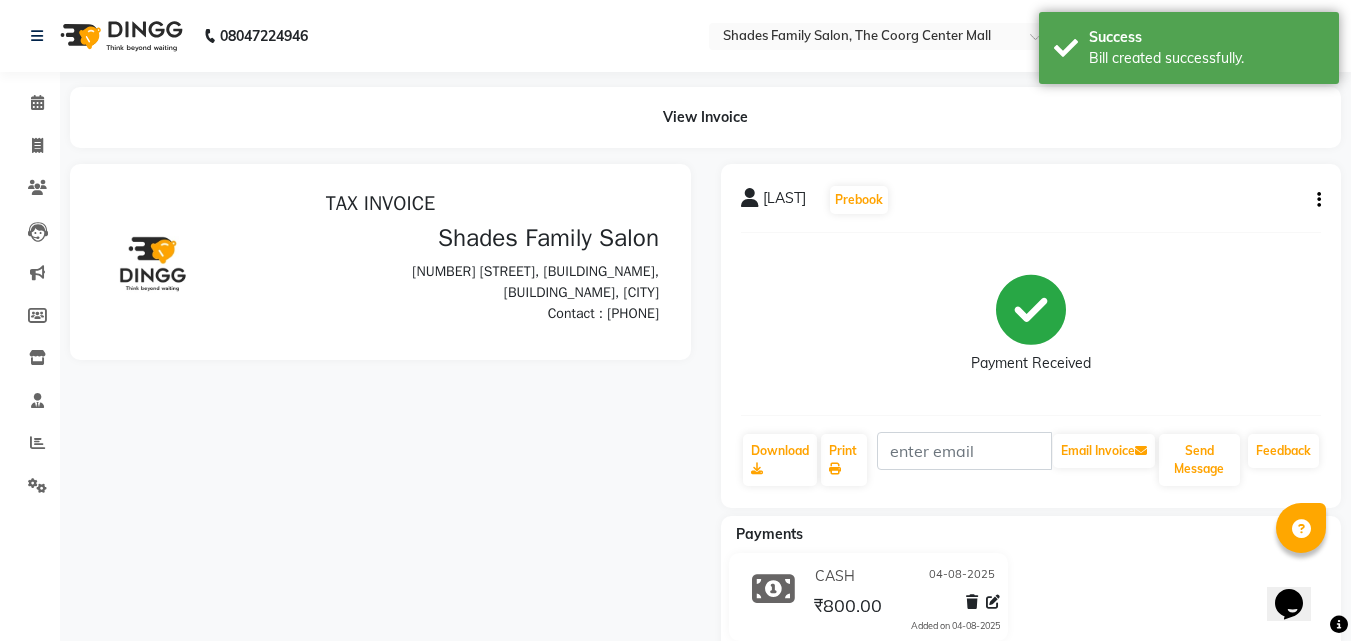 scroll, scrollTop: 0, scrollLeft: 0, axis: both 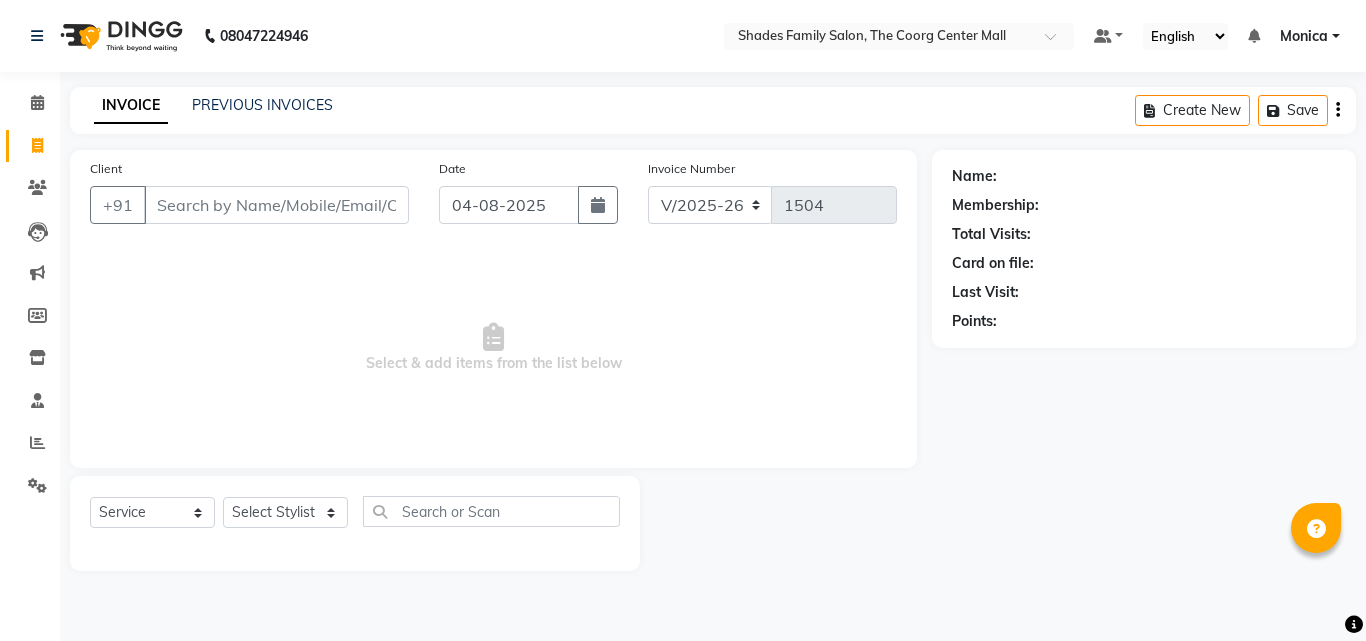 select on "7447" 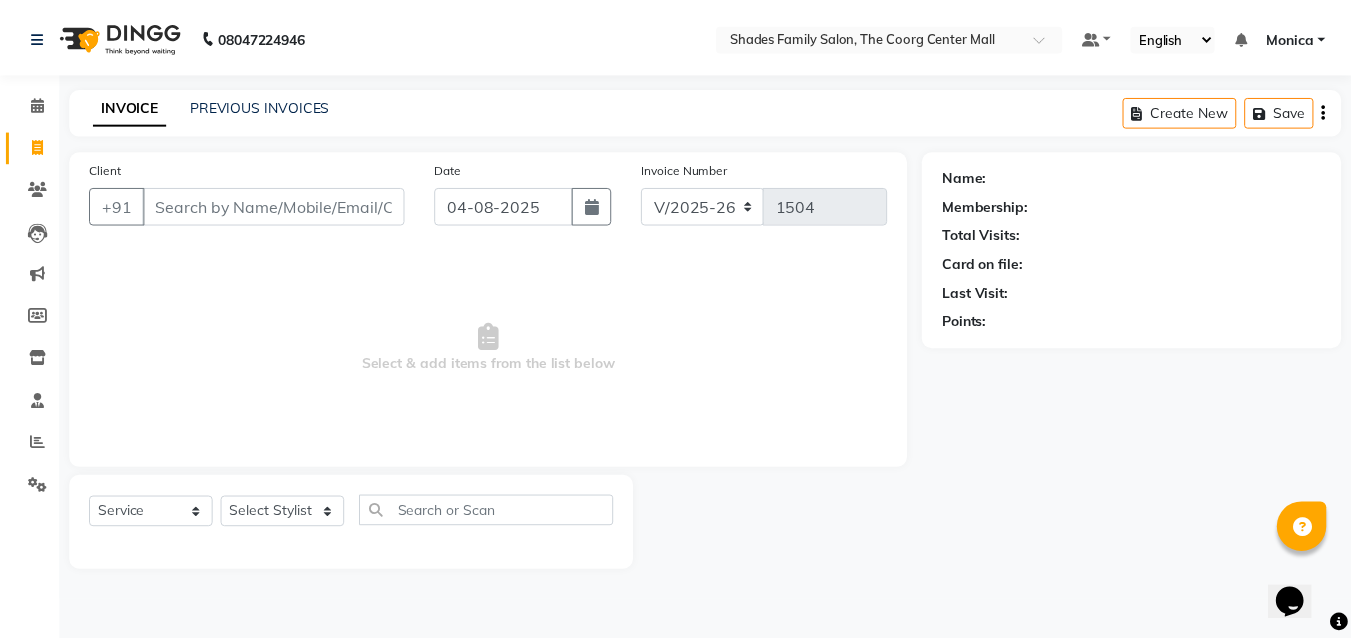 scroll, scrollTop: 0, scrollLeft: 0, axis: both 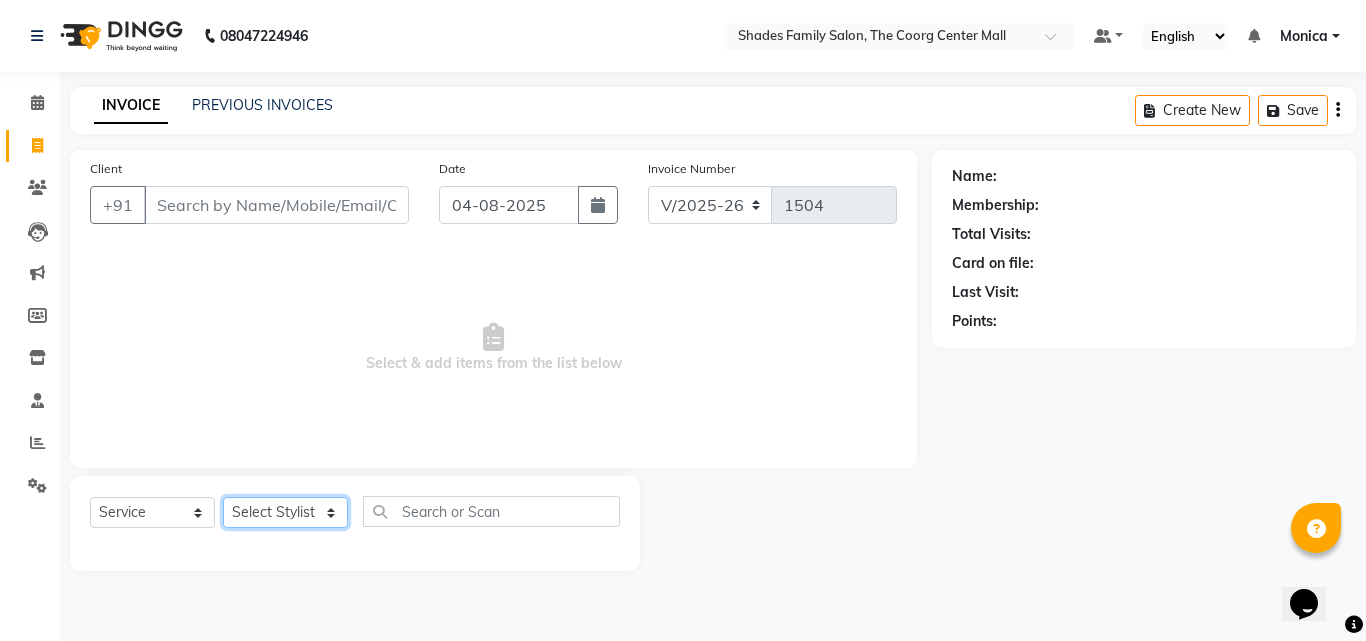 click on "Select Stylist Jyothi Monica  Namrutha Ranjith Sandeep Zeeshan" 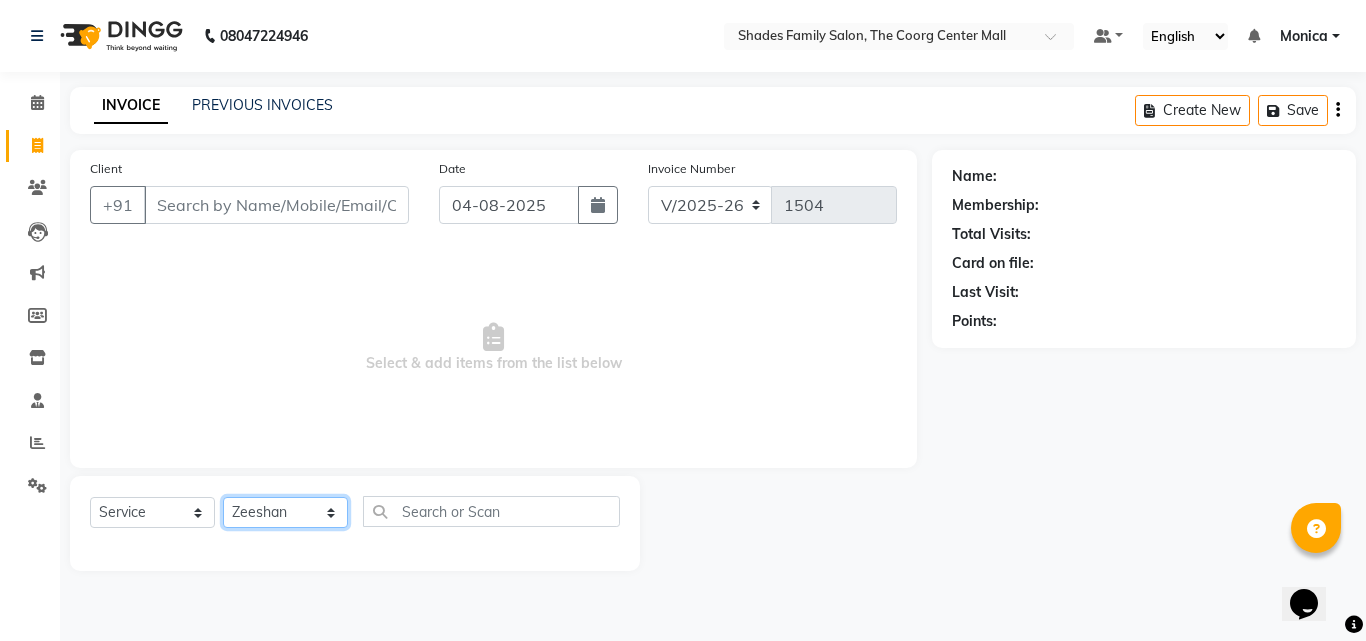 click on "Select Stylist Jyothi Monica  Namrutha Ranjith Sandeep Zeeshan" 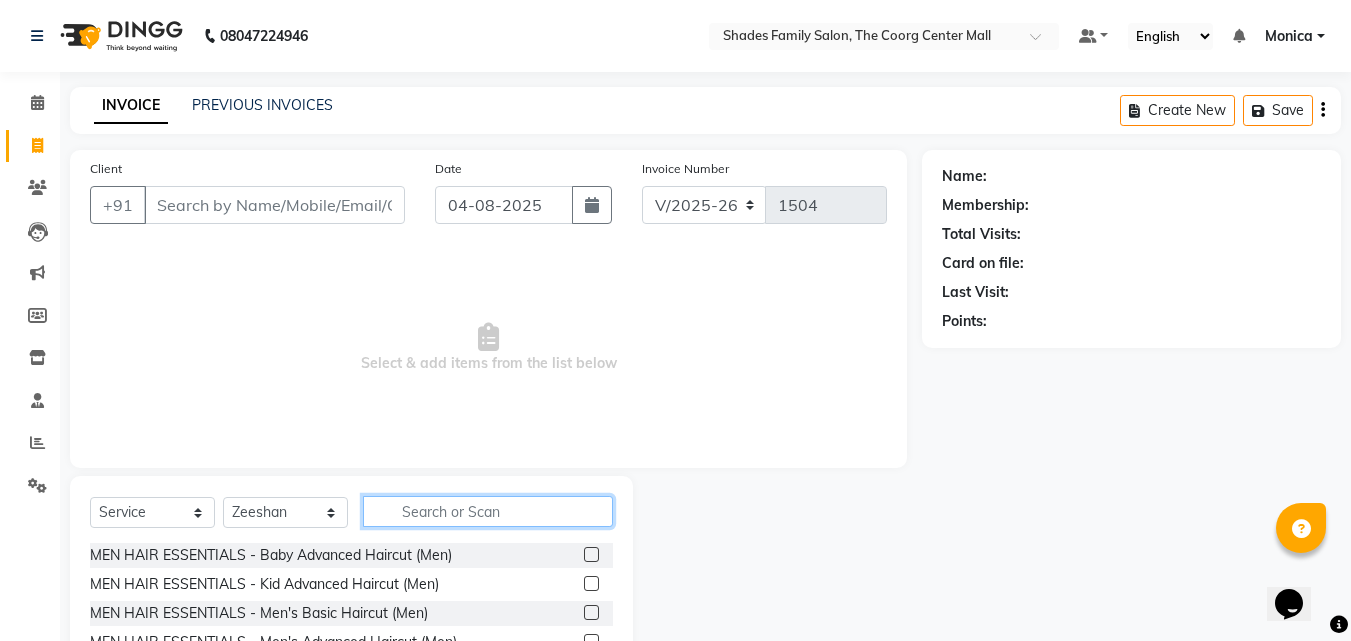 click 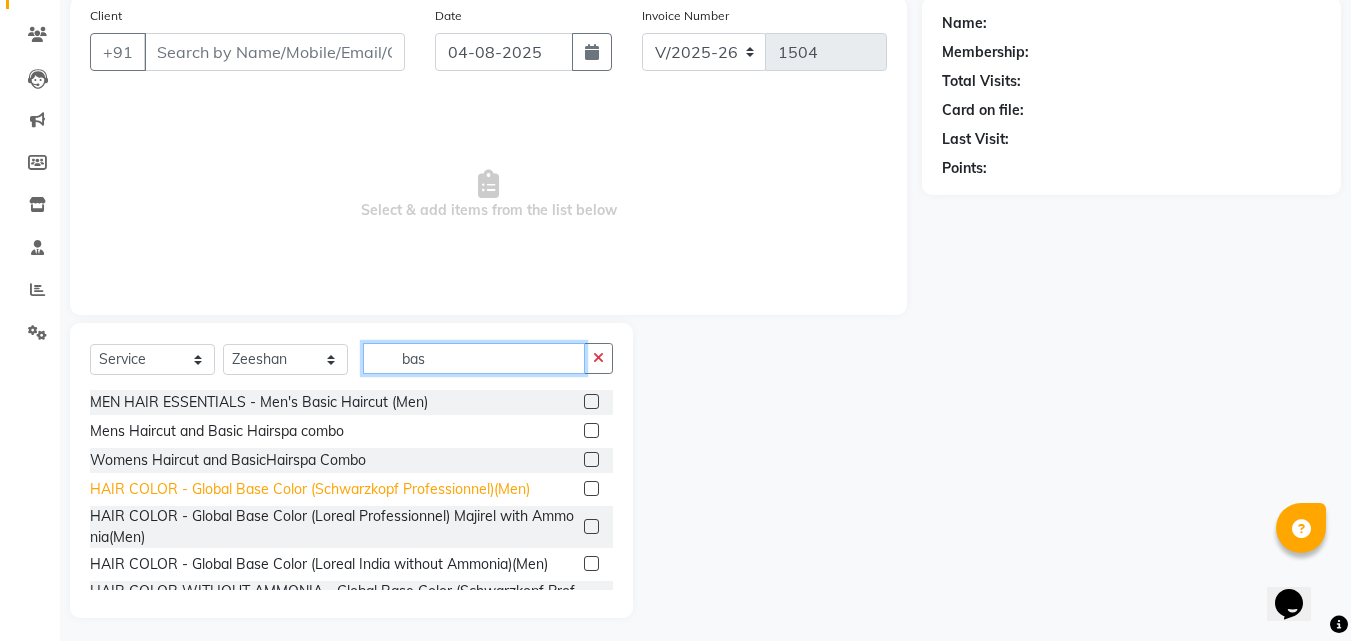 scroll, scrollTop: 160, scrollLeft: 0, axis: vertical 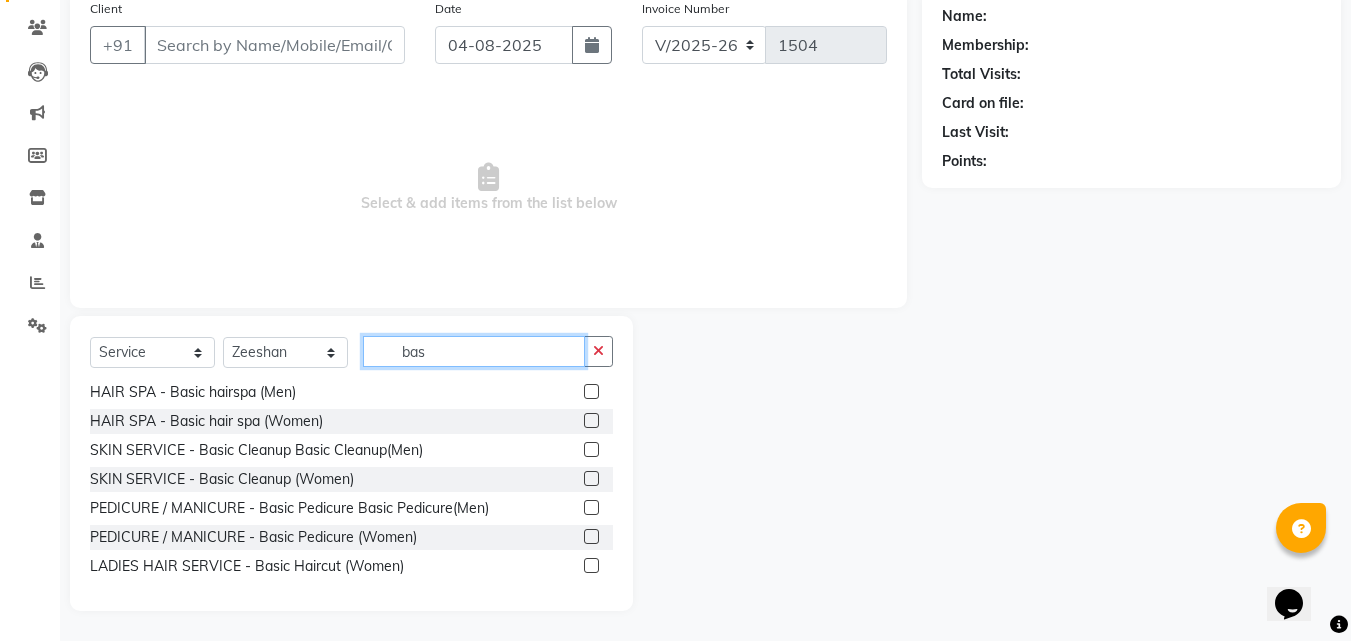 type on "bas" 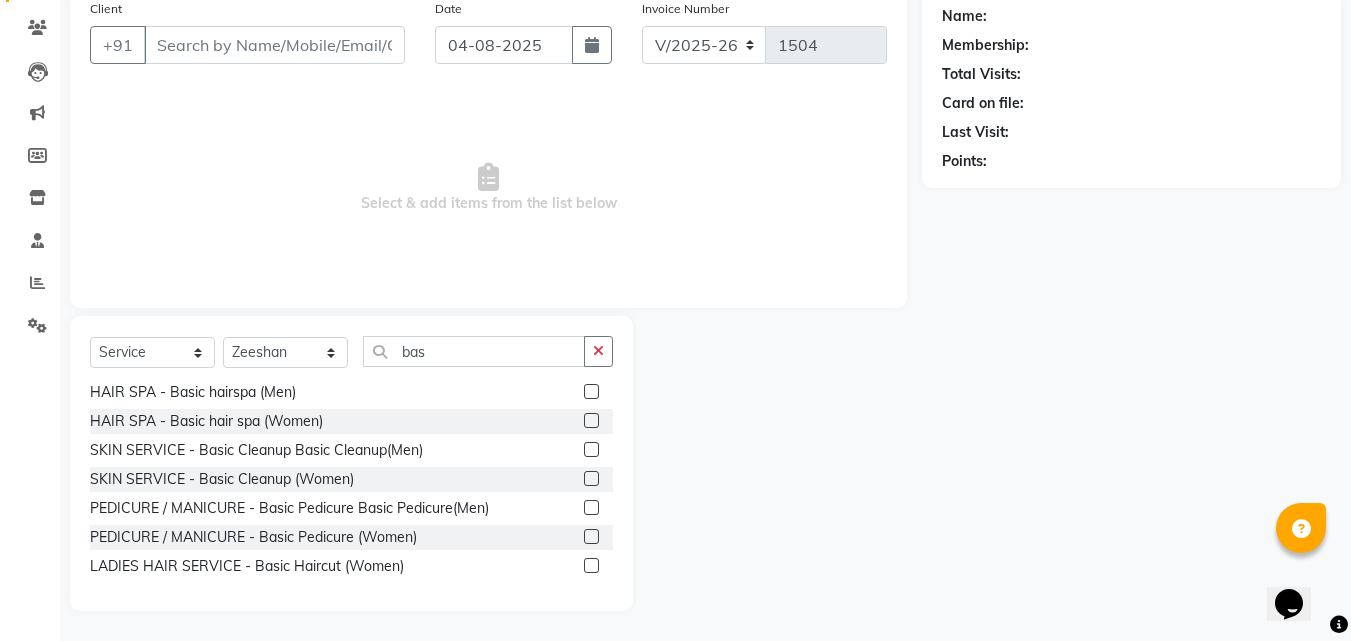 click 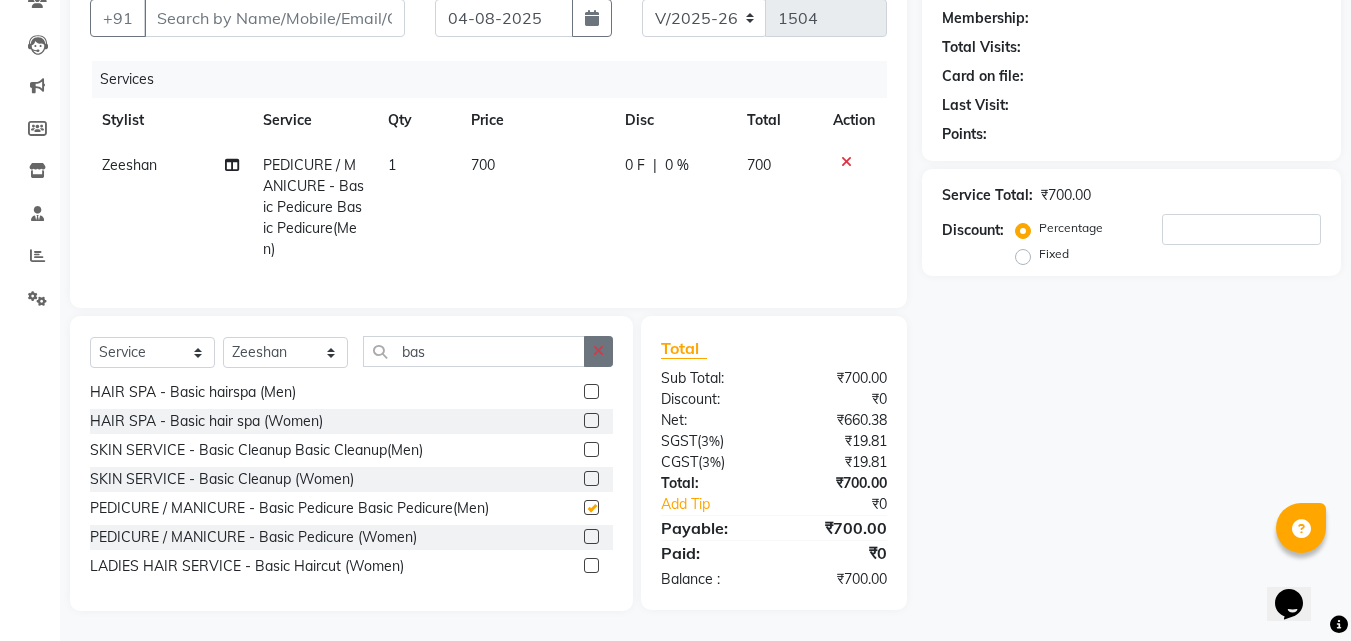 scroll, scrollTop: 202, scrollLeft: 0, axis: vertical 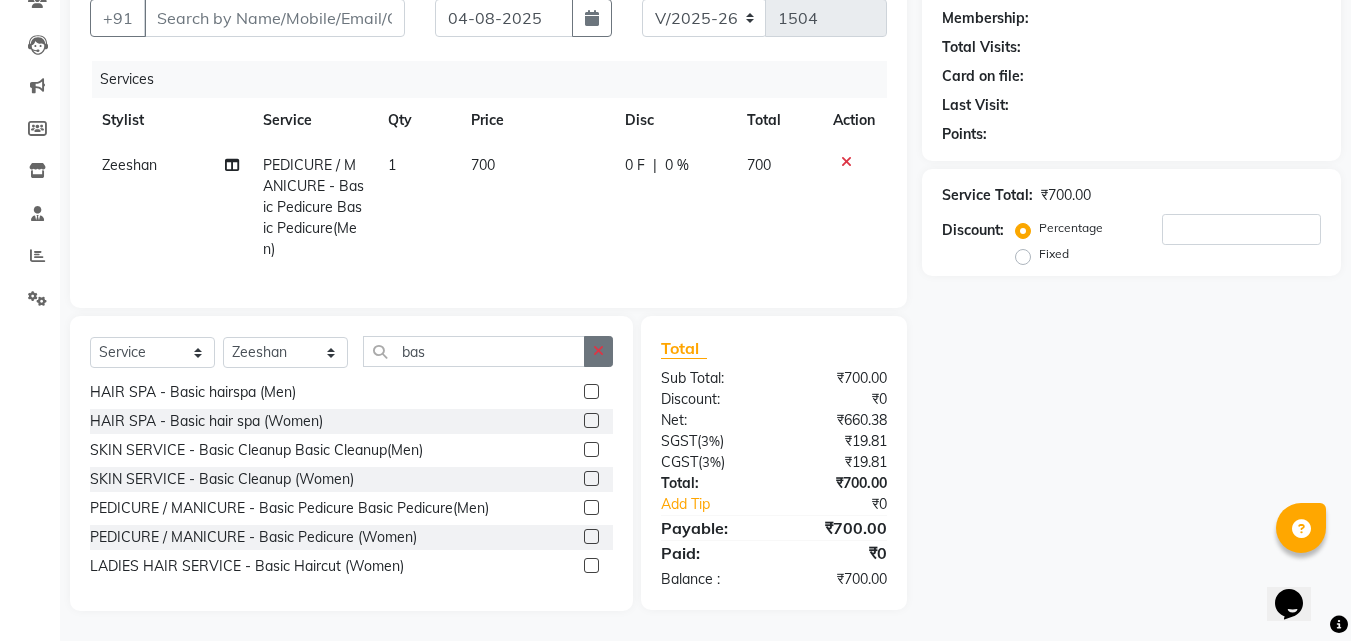 checkbox on "false" 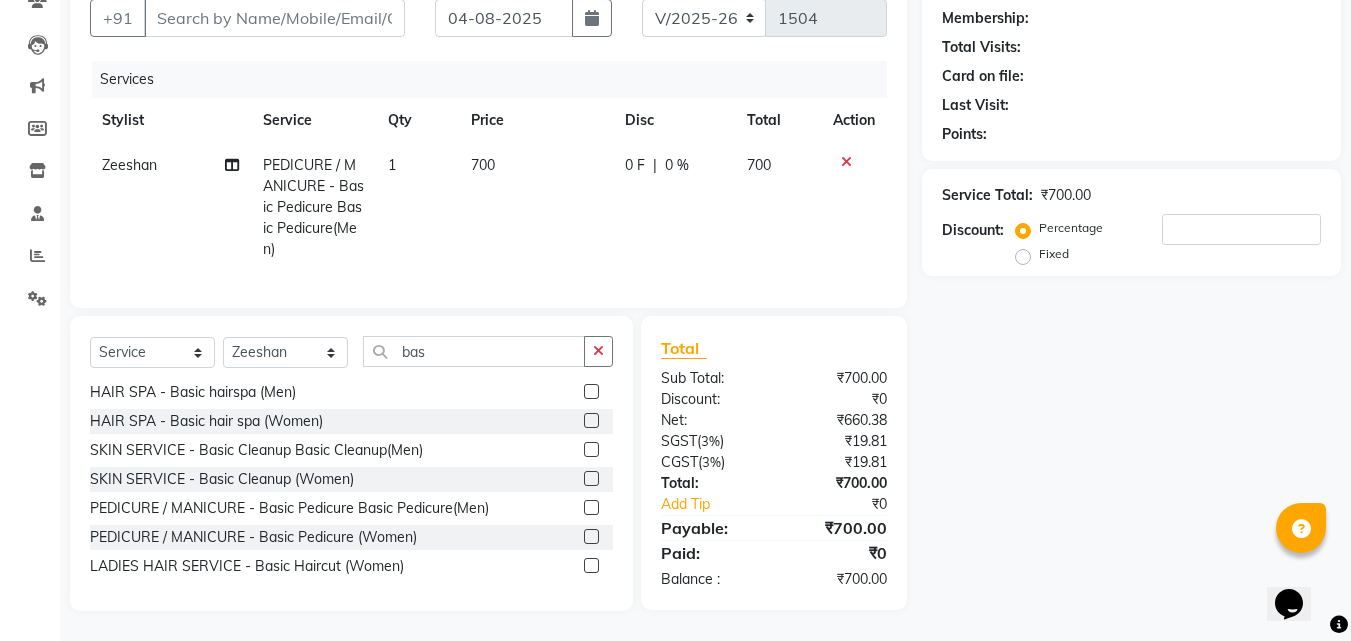 drag, startPoint x: 595, startPoint y: 352, endPoint x: 570, endPoint y: 352, distance: 25 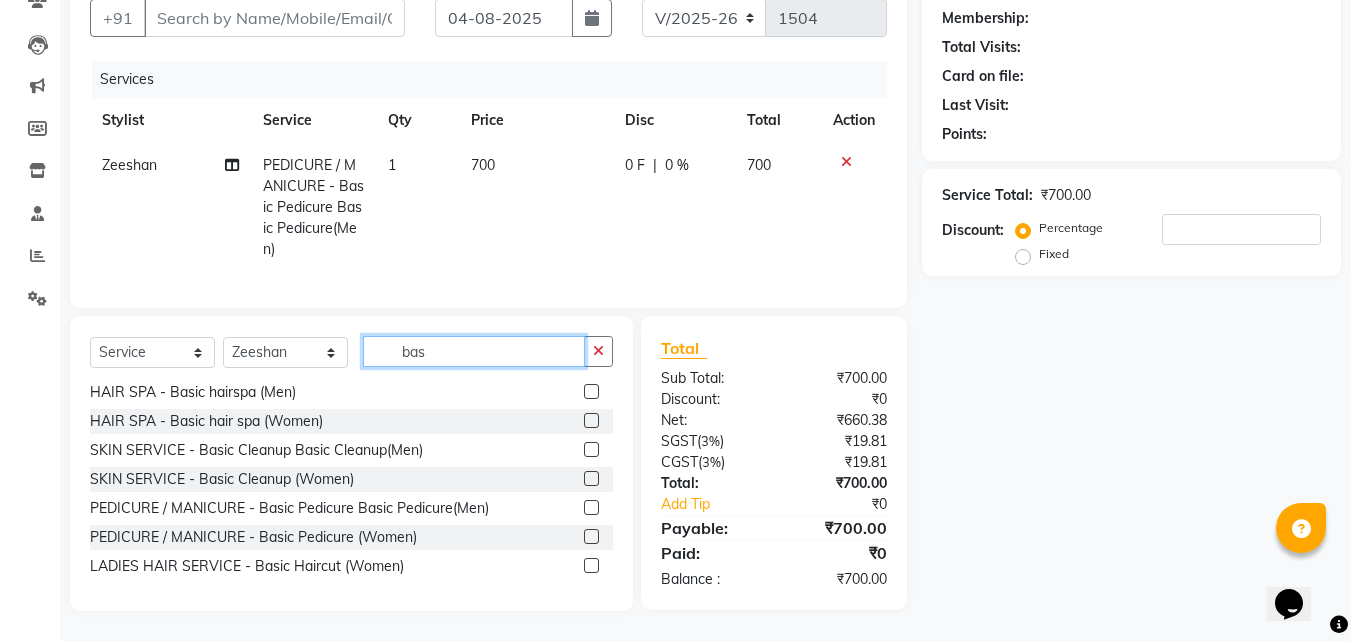 type 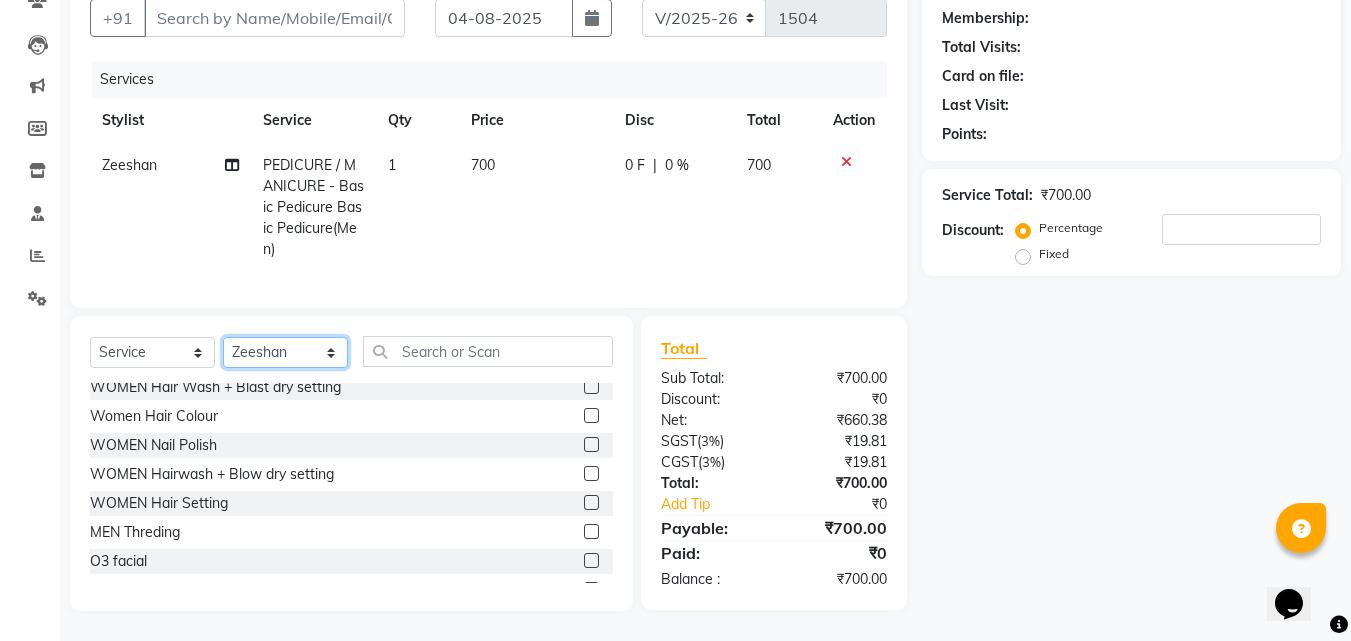 click on "Select Stylist Jyothi Monica  Namrutha Ranjith Sandeep Zeeshan" 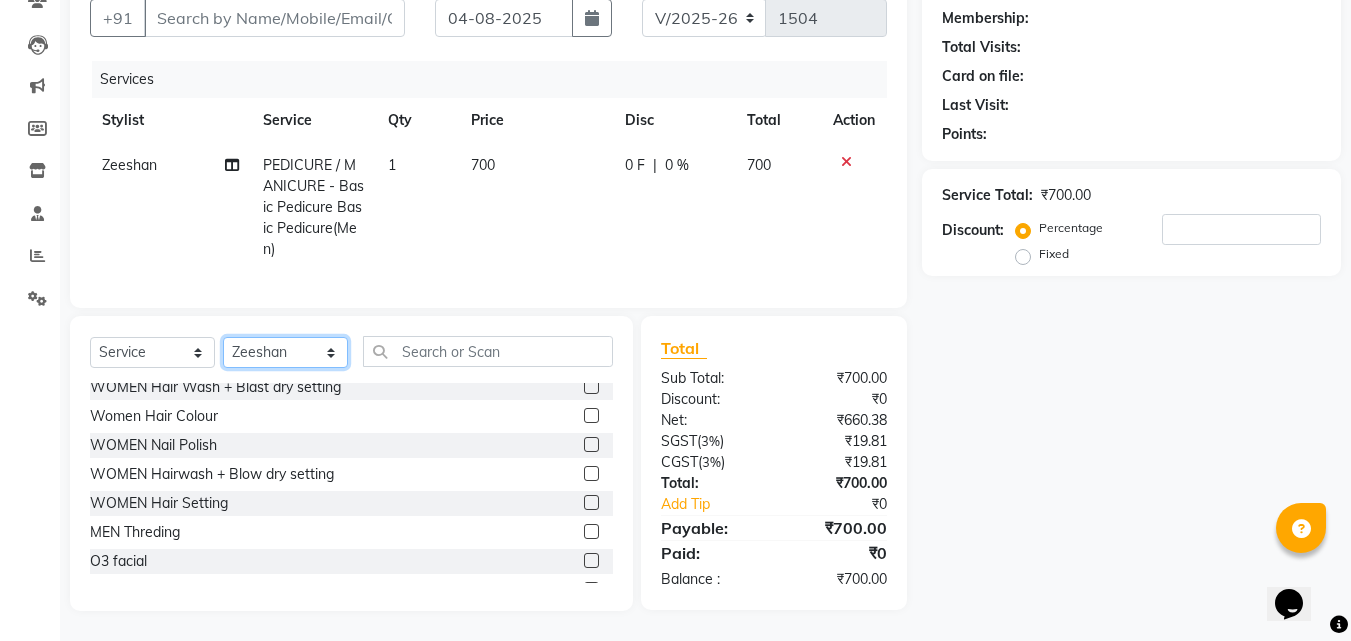 select on "83622" 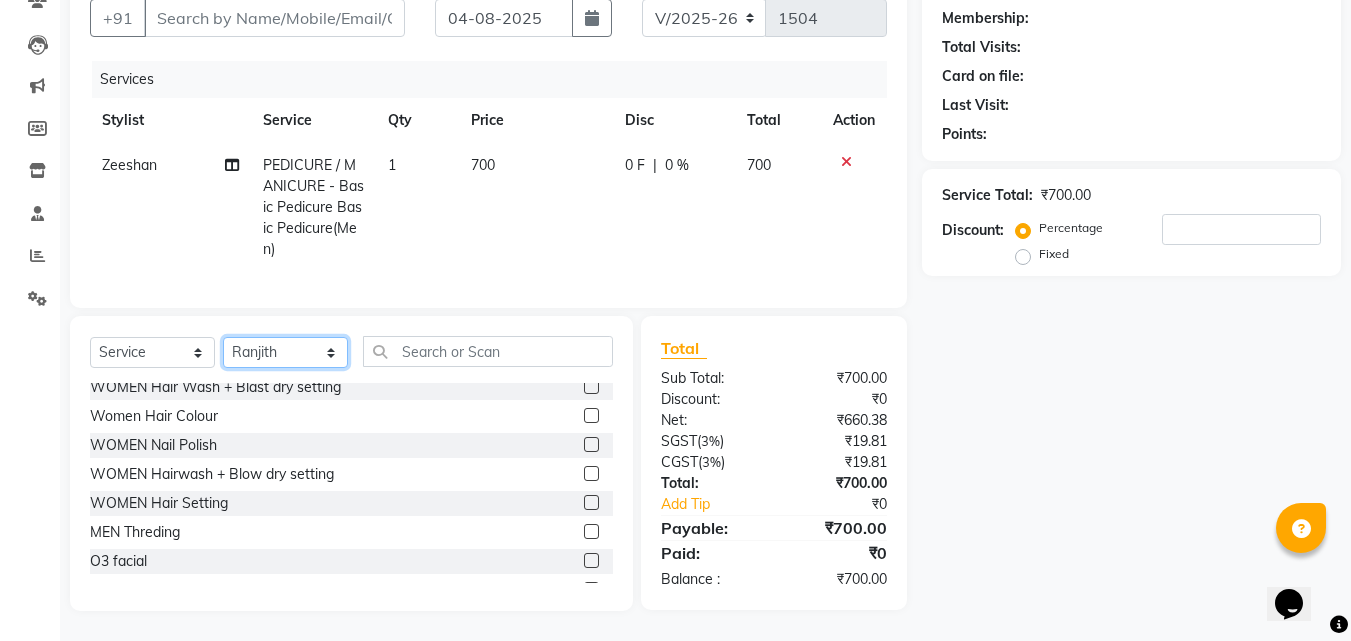 click on "Select Stylist Jyothi Monica  Namrutha Ranjith Sandeep Zeeshan" 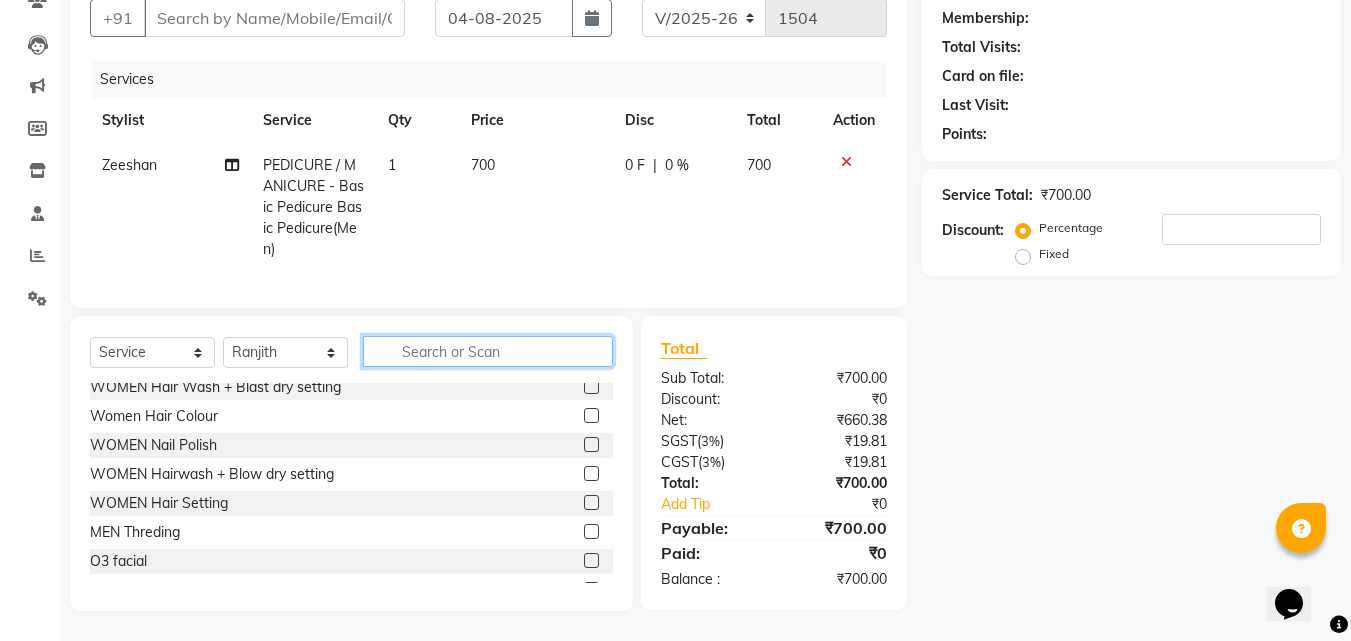 click 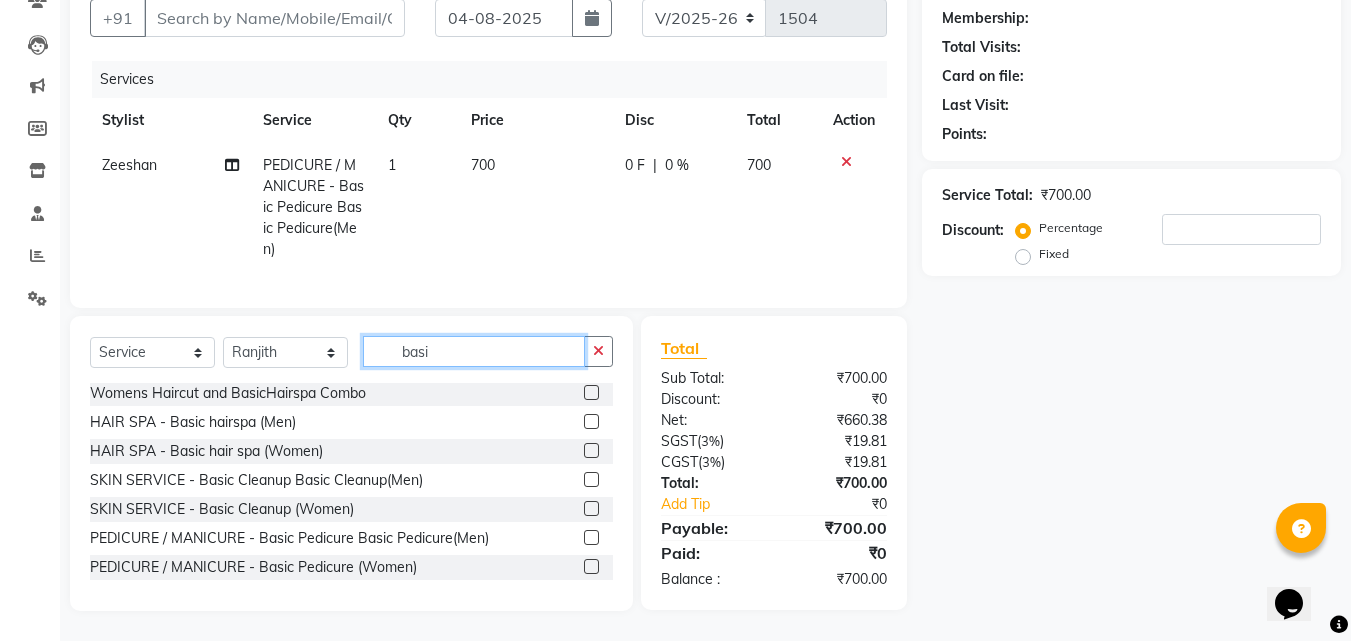 scroll, scrollTop: 90, scrollLeft: 0, axis: vertical 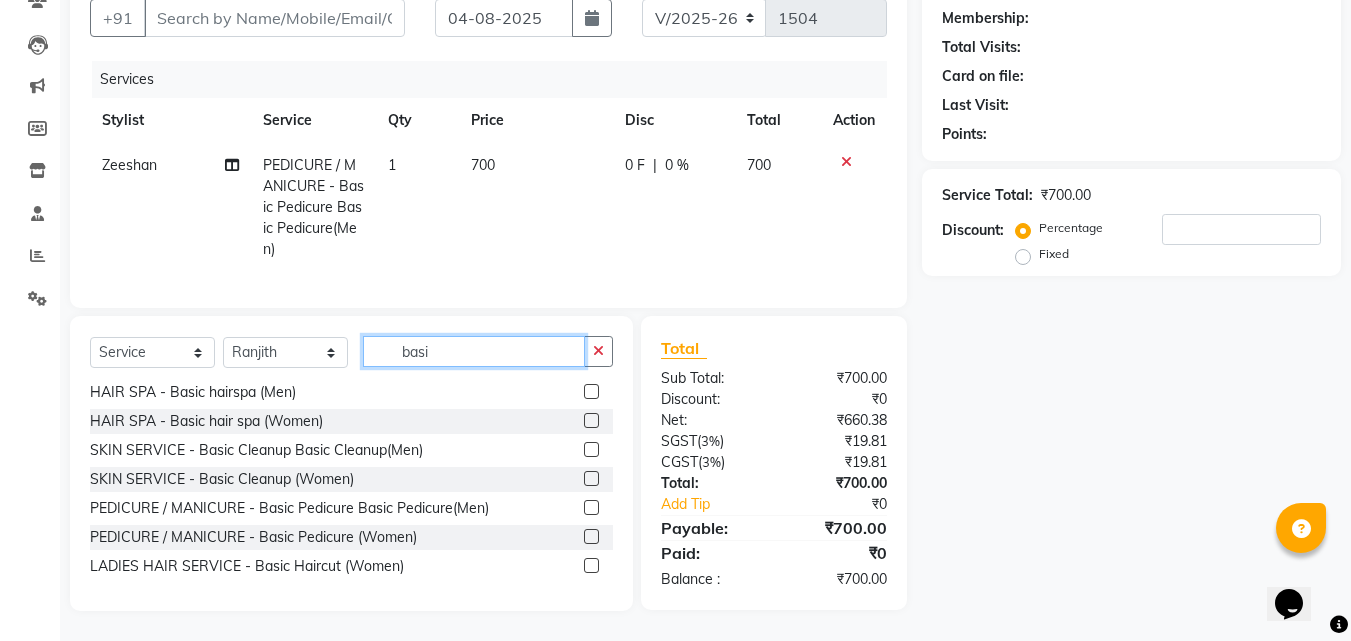 type on "basi" 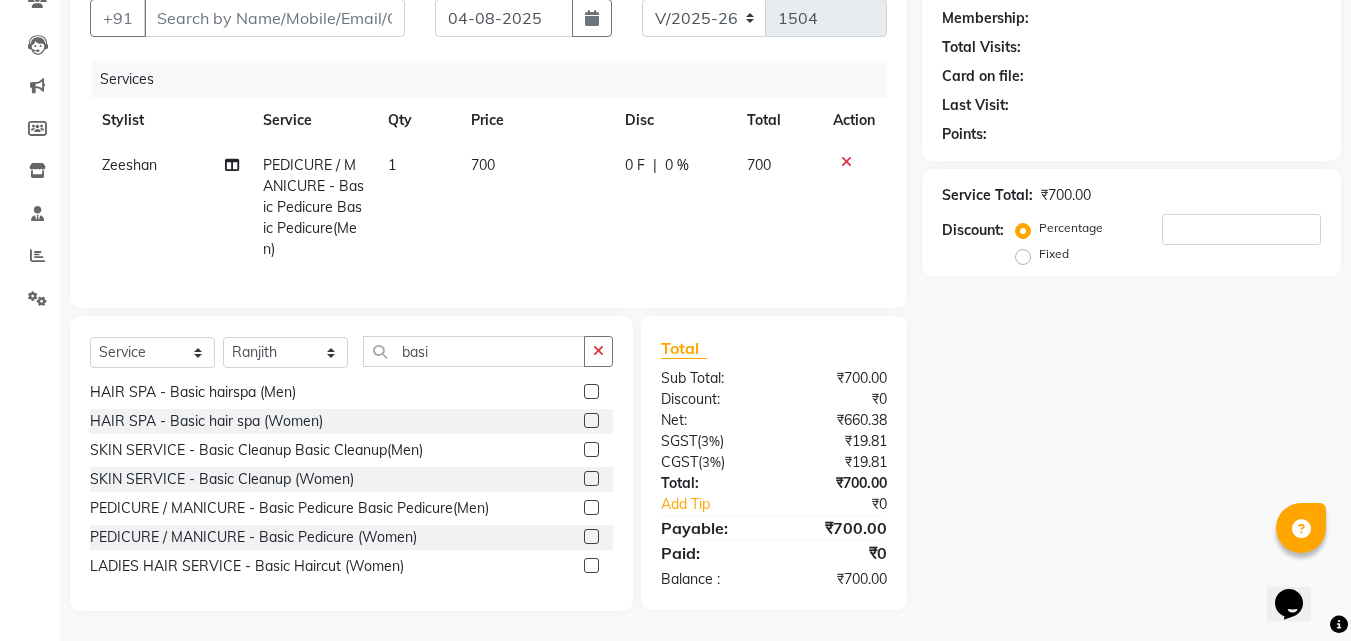 click 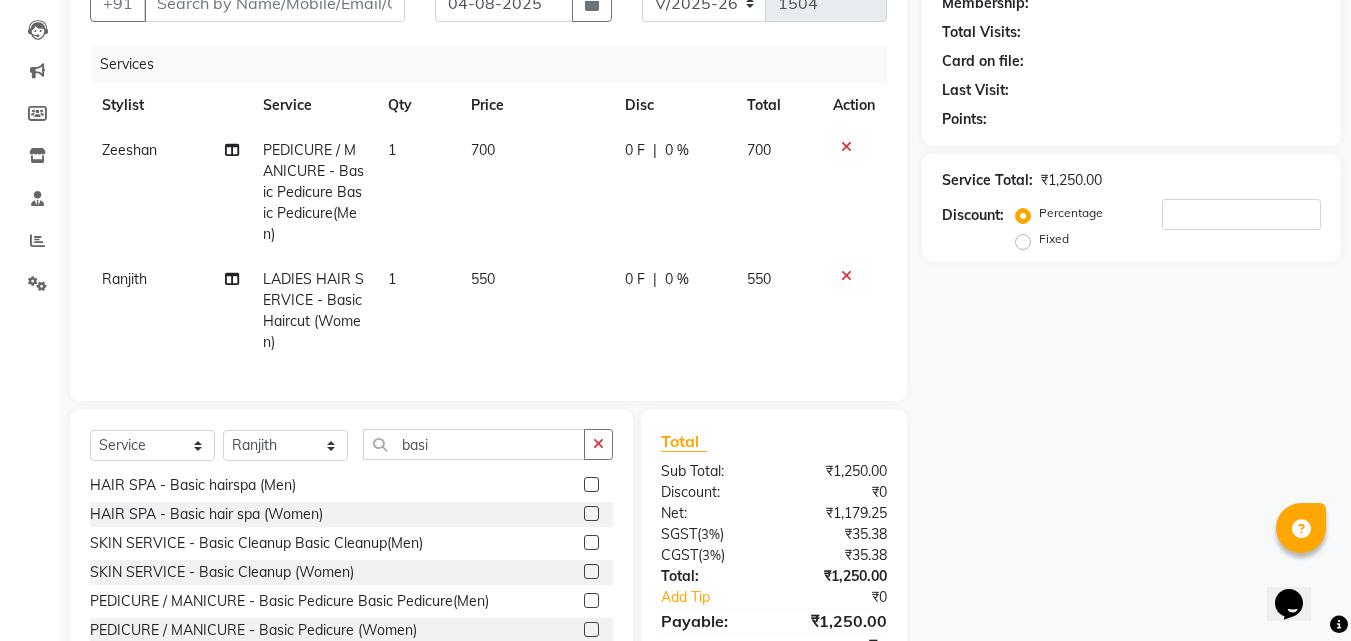 checkbox on "false" 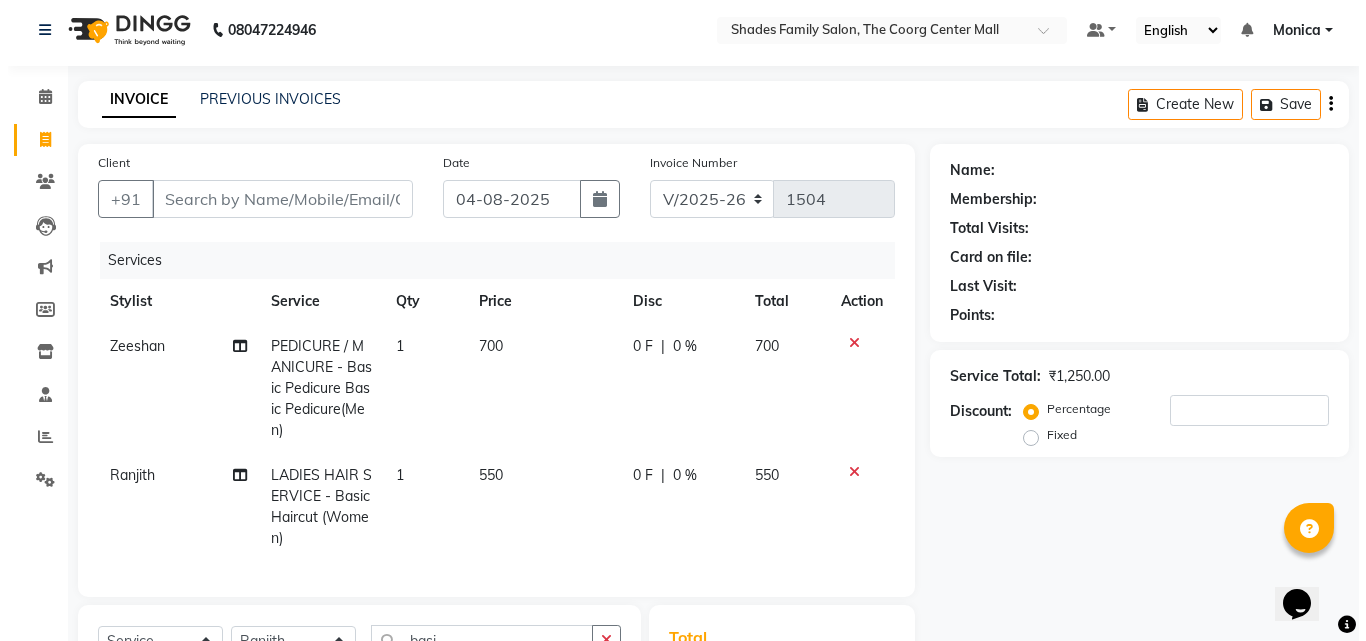 scroll, scrollTop: 0, scrollLeft: 0, axis: both 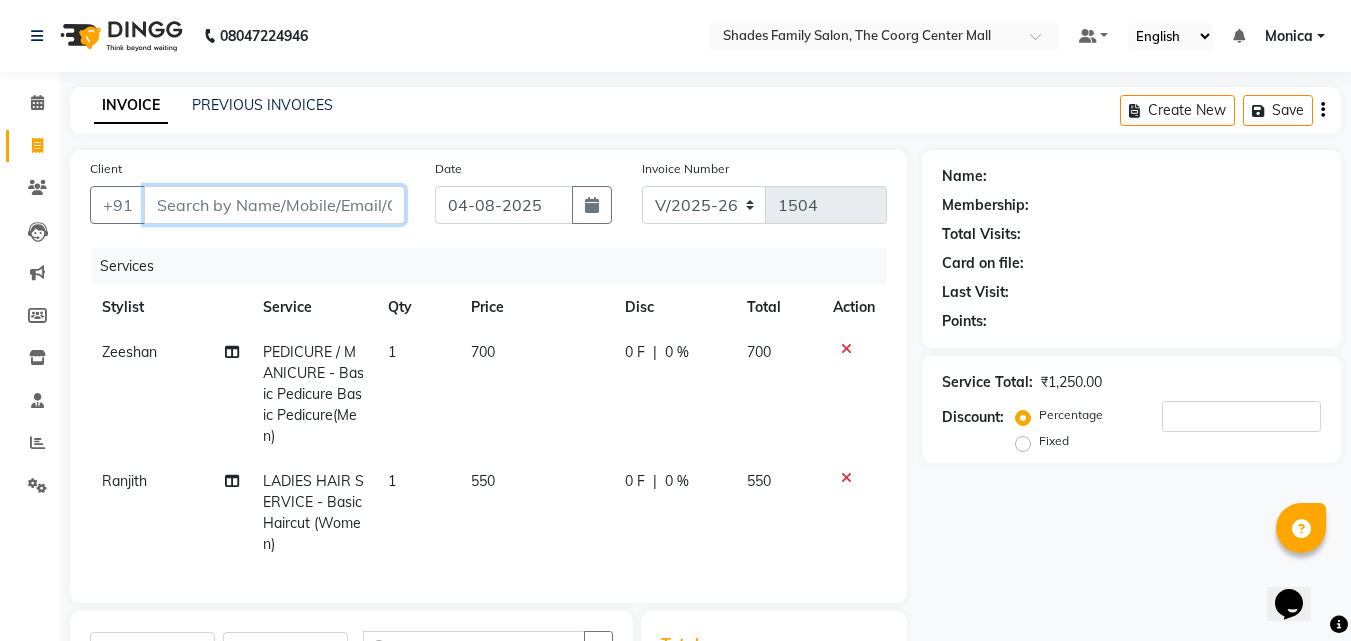 click on "Client" at bounding box center (274, 205) 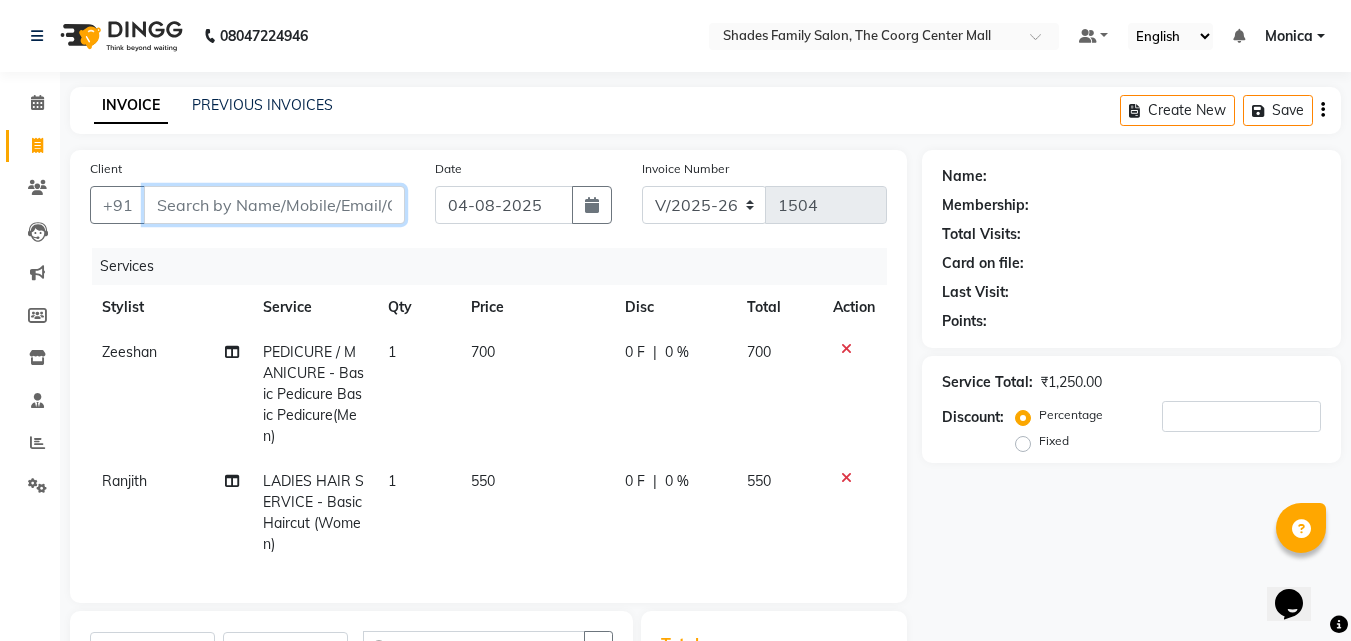 type on "7" 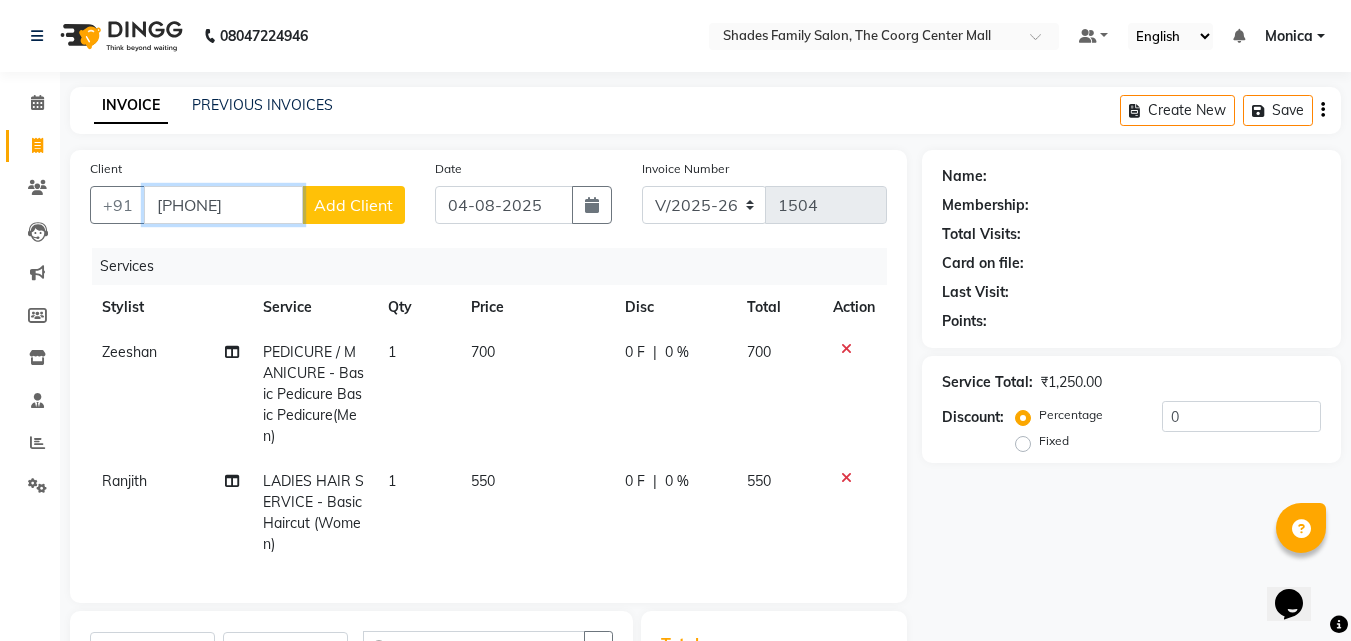 click on "7356982772" at bounding box center (223, 205) 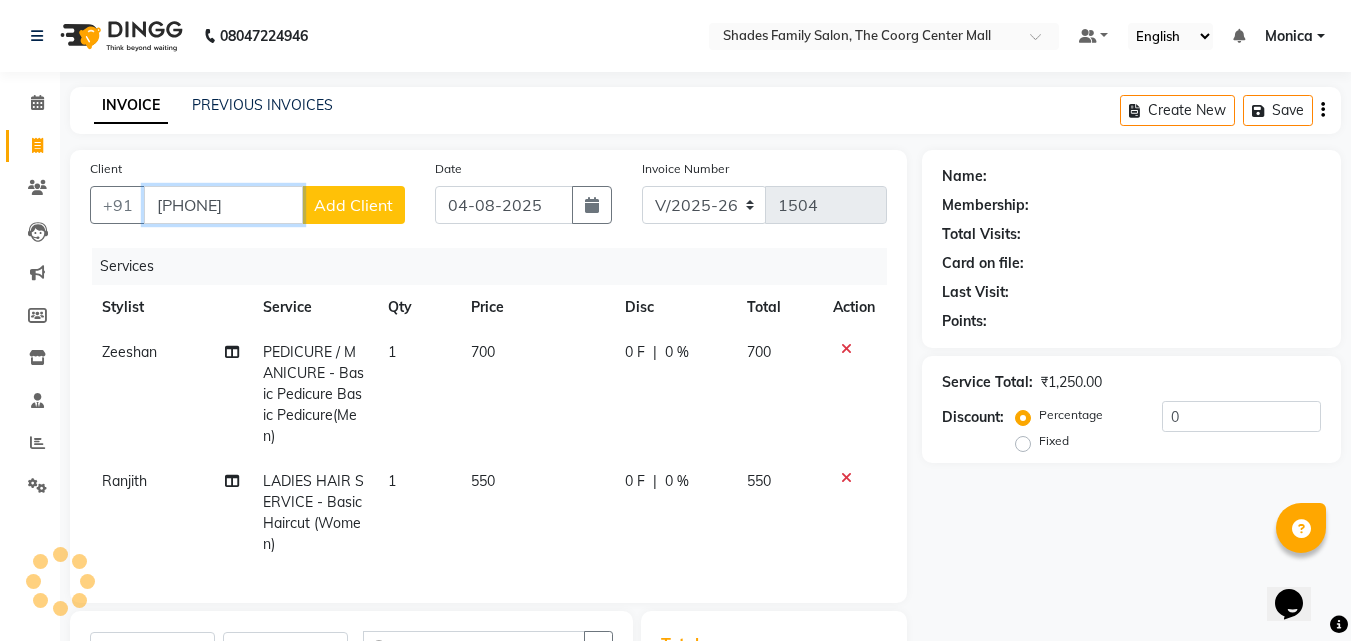type on "7356952772" 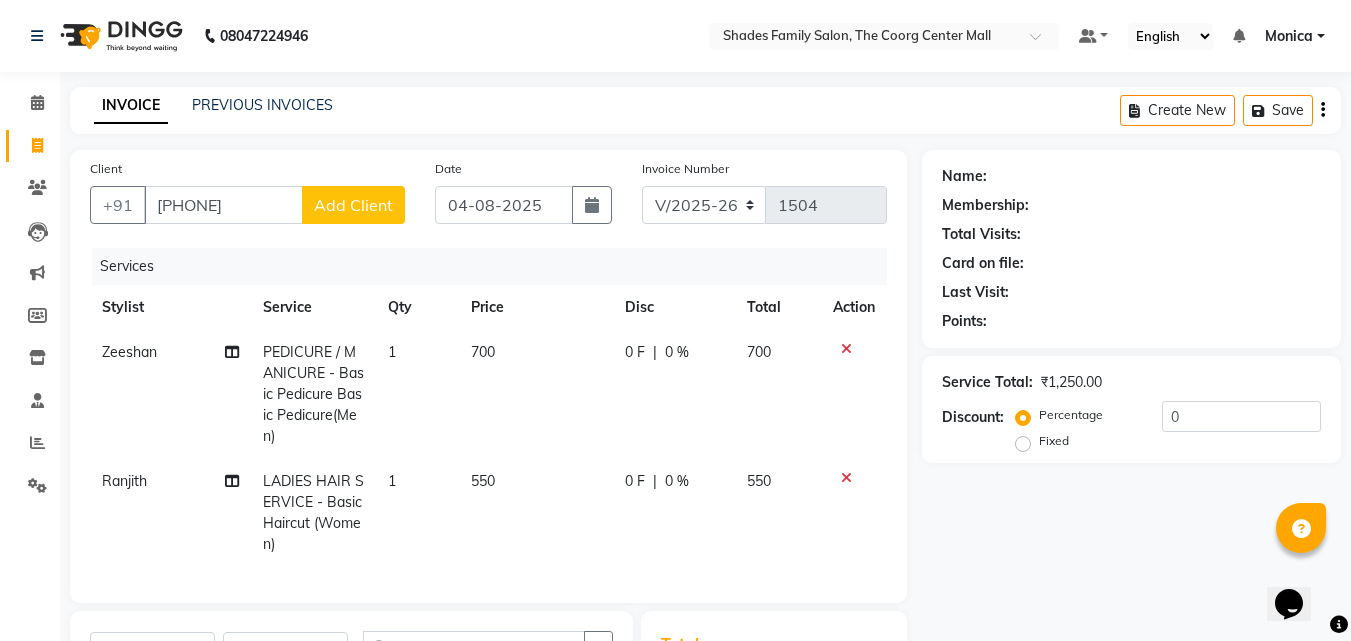 click on "Add Client" 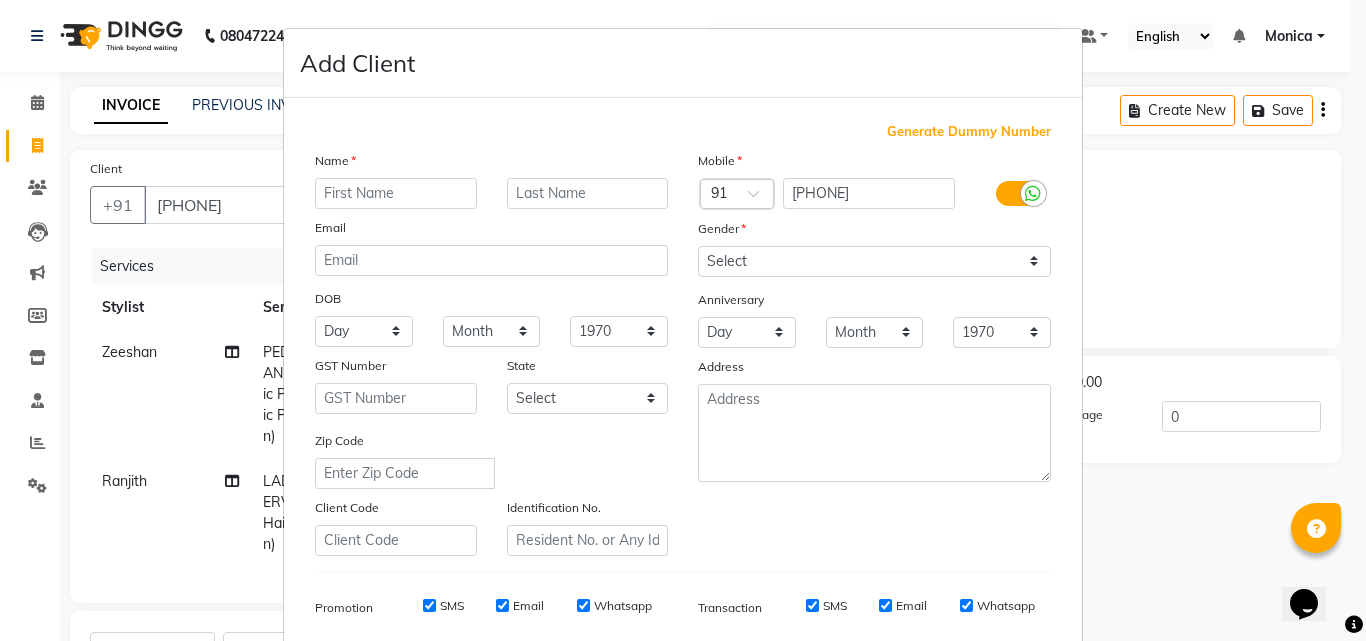 click at bounding box center (396, 193) 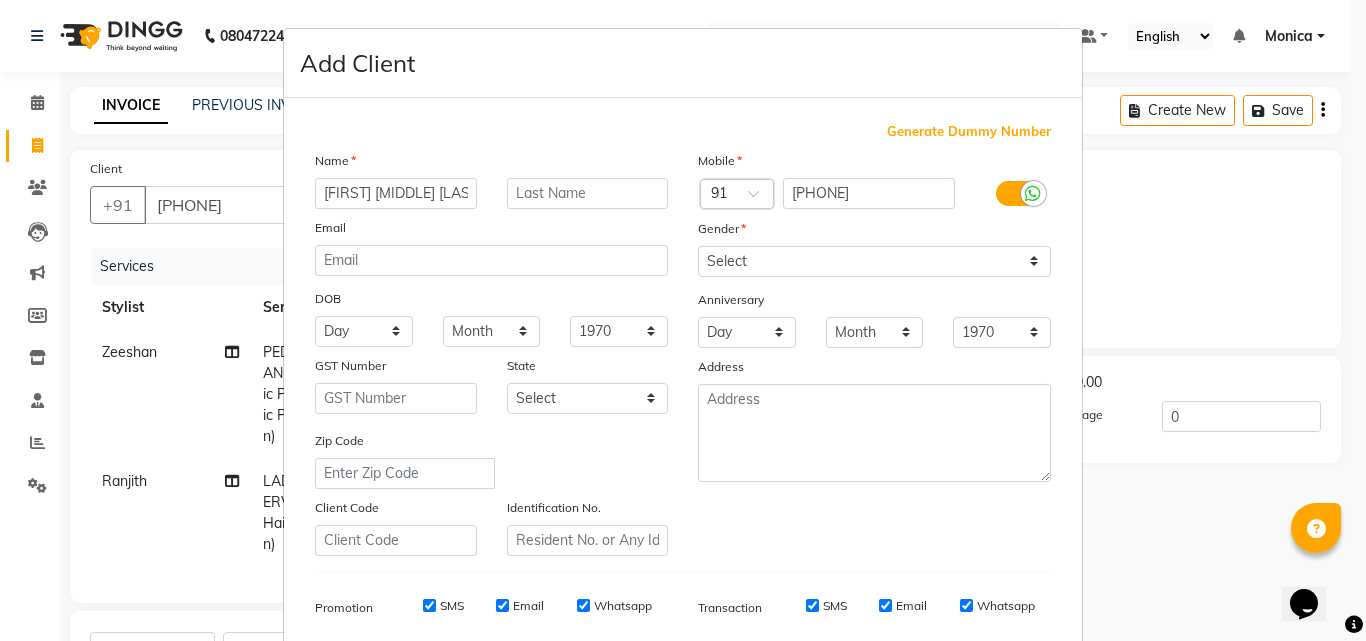 click on "Samsuddin T S" at bounding box center (396, 193) 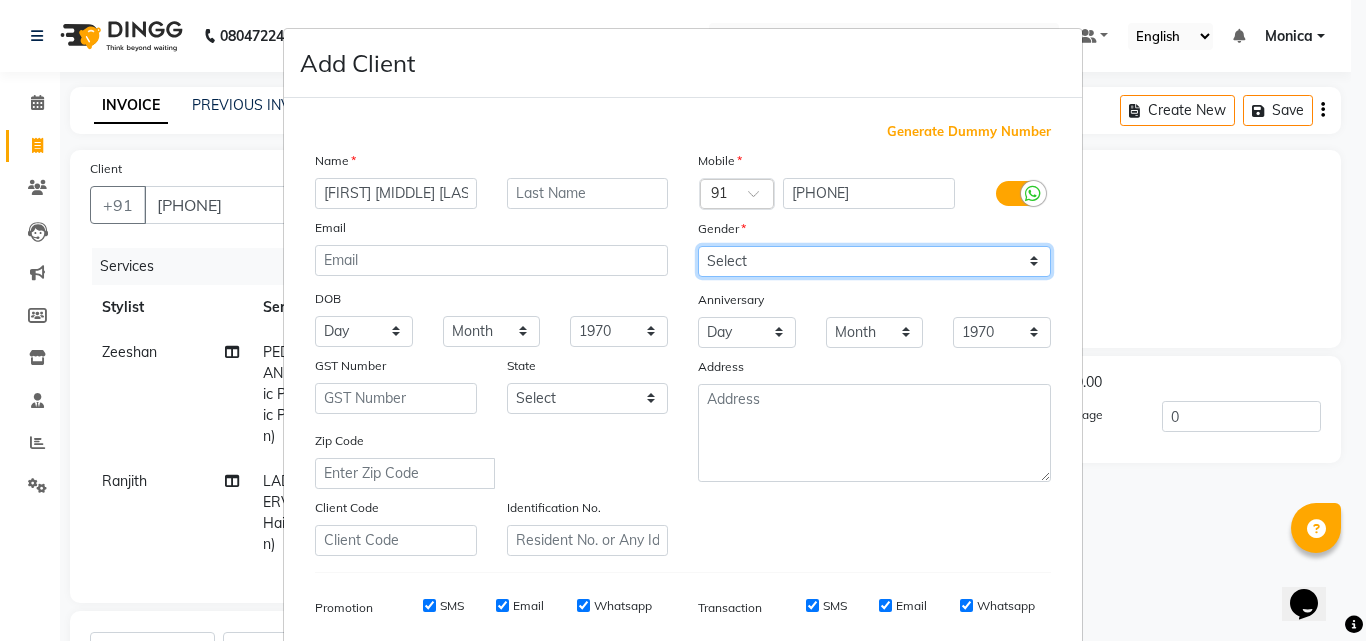 click on "Select Male Female Other Prefer Not To Say" at bounding box center [874, 261] 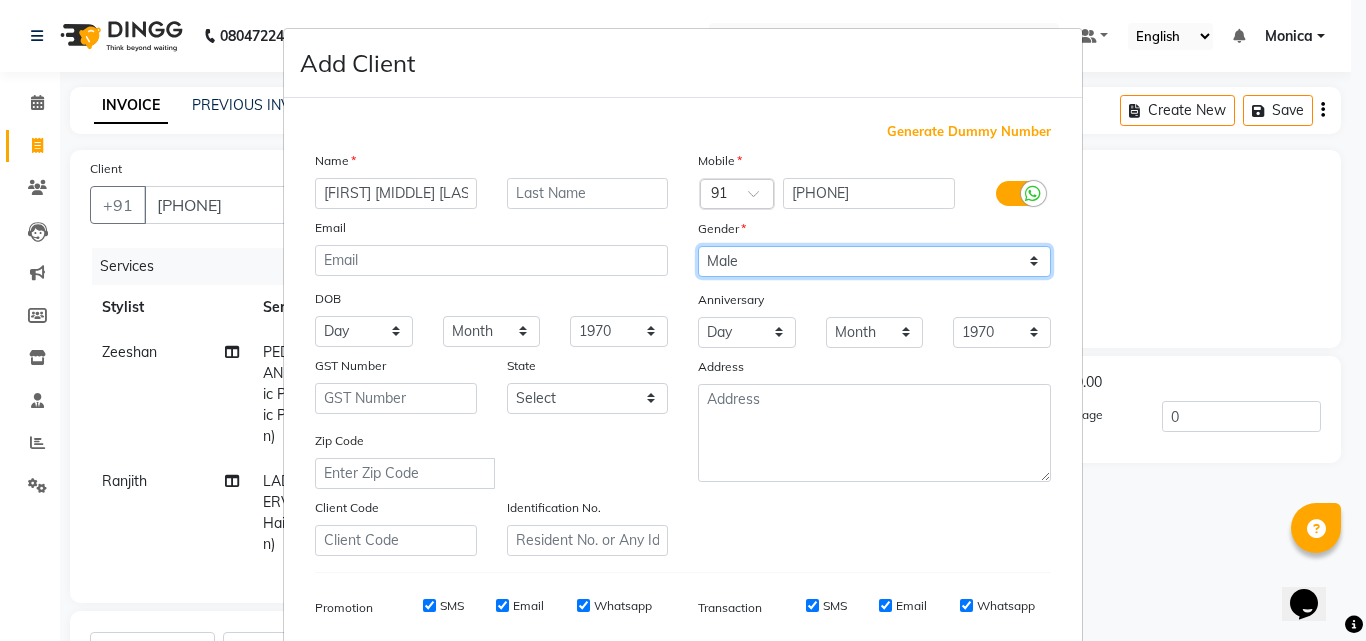 click on "Select Male Female Other Prefer Not To Say" at bounding box center [874, 261] 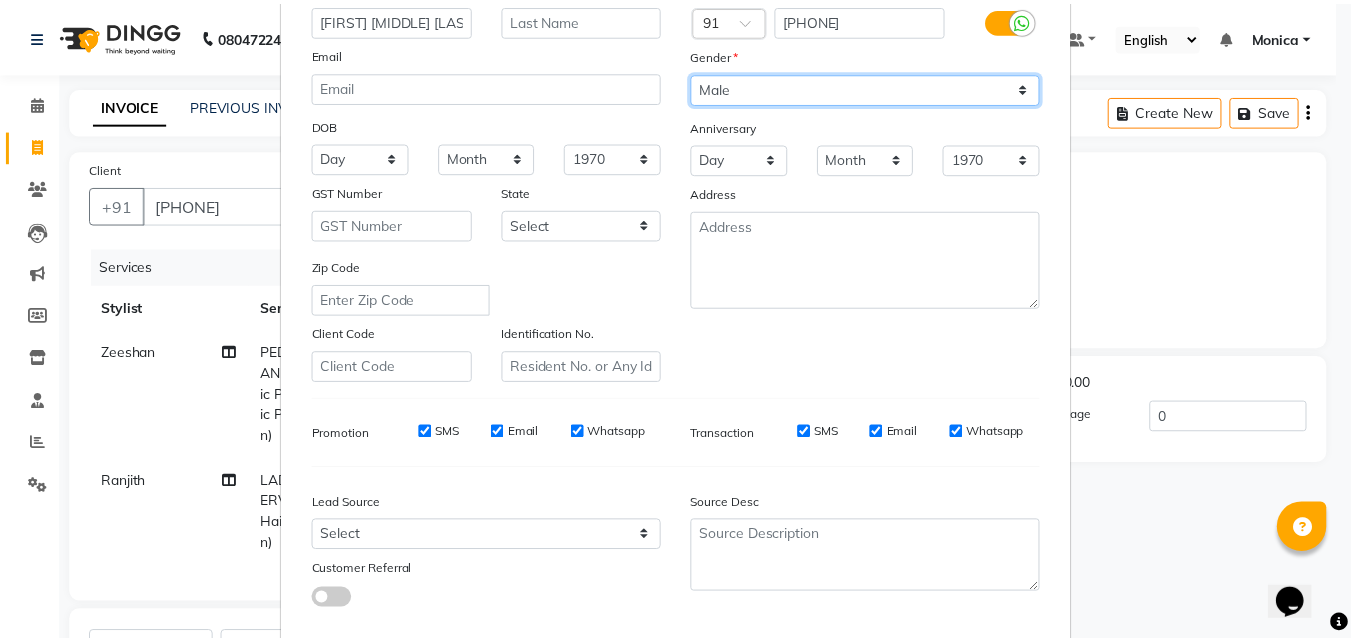scroll, scrollTop: 282, scrollLeft: 0, axis: vertical 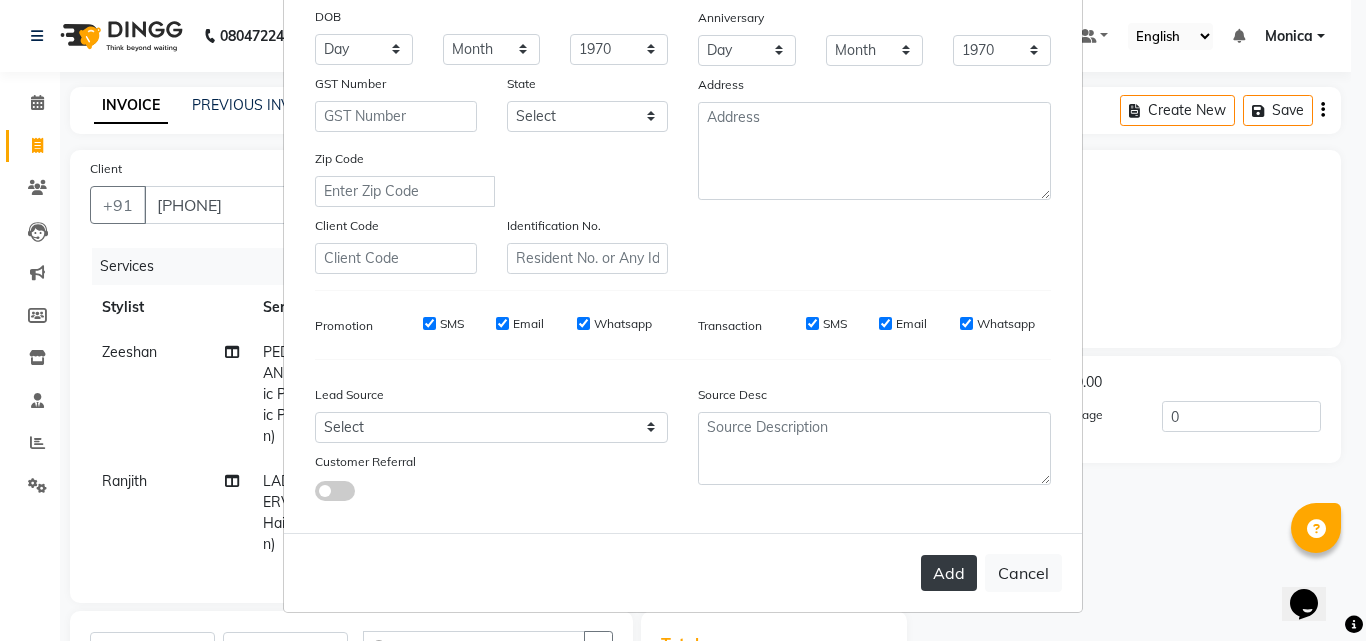 click on "Add" at bounding box center (949, 573) 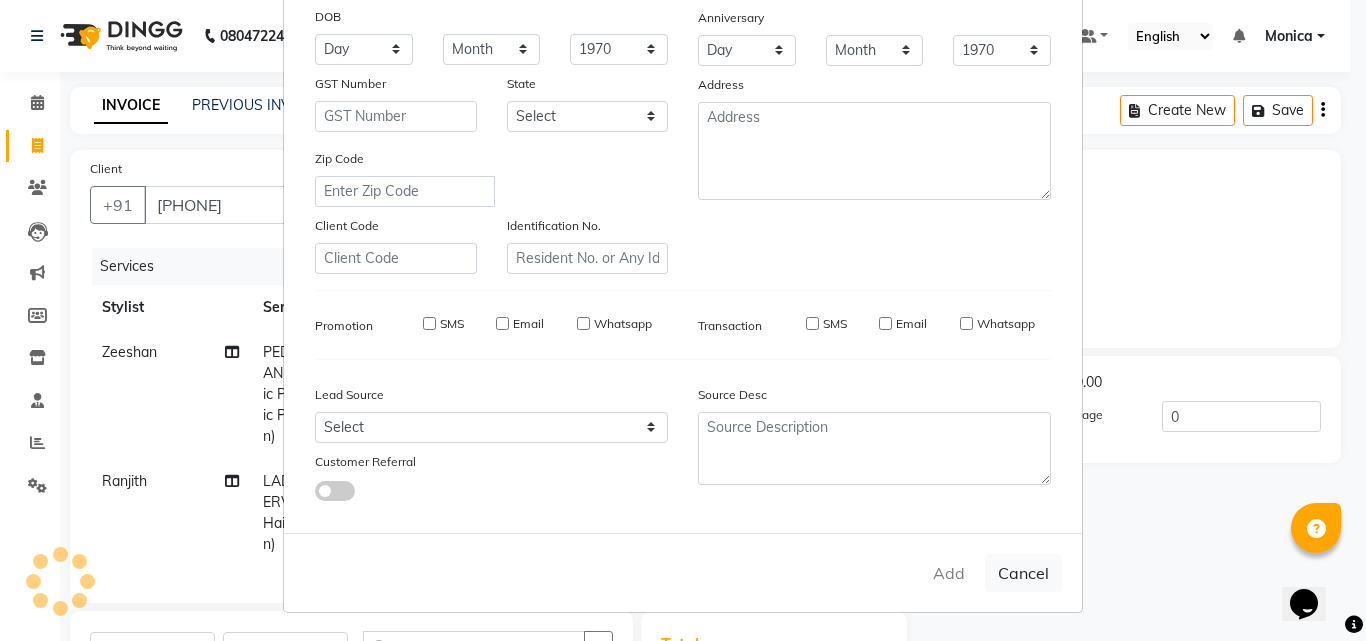 type 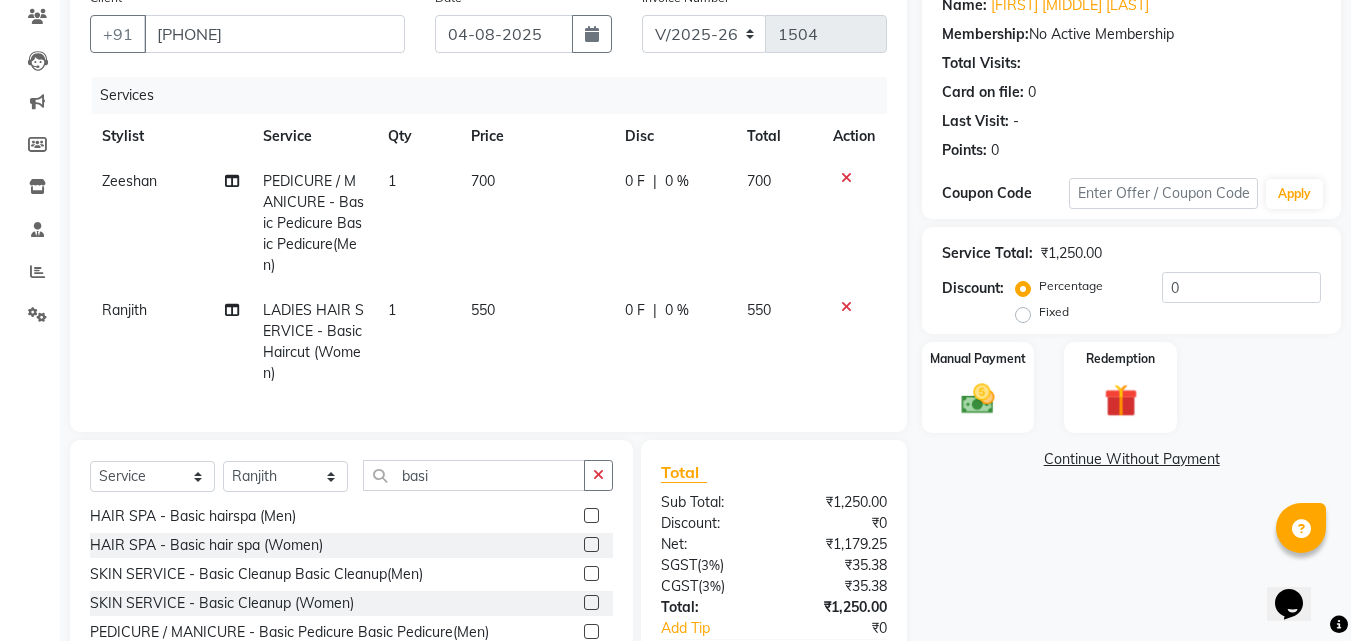 scroll, scrollTop: 310, scrollLeft: 0, axis: vertical 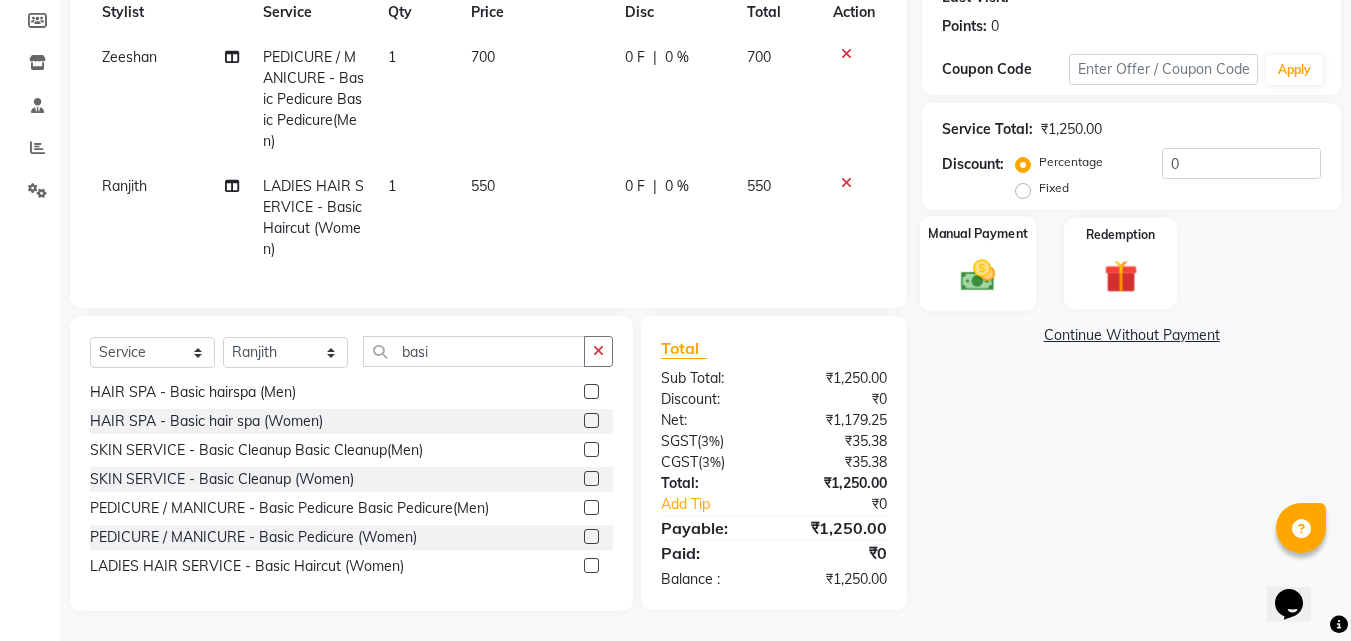 click 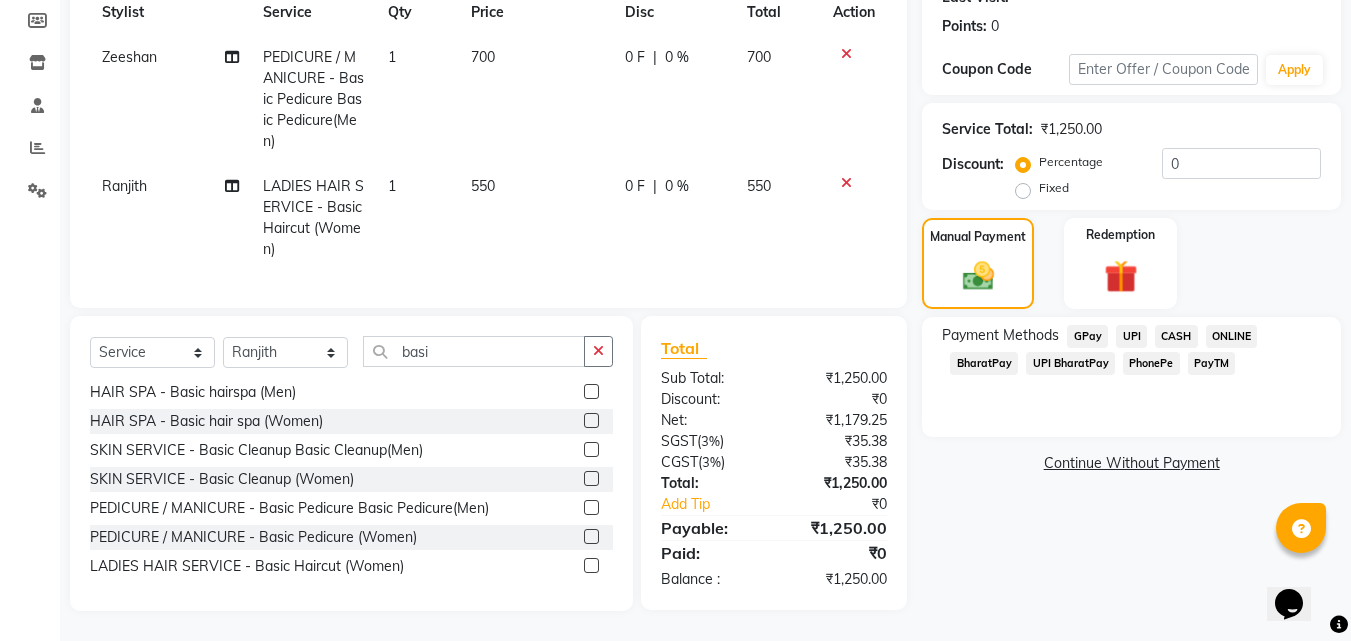 click on "PhonePe" 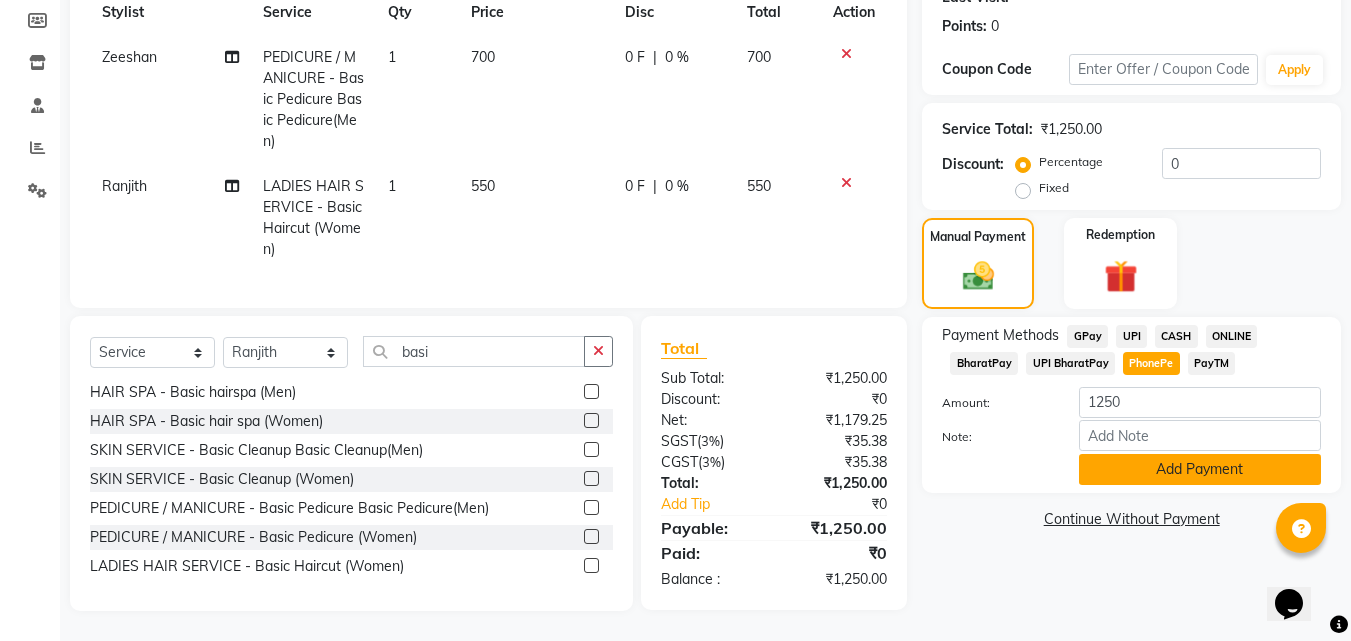 click on "Add Payment" 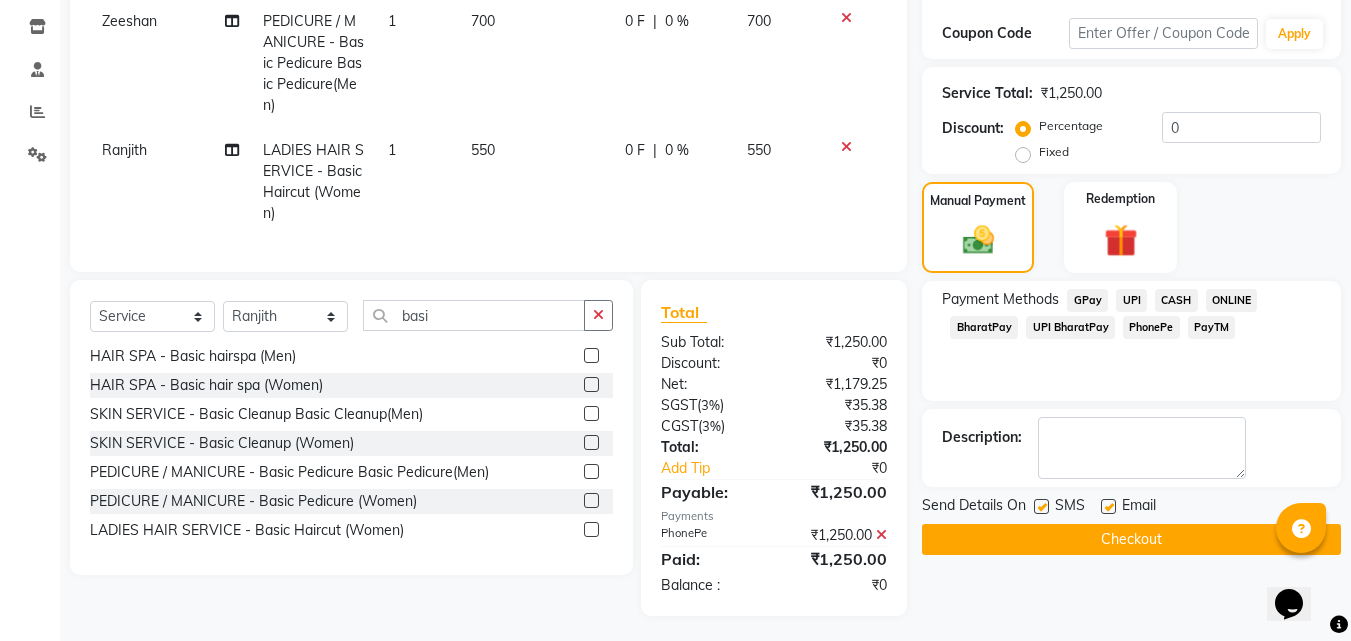 scroll, scrollTop: 351, scrollLeft: 0, axis: vertical 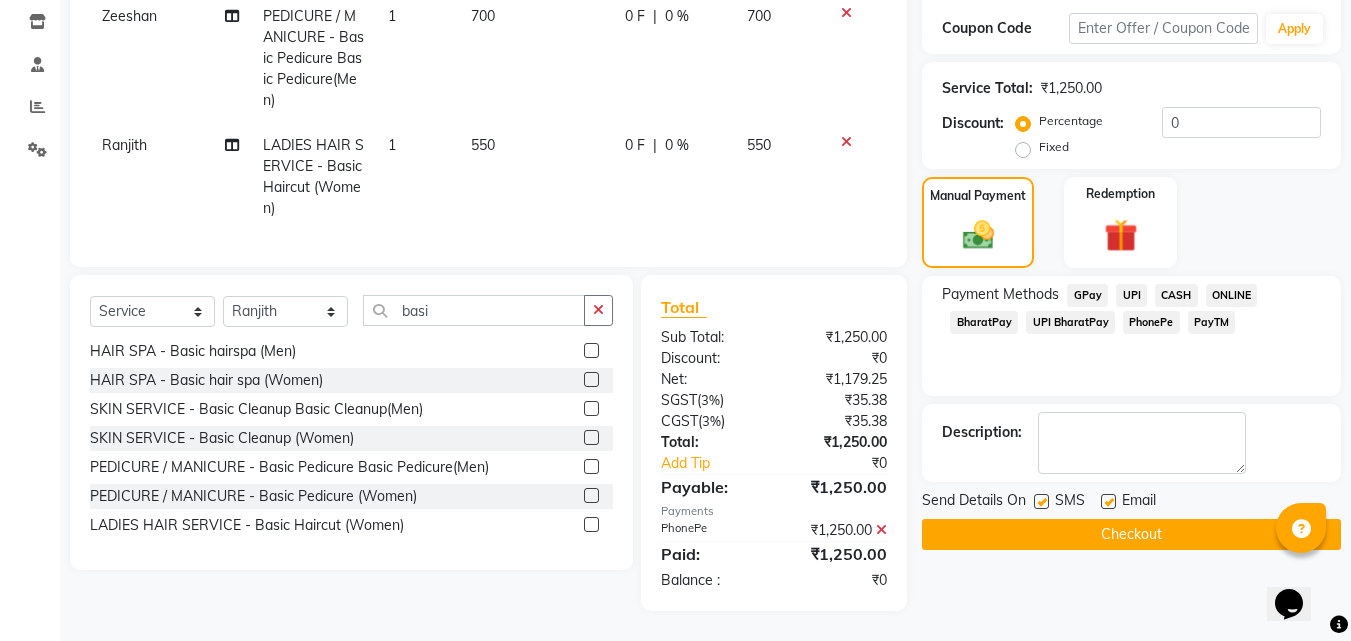 click on "Checkout" 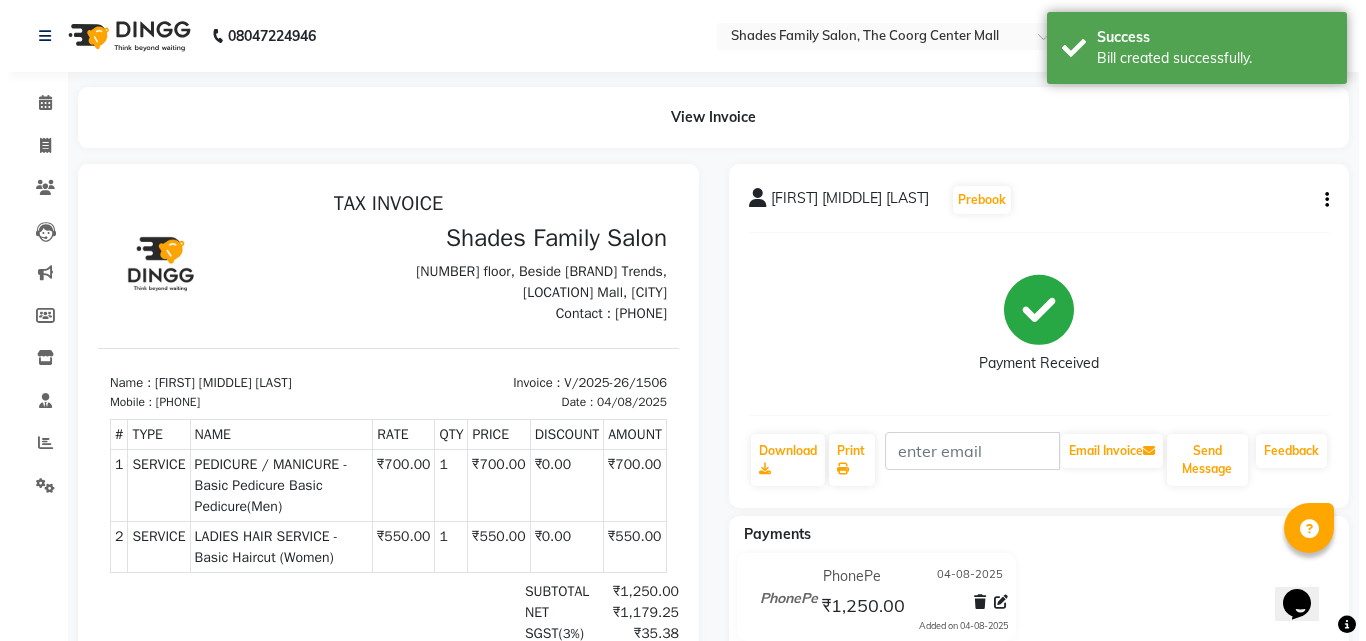 scroll, scrollTop: 0, scrollLeft: 0, axis: both 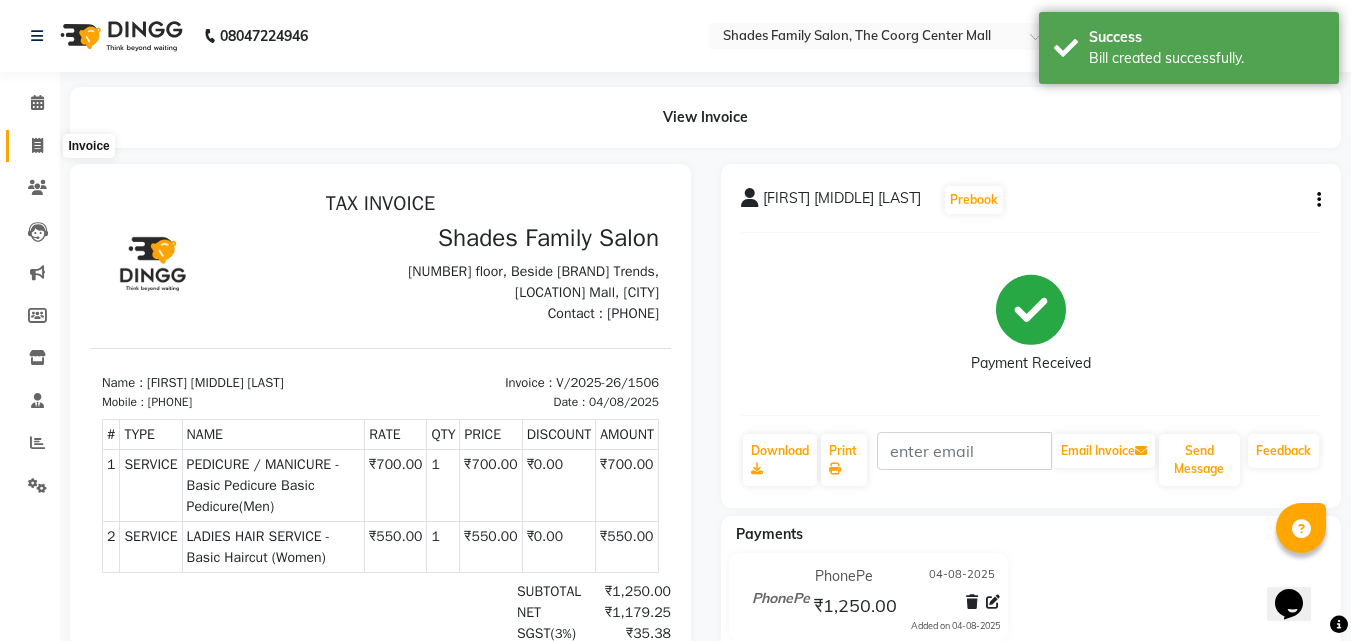 click 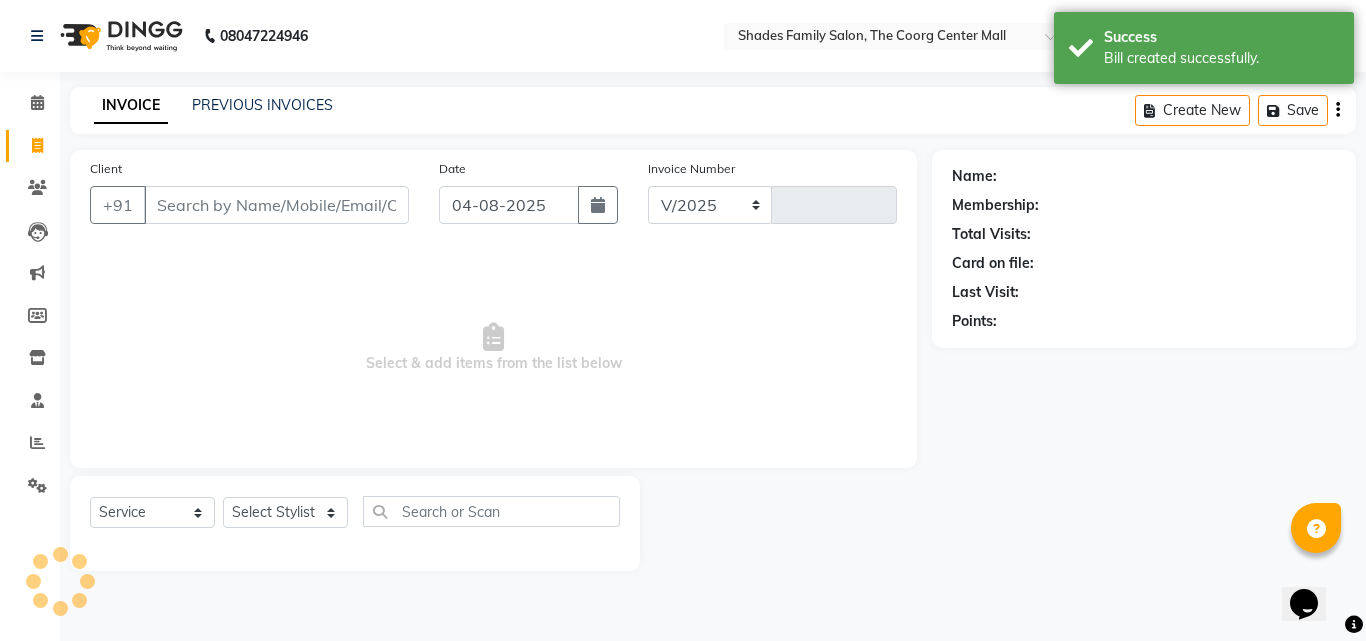 select on "7447" 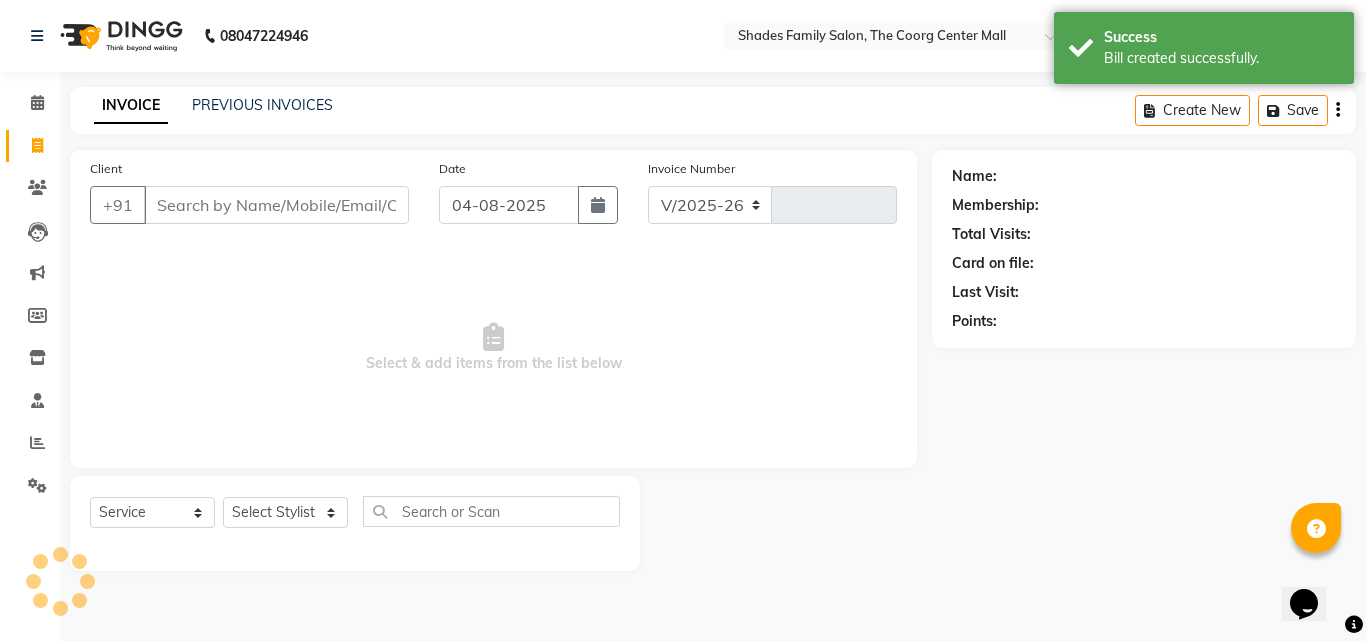 type on "1507" 